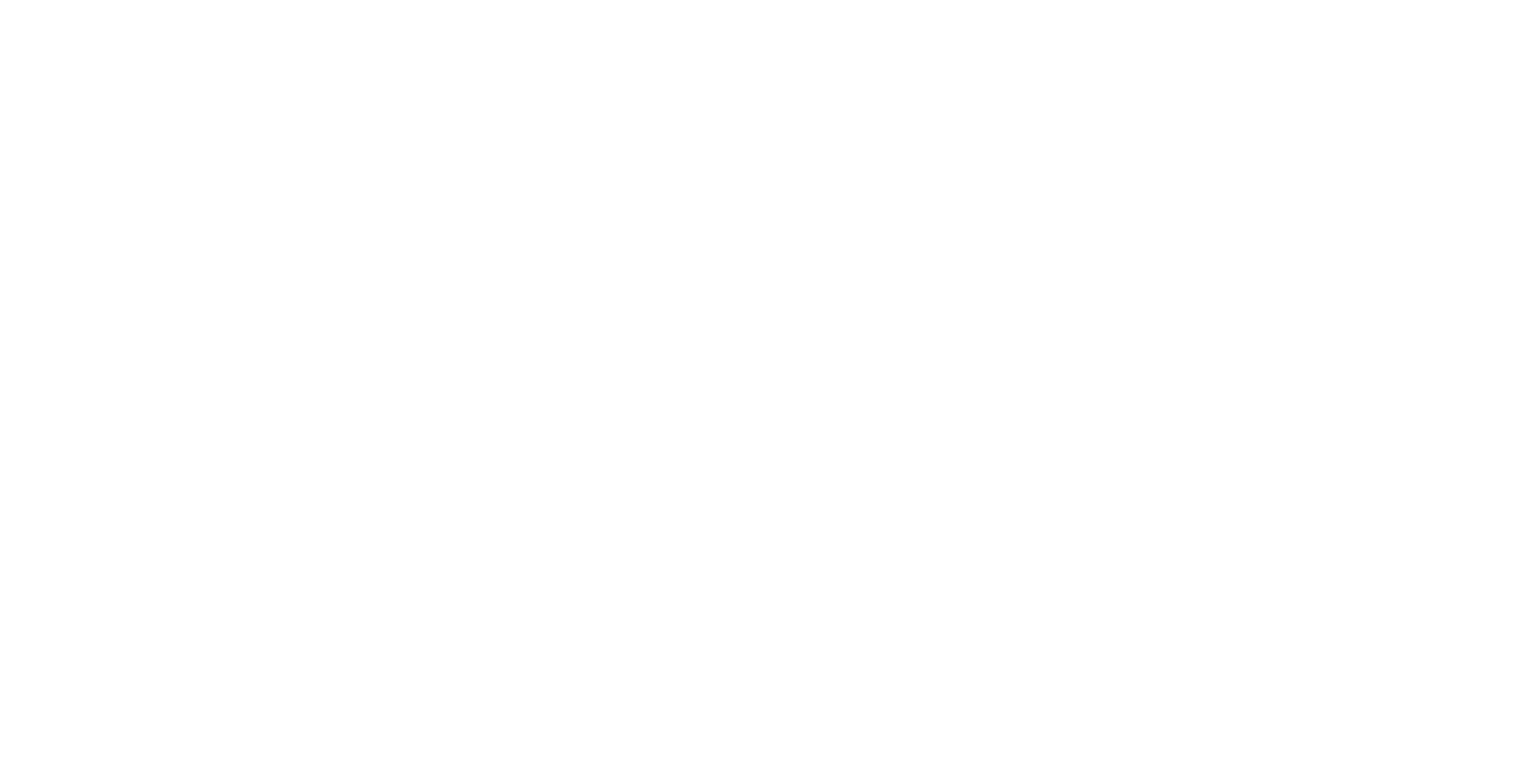 scroll, scrollTop: 0, scrollLeft: 0, axis: both 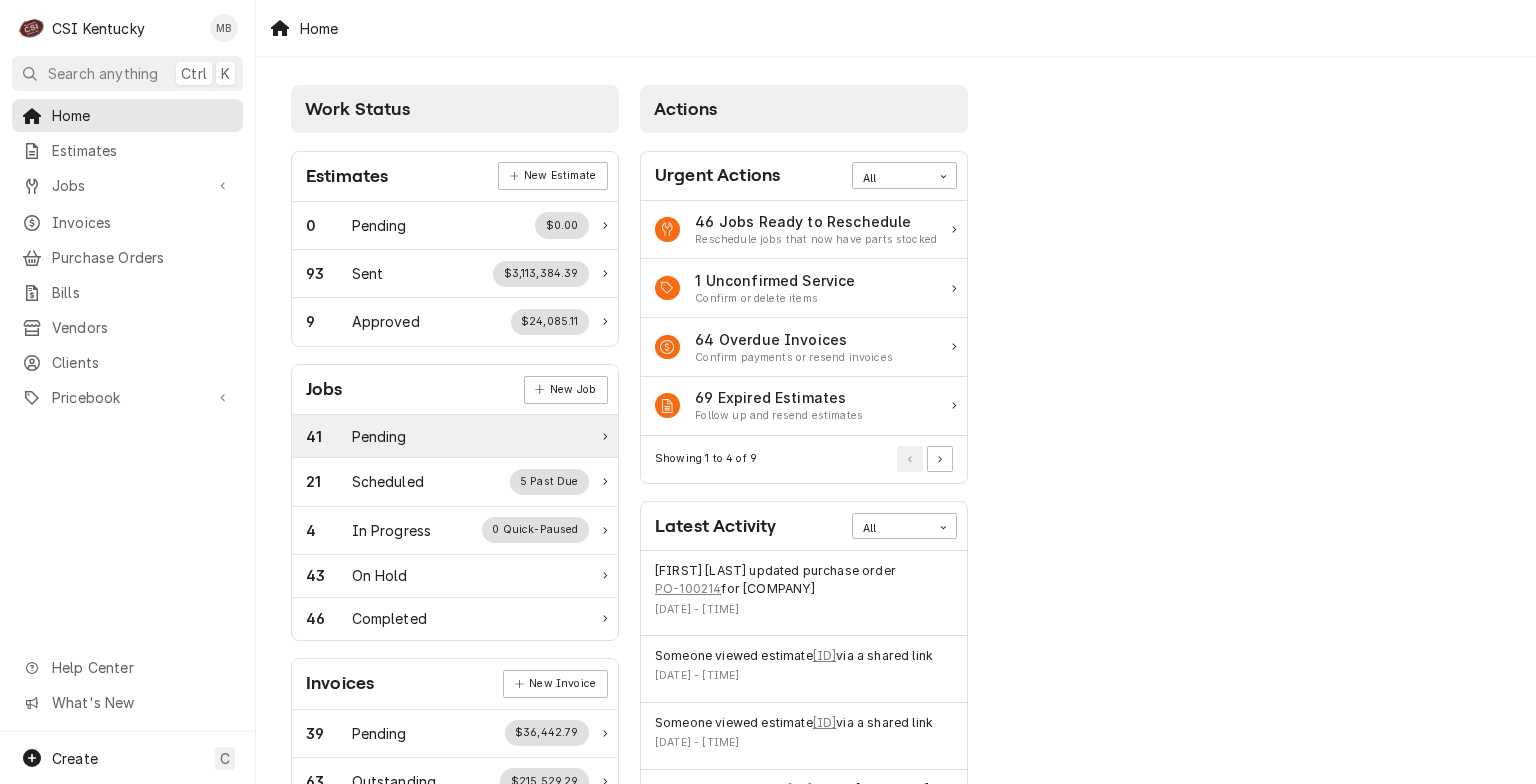click on "41 Pending" at bounding box center (447, 436) 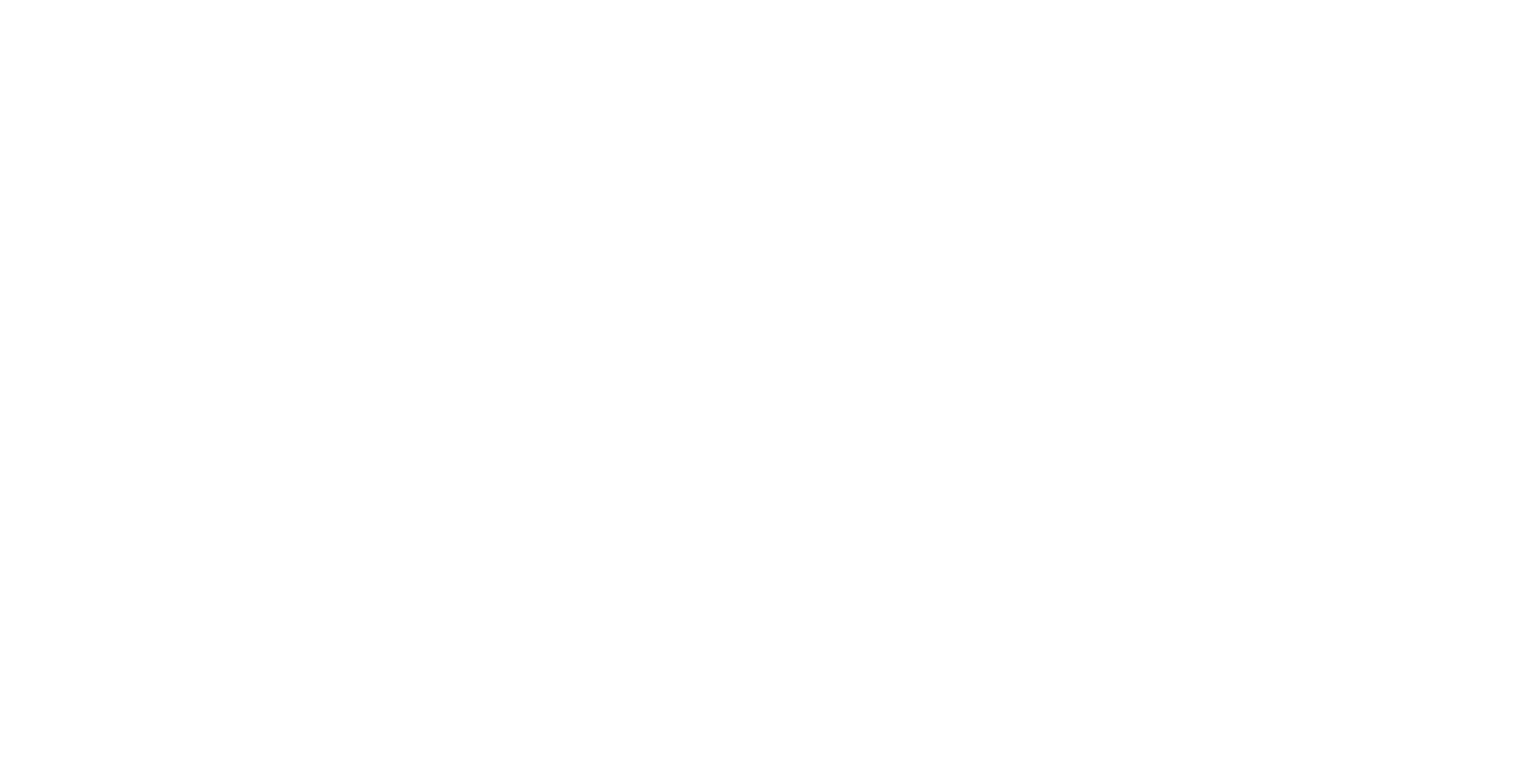 scroll, scrollTop: 0, scrollLeft: 0, axis: both 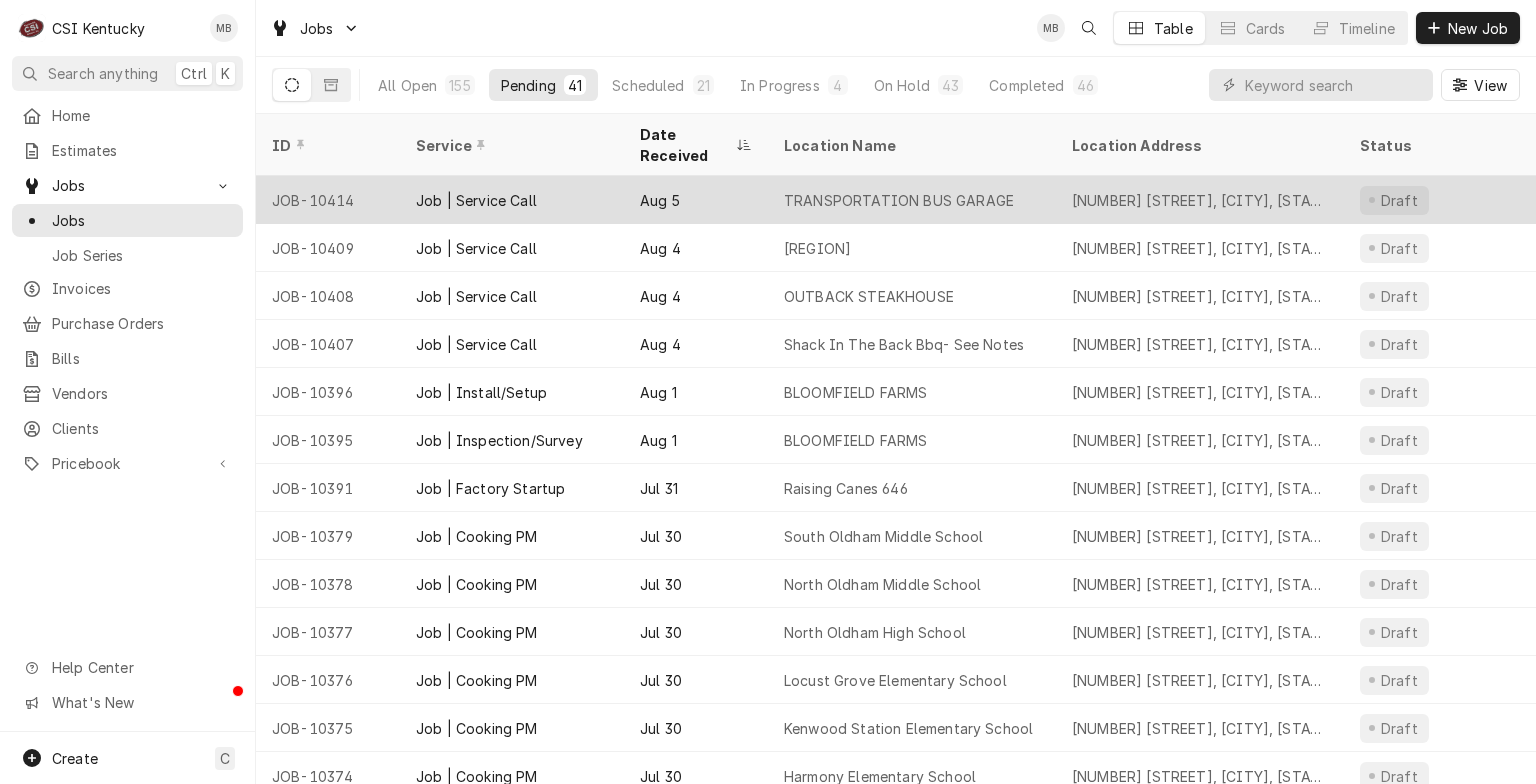 click on "Job | Service Call" at bounding box center [512, 200] 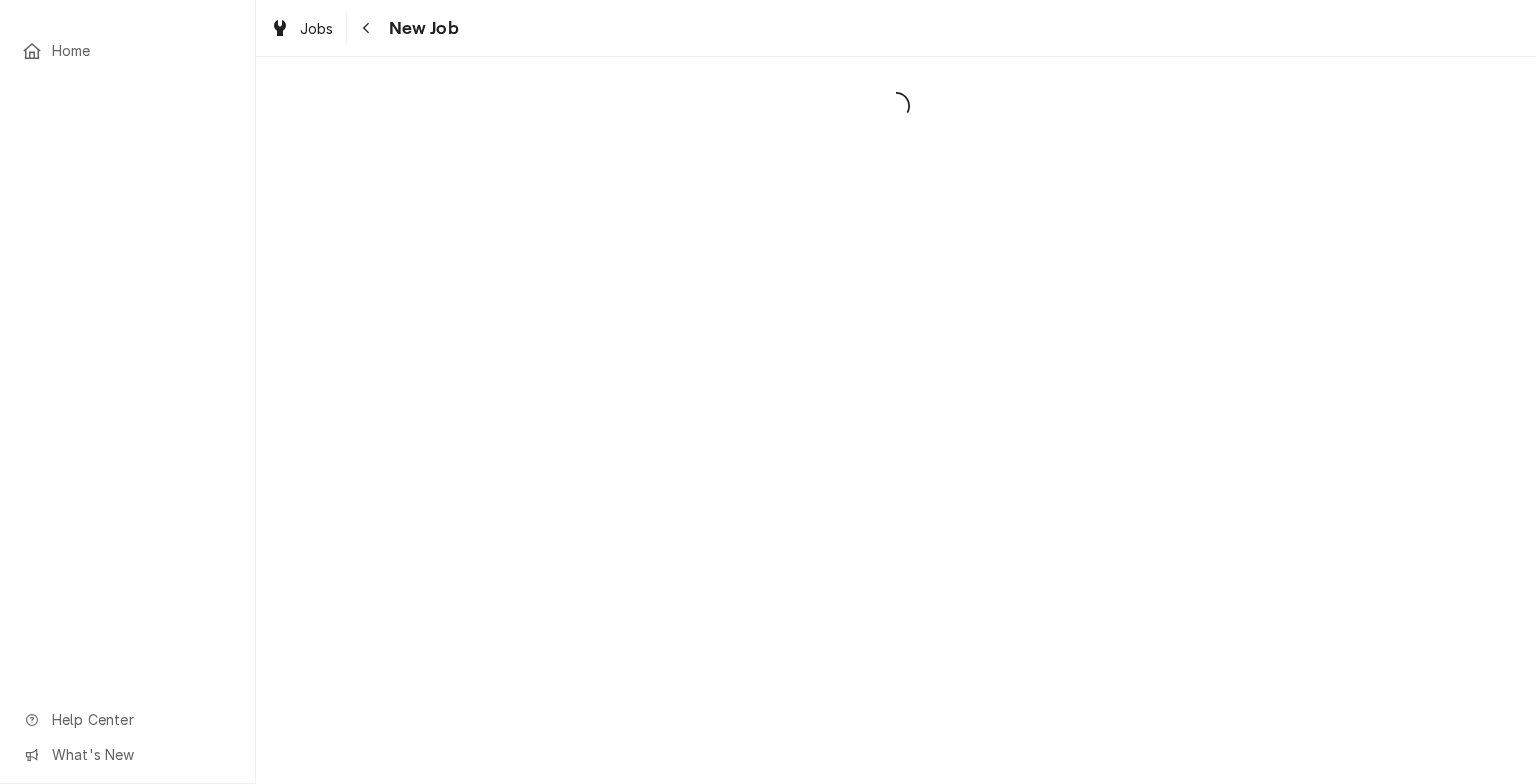 scroll, scrollTop: 0, scrollLeft: 0, axis: both 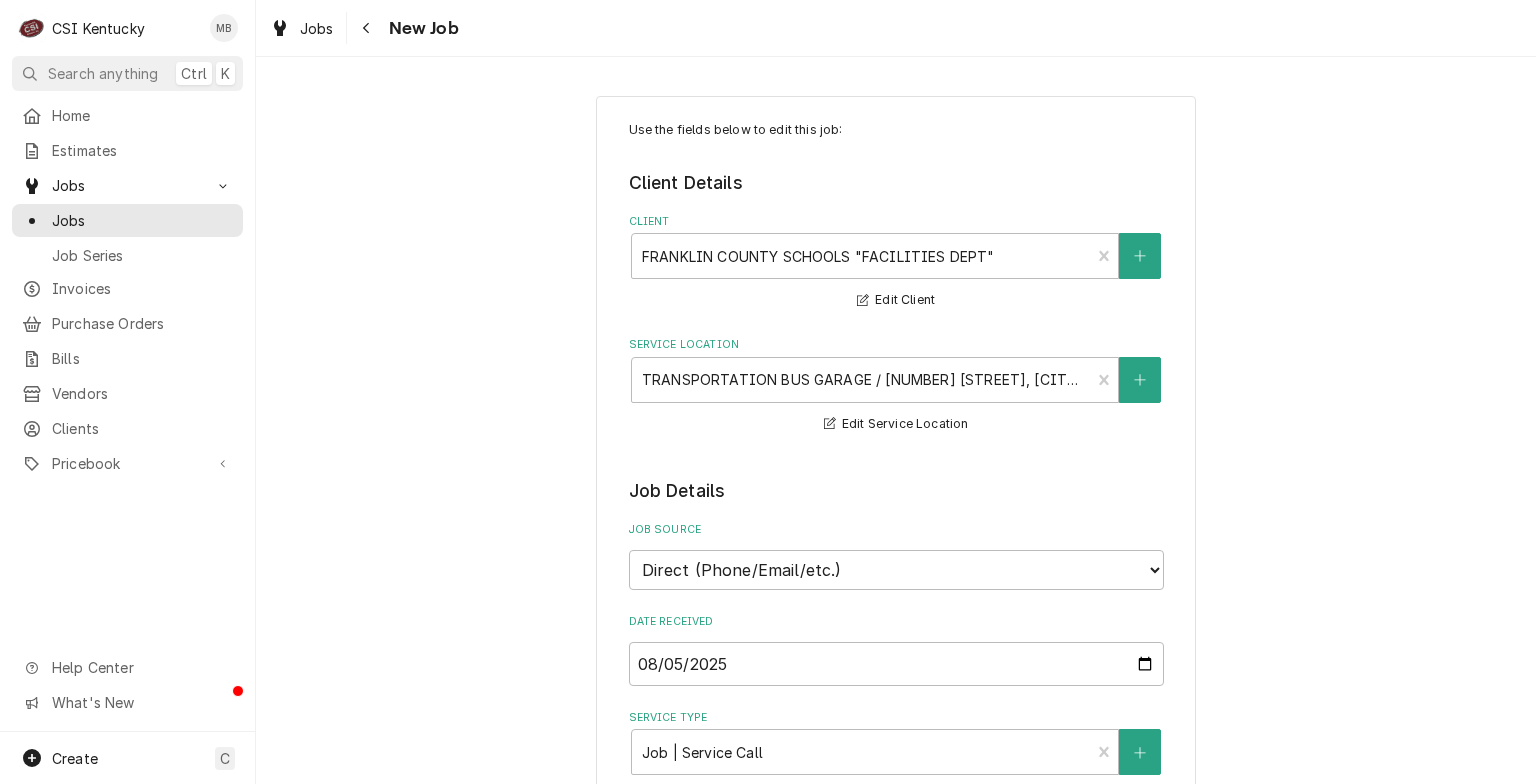 type on "x" 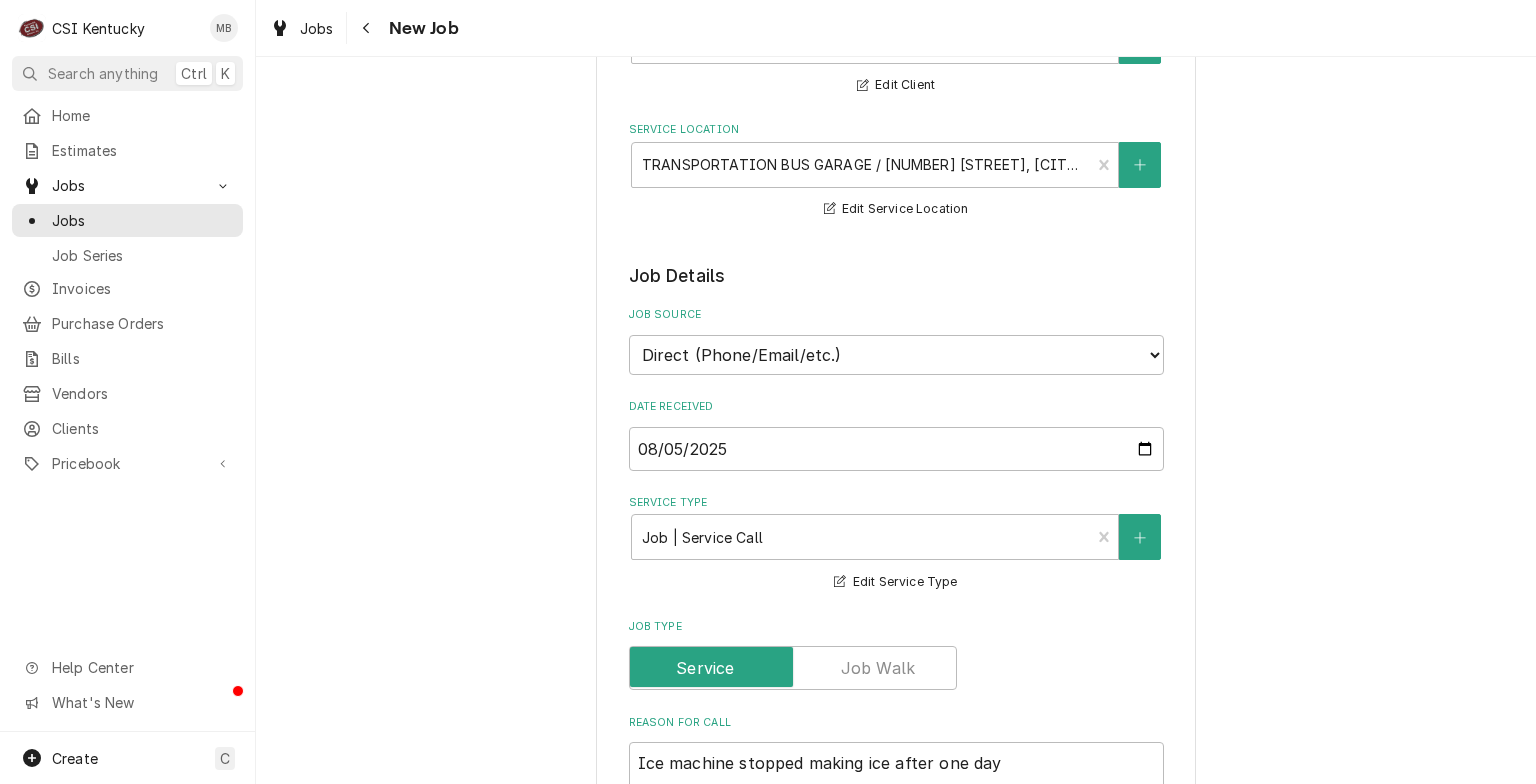 scroll, scrollTop: 0, scrollLeft: 0, axis: both 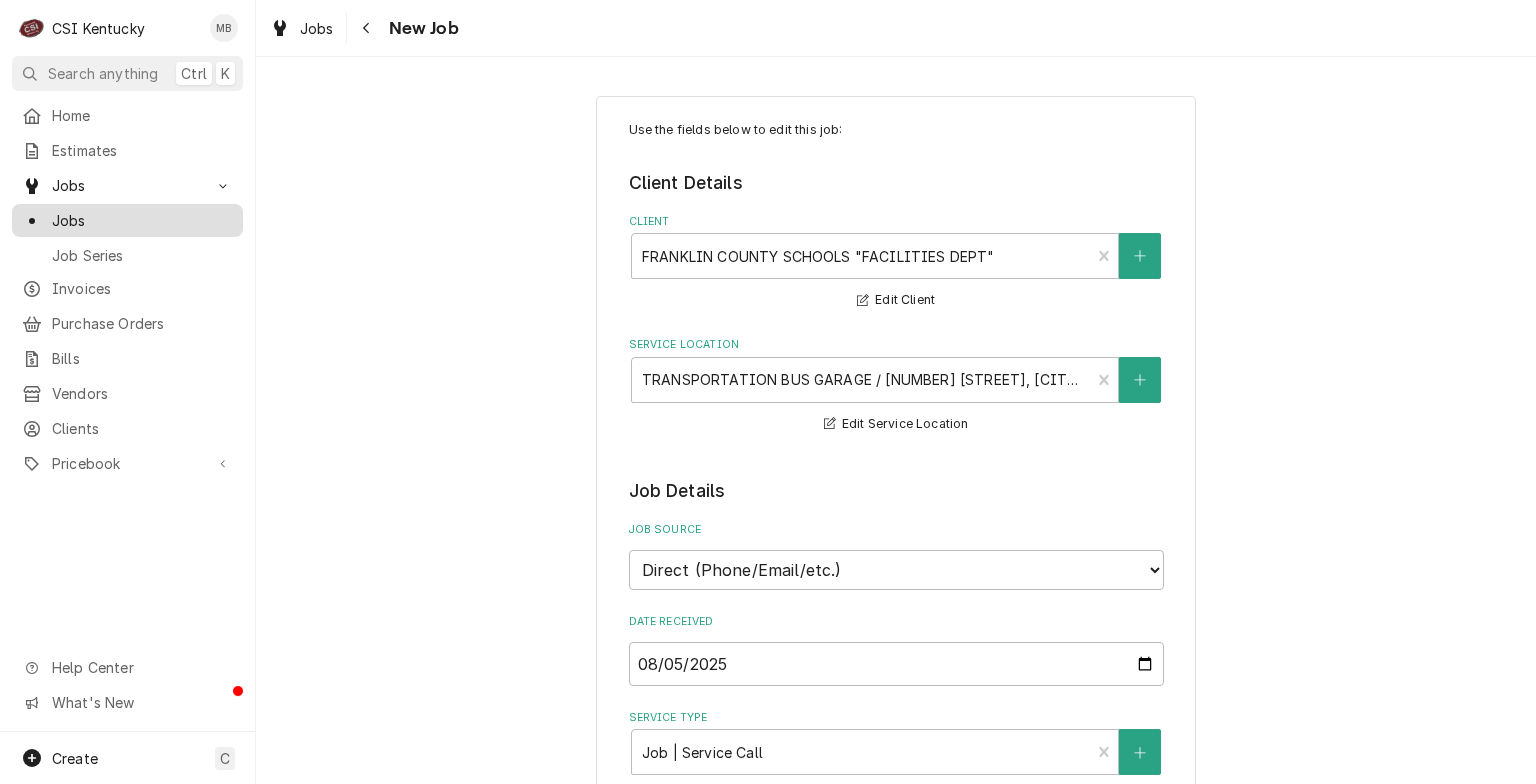 click on "Jobs" at bounding box center (127, 220) 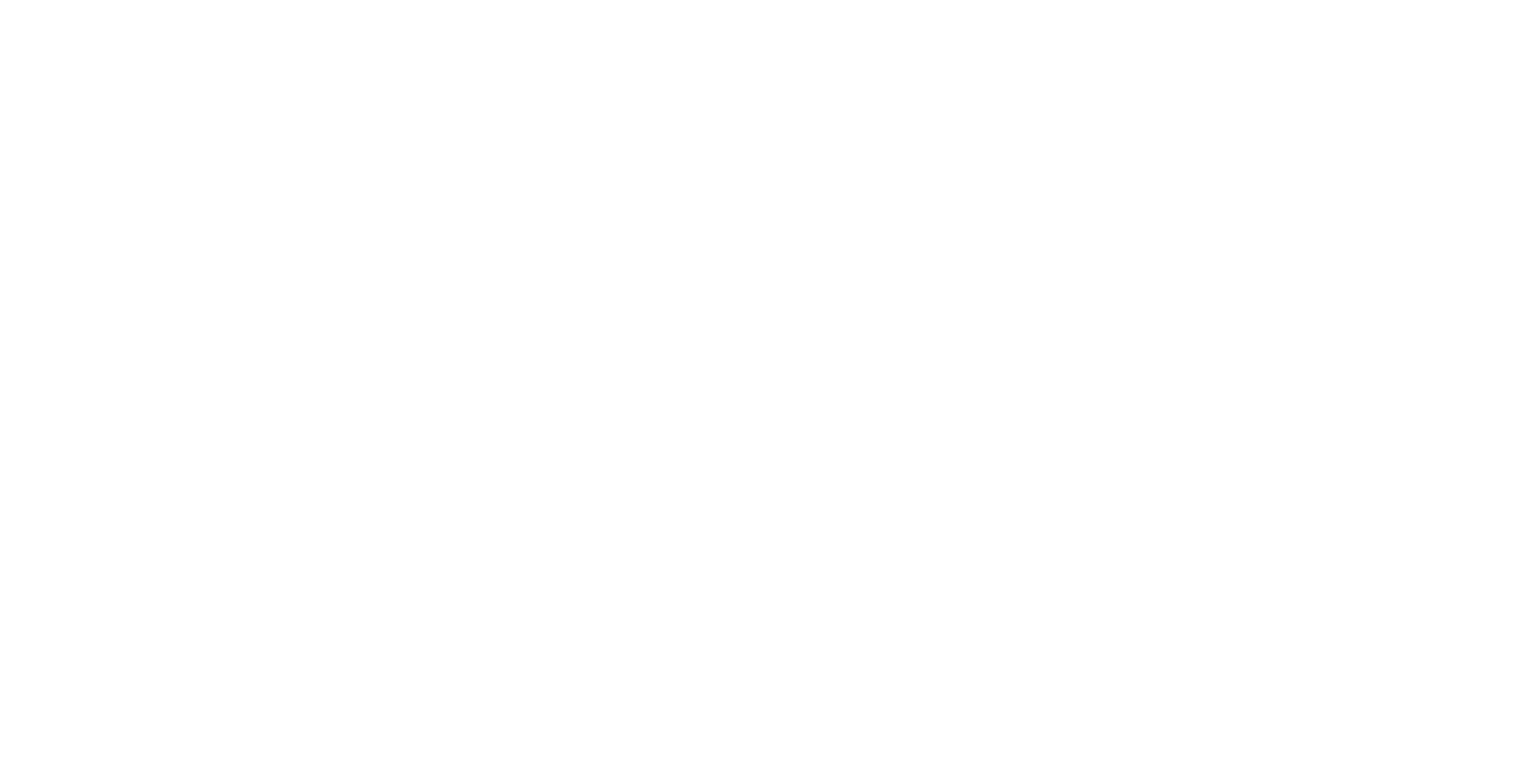 scroll, scrollTop: 0, scrollLeft: 0, axis: both 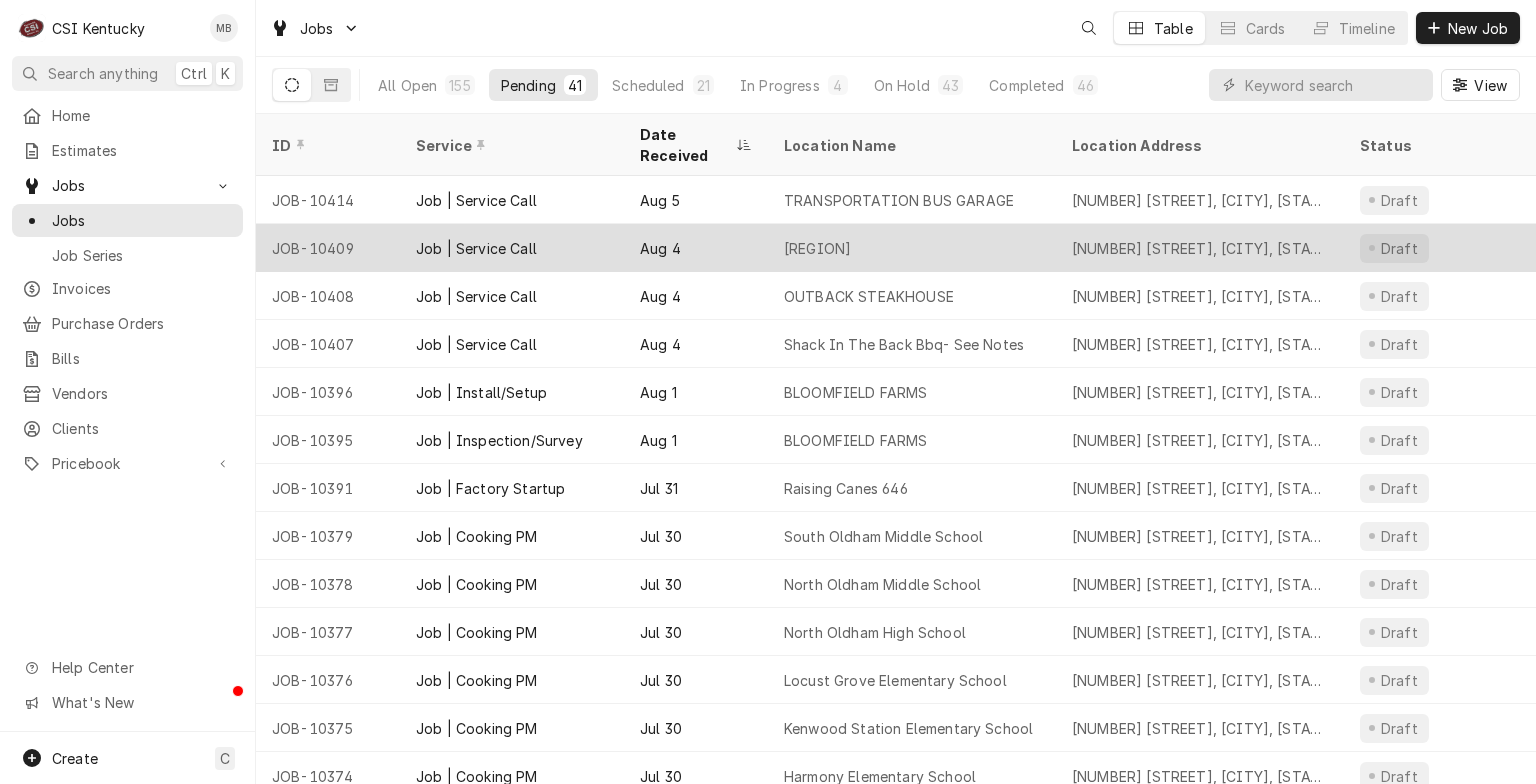 click on "Job | Service Call" at bounding box center (512, 248) 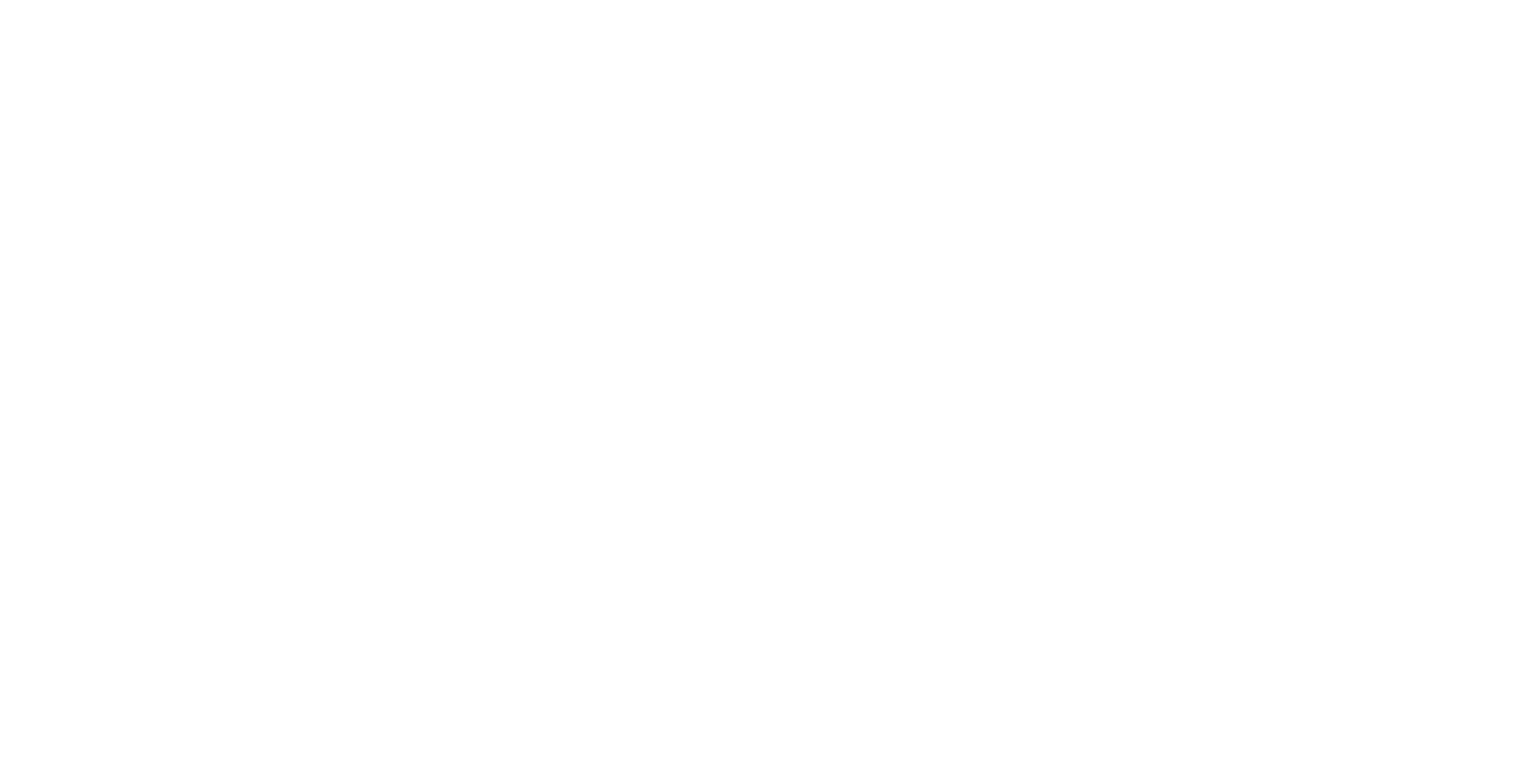scroll, scrollTop: 0, scrollLeft: 0, axis: both 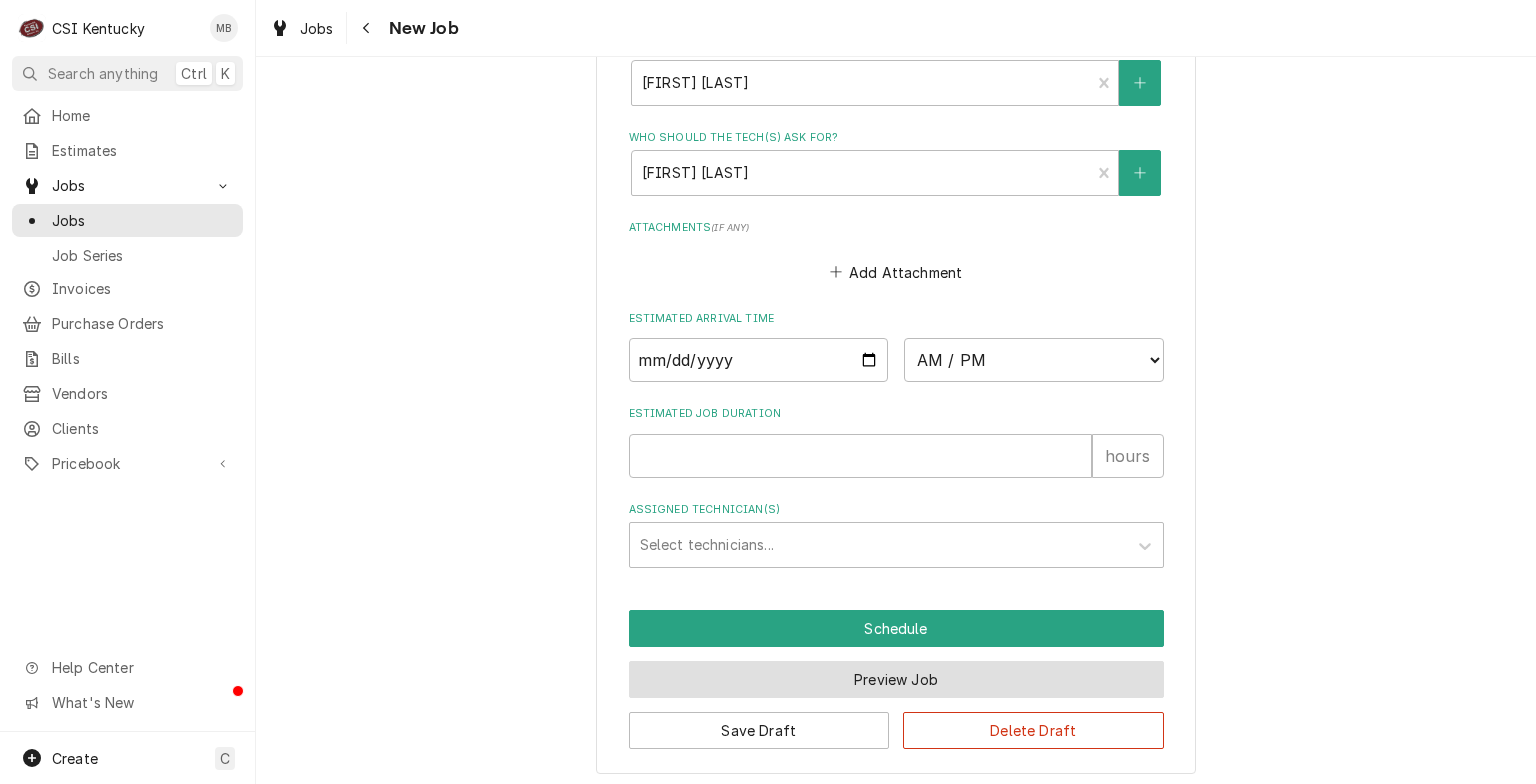 click on "Preview Job" at bounding box center (896, 679) 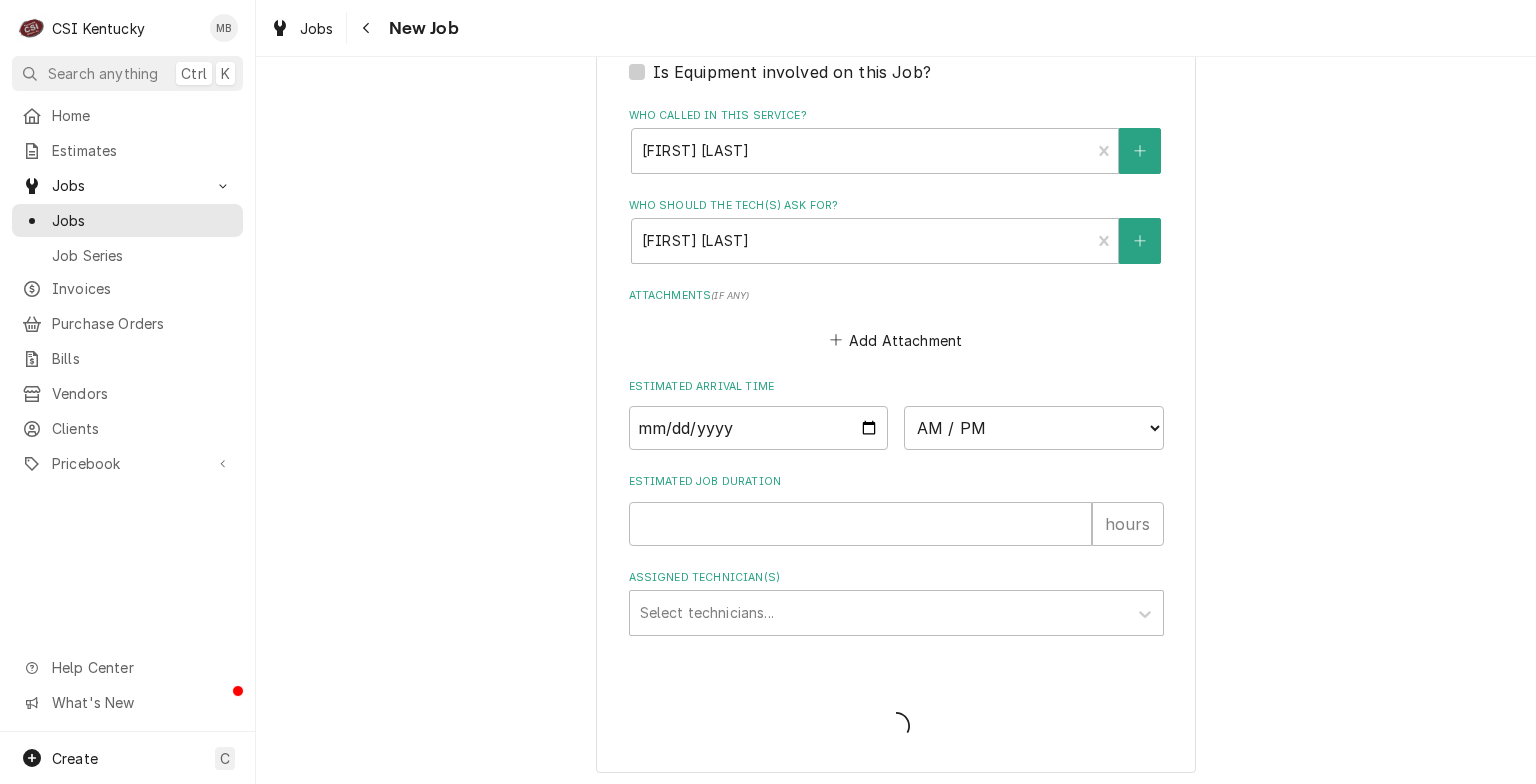 type on "x" 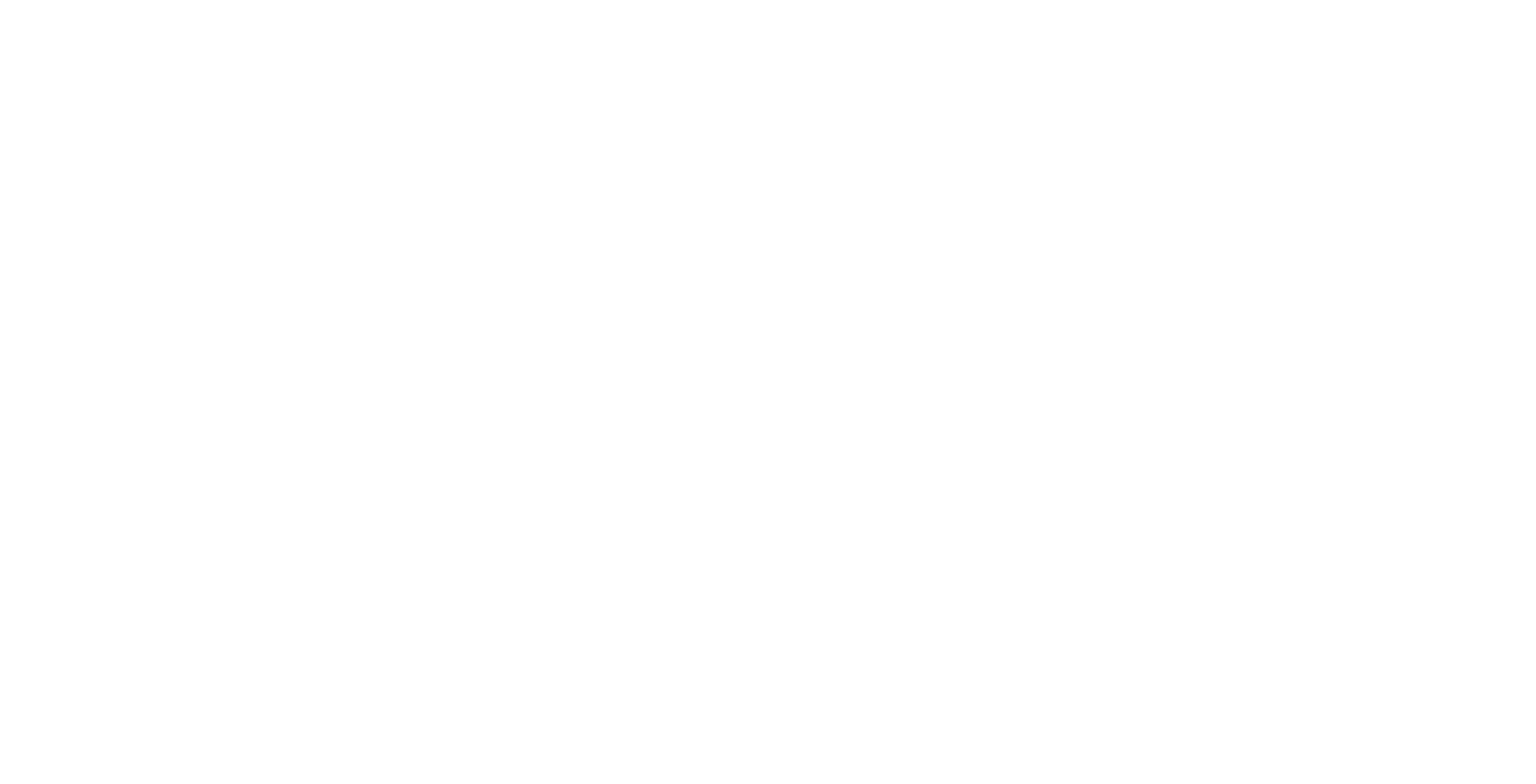 scroll, scrollTop: 0, scrollLeft: 0, axis: both 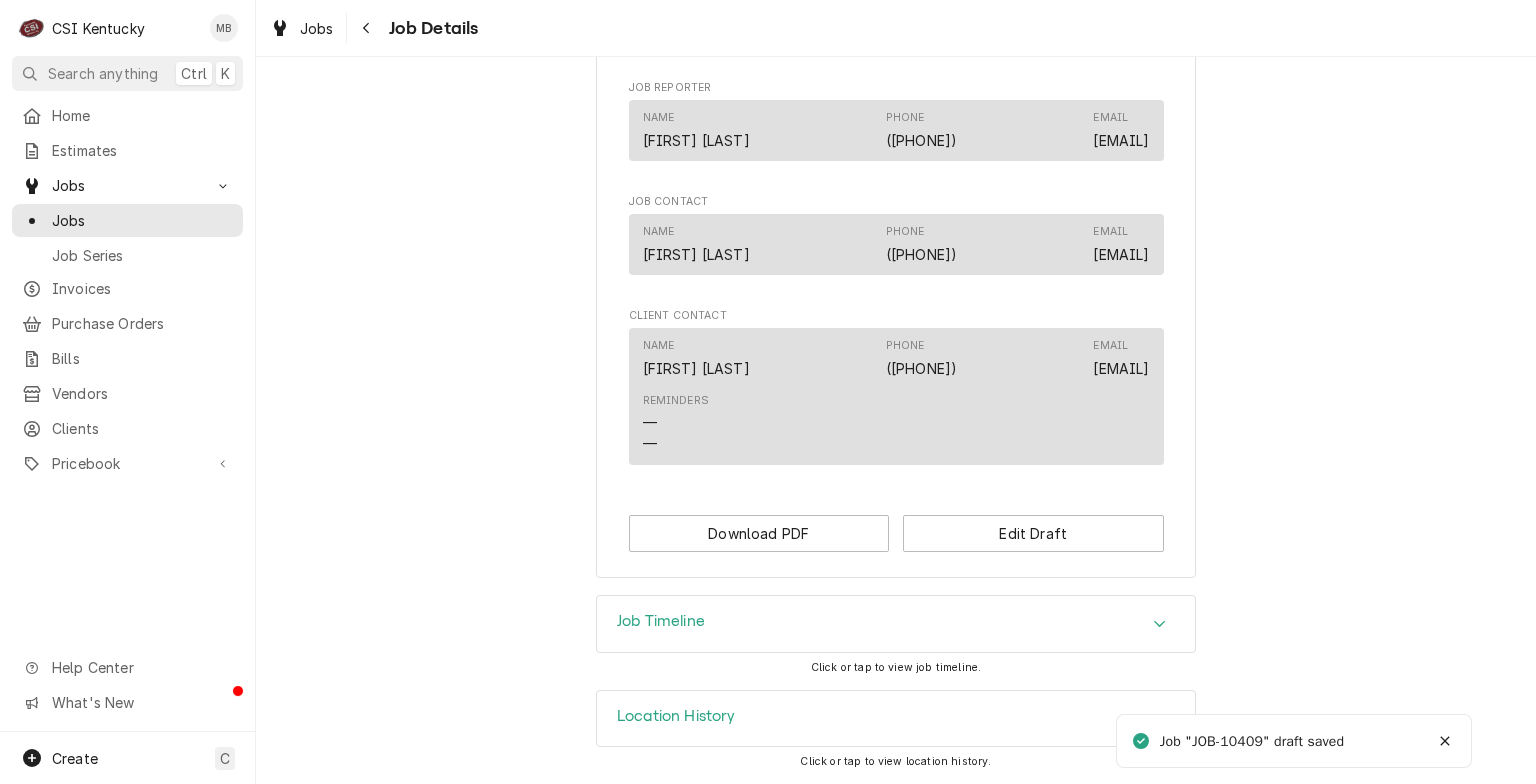 click on "Job Timeline" at bounding box center [896, 624] 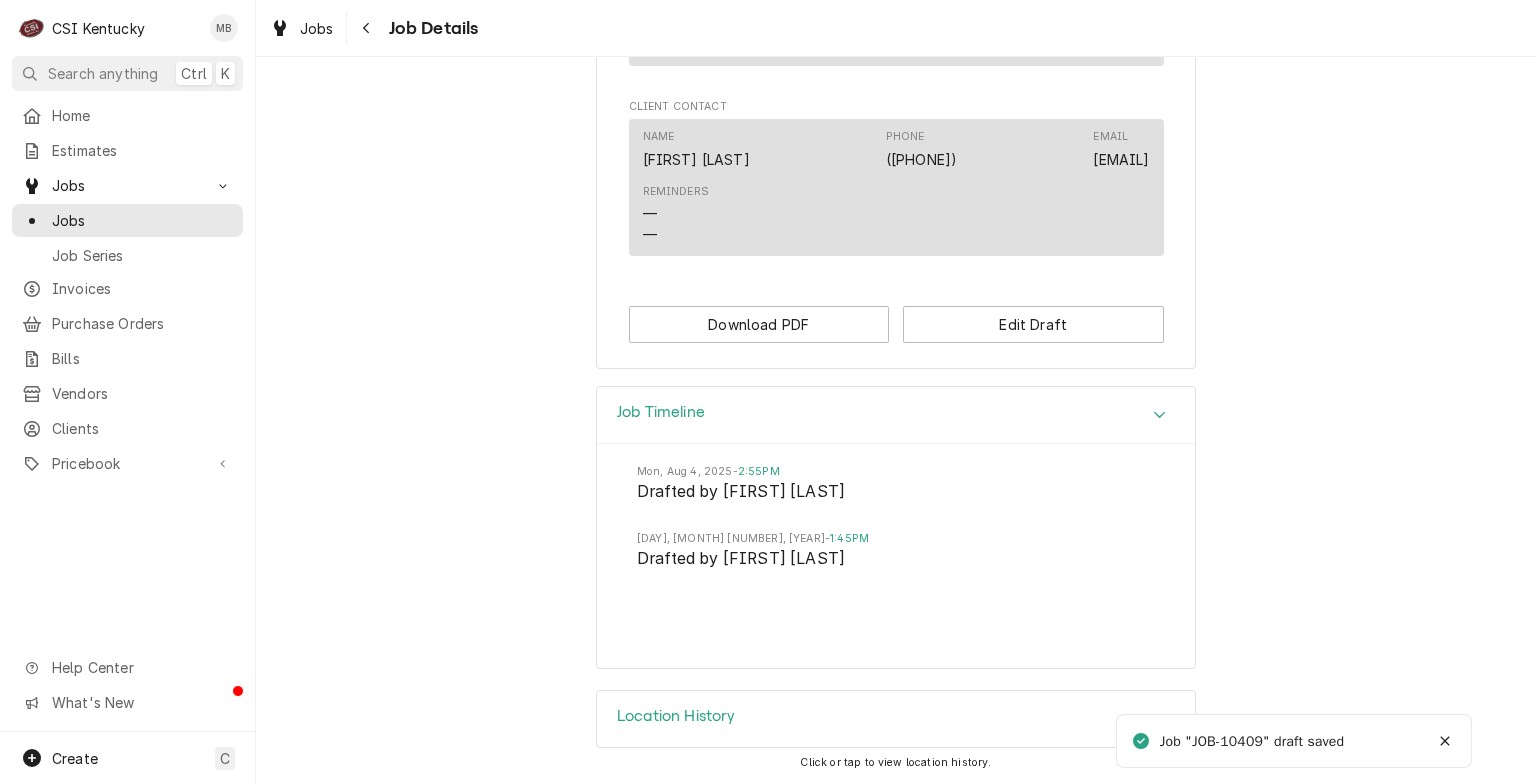 scroll, scrollTop: 1486, scrollLeft: 0, axis: vertical 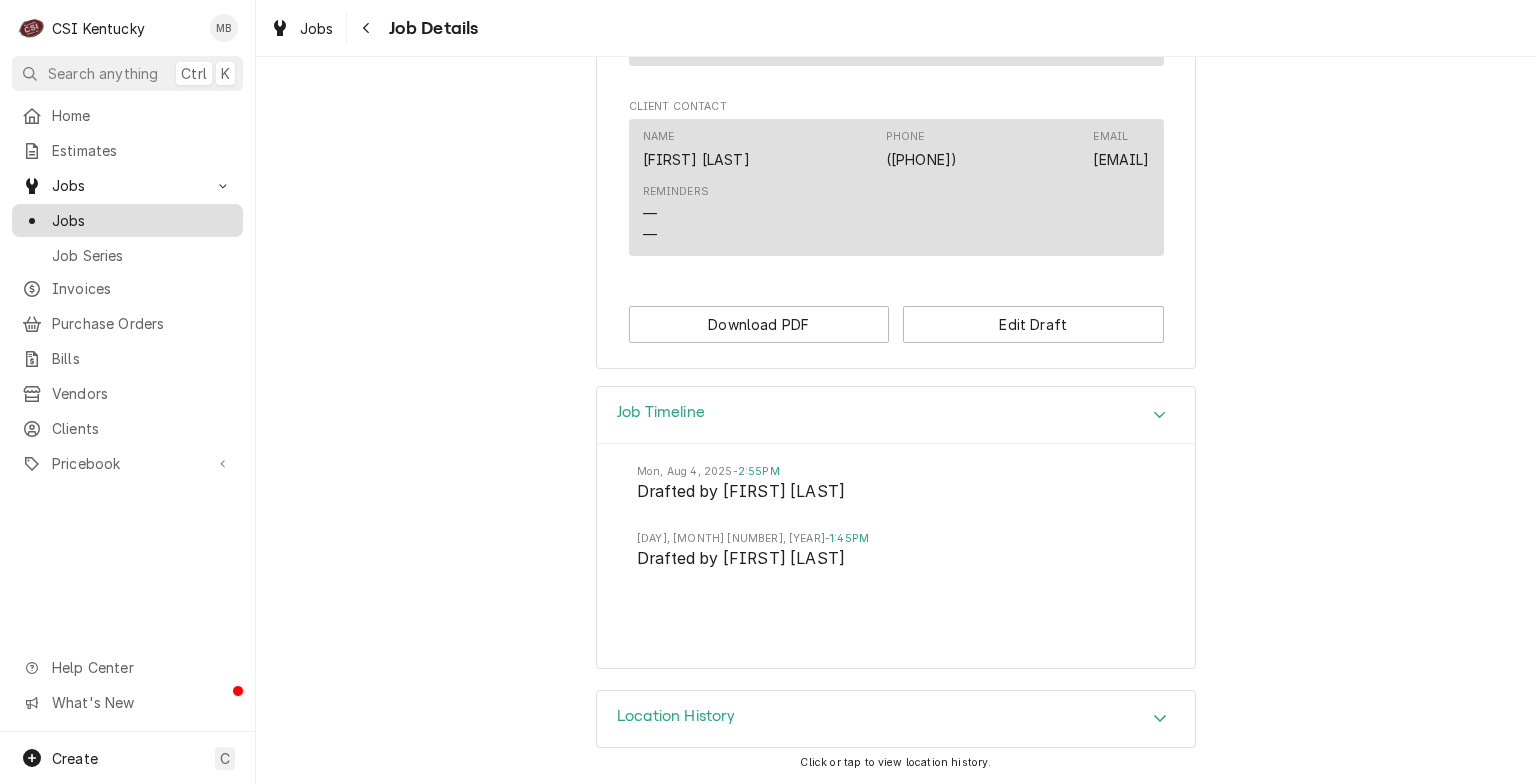 click on "Jobs" at bounding box center [142, 220] 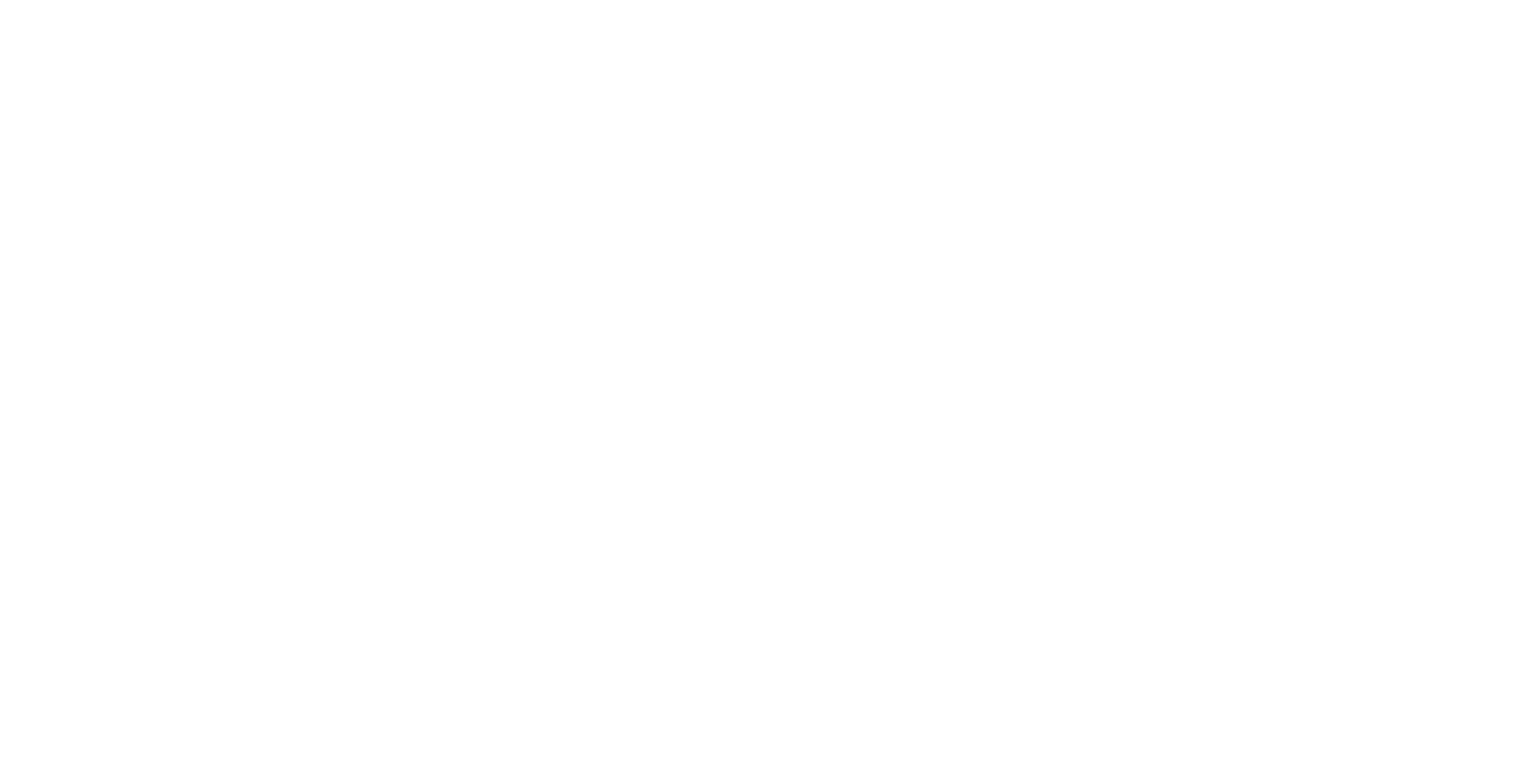 scroll, scrollTop: 0, scrollLeft: 0, axis: both 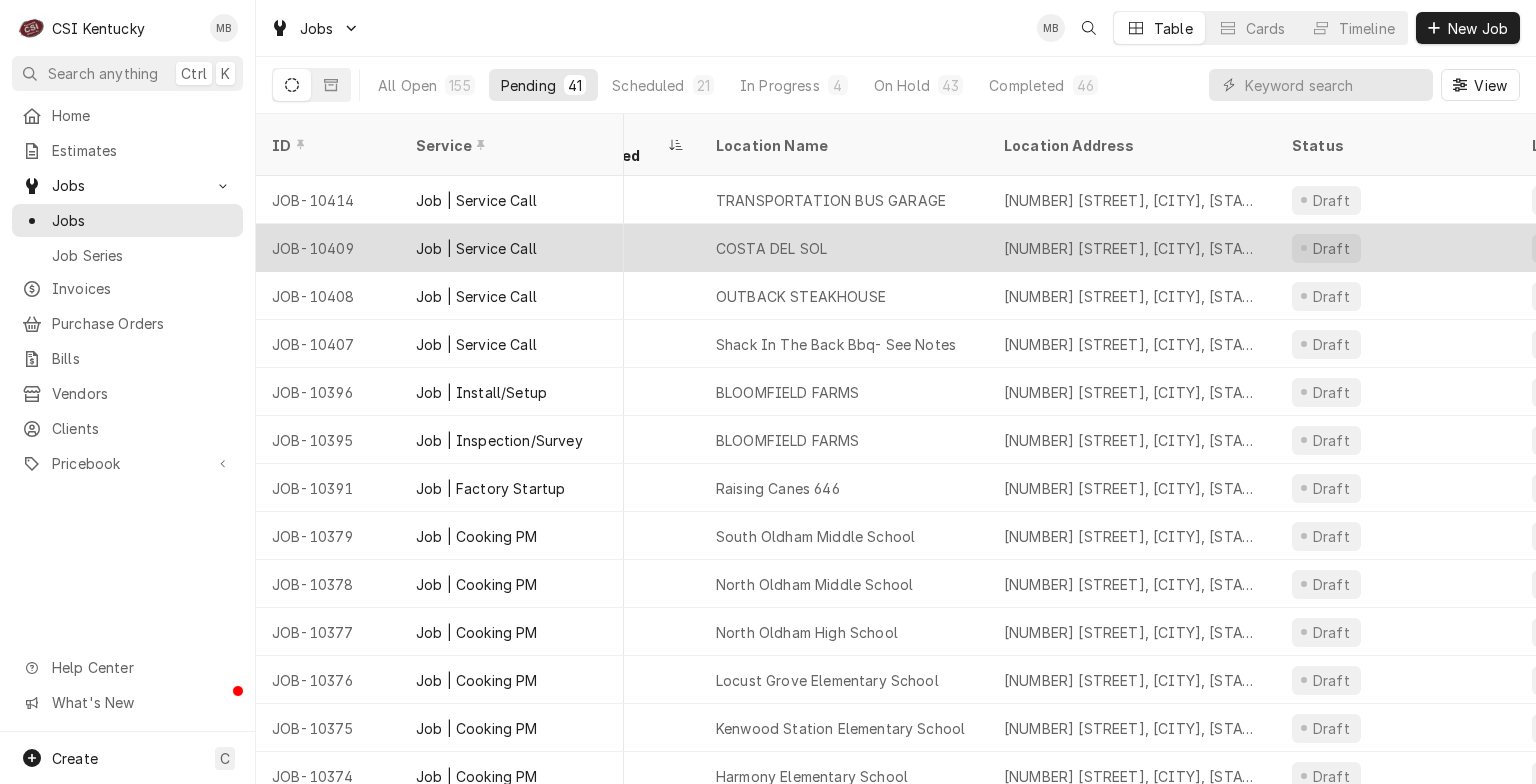 click on "Job | Service Call" at bounding box center (476, 248) 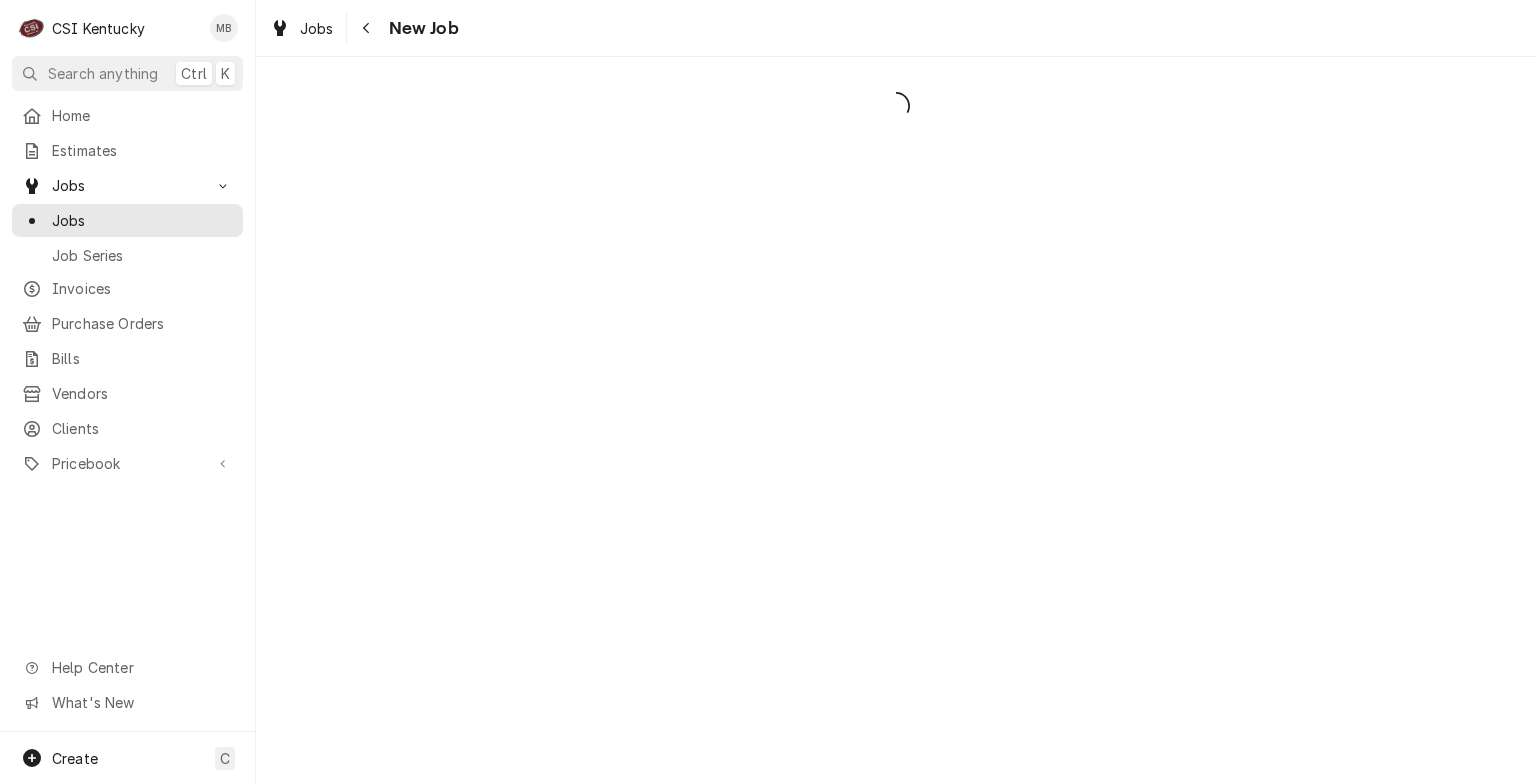 scroll, scrollTop: 0, scrollLeft: 0, axis: both 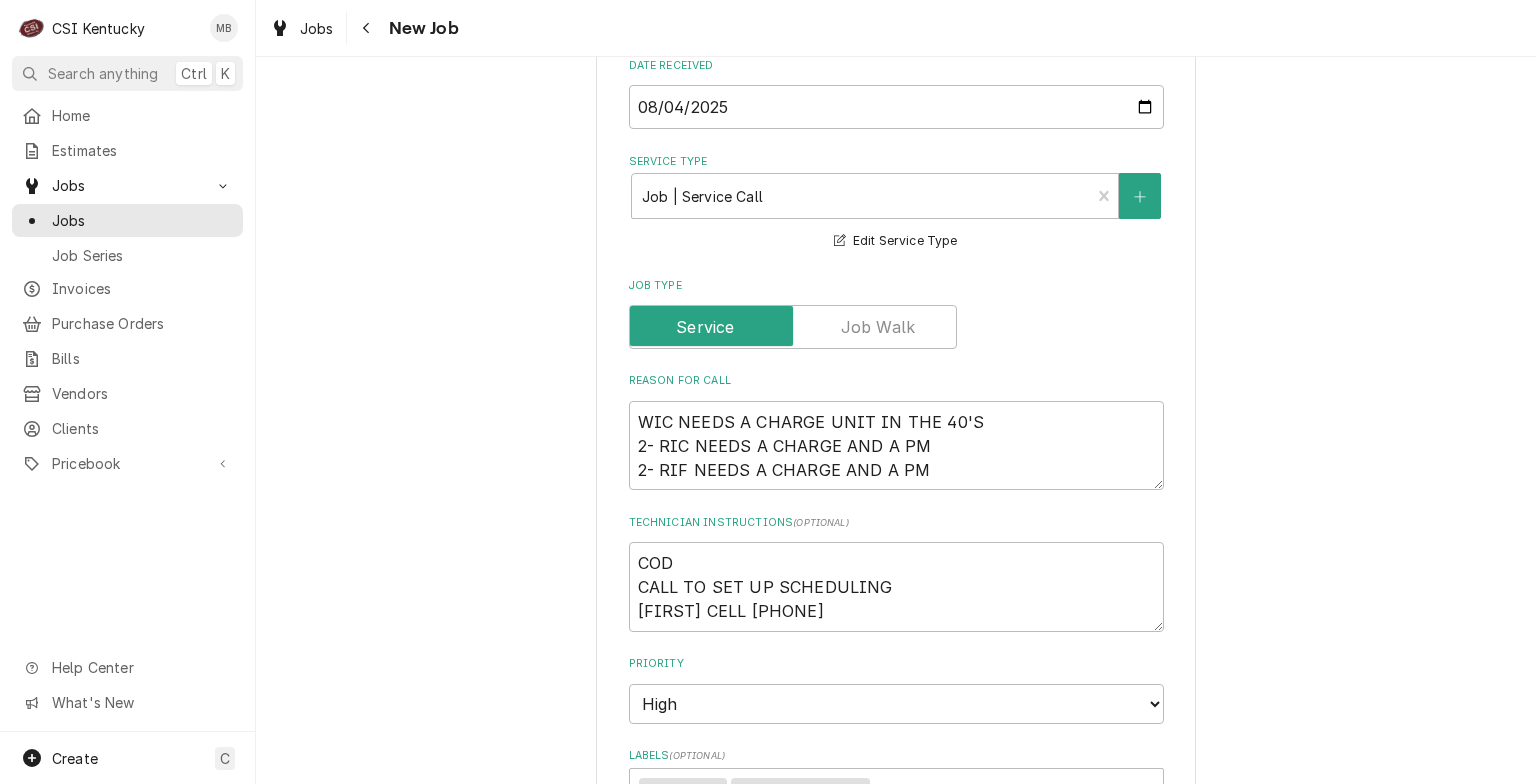 type on "x" 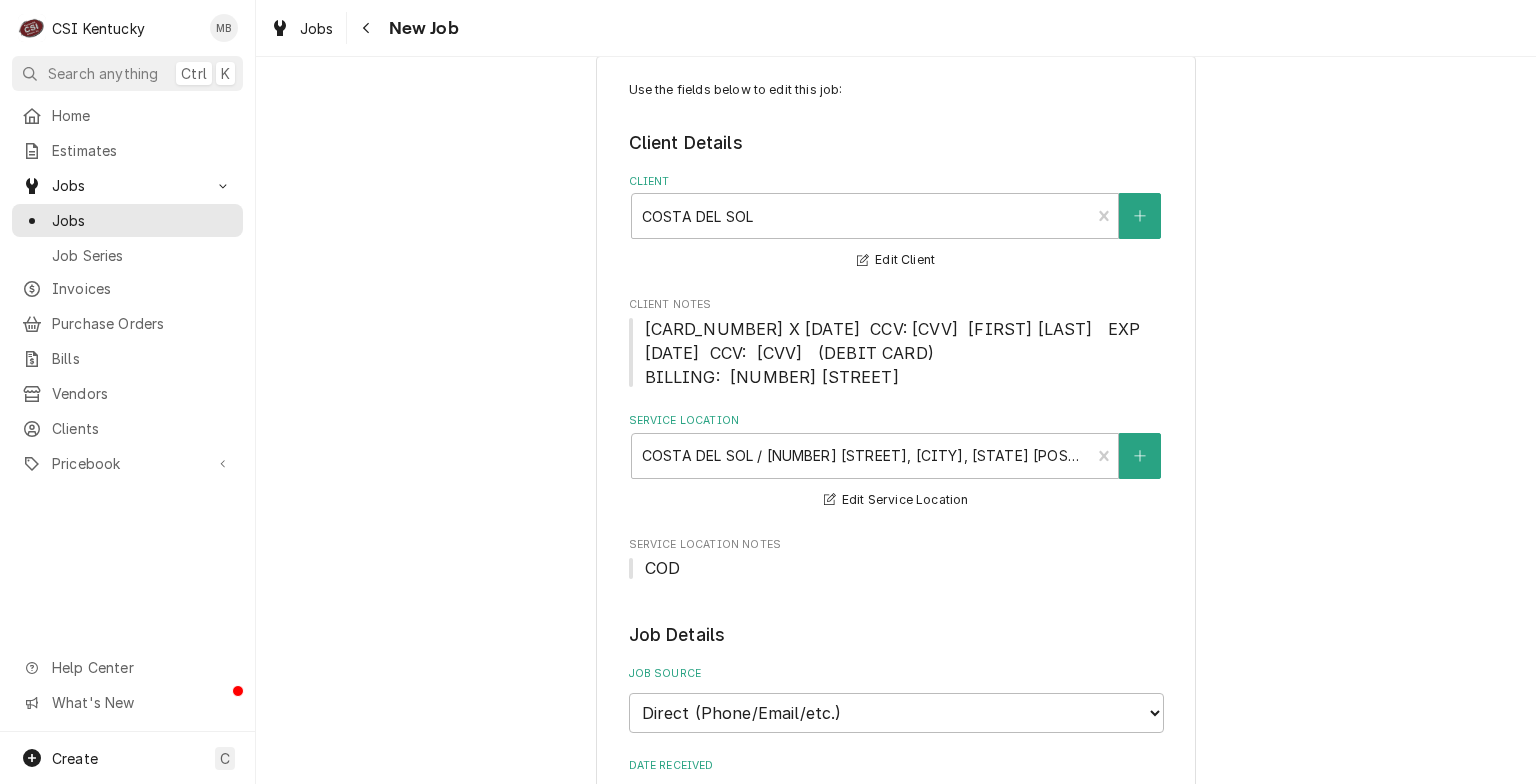 scroll, scrollTop: 28, scrollLeft: 0, axis: vertical 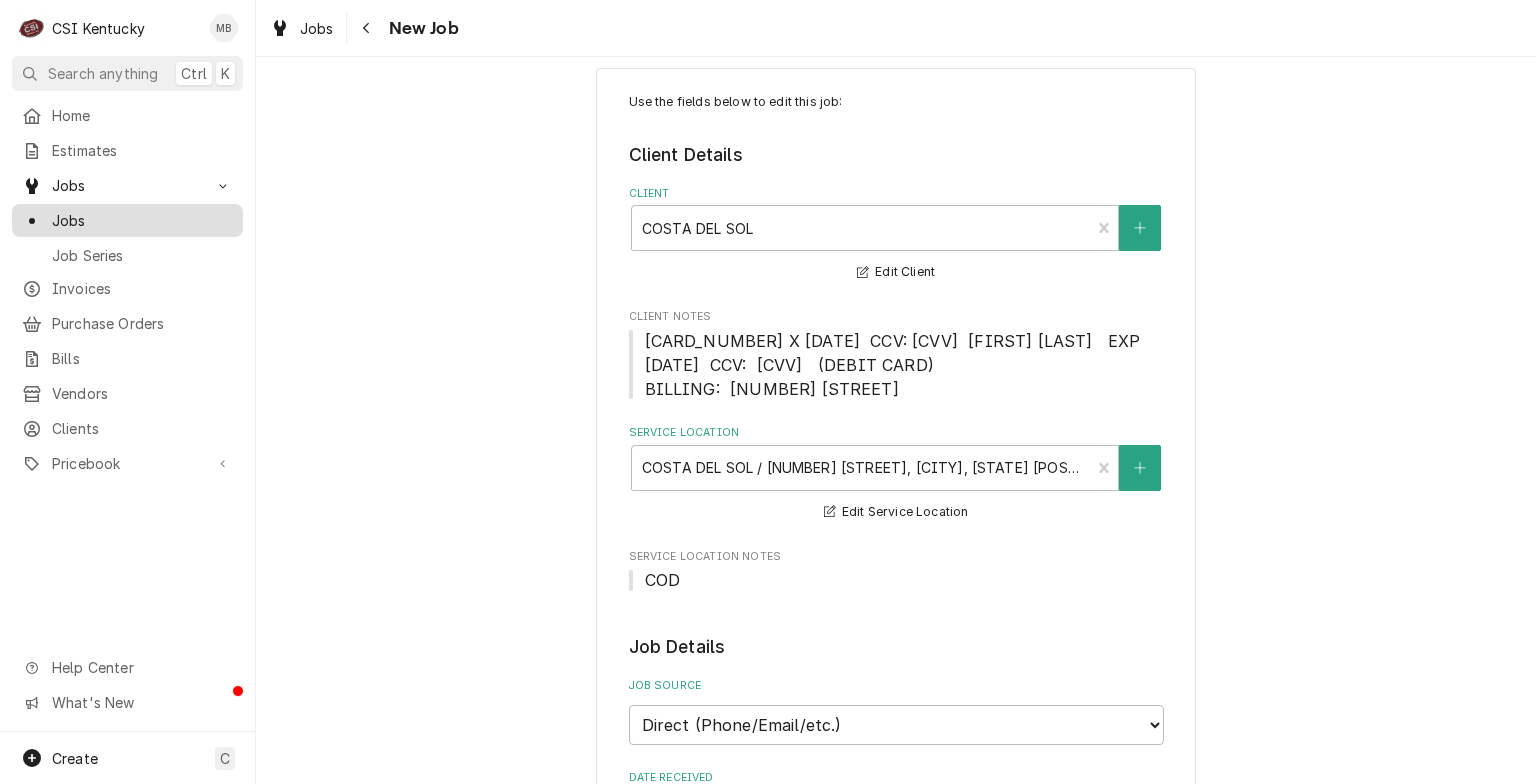 click on "Jobs" at bounding box center [127, 220] 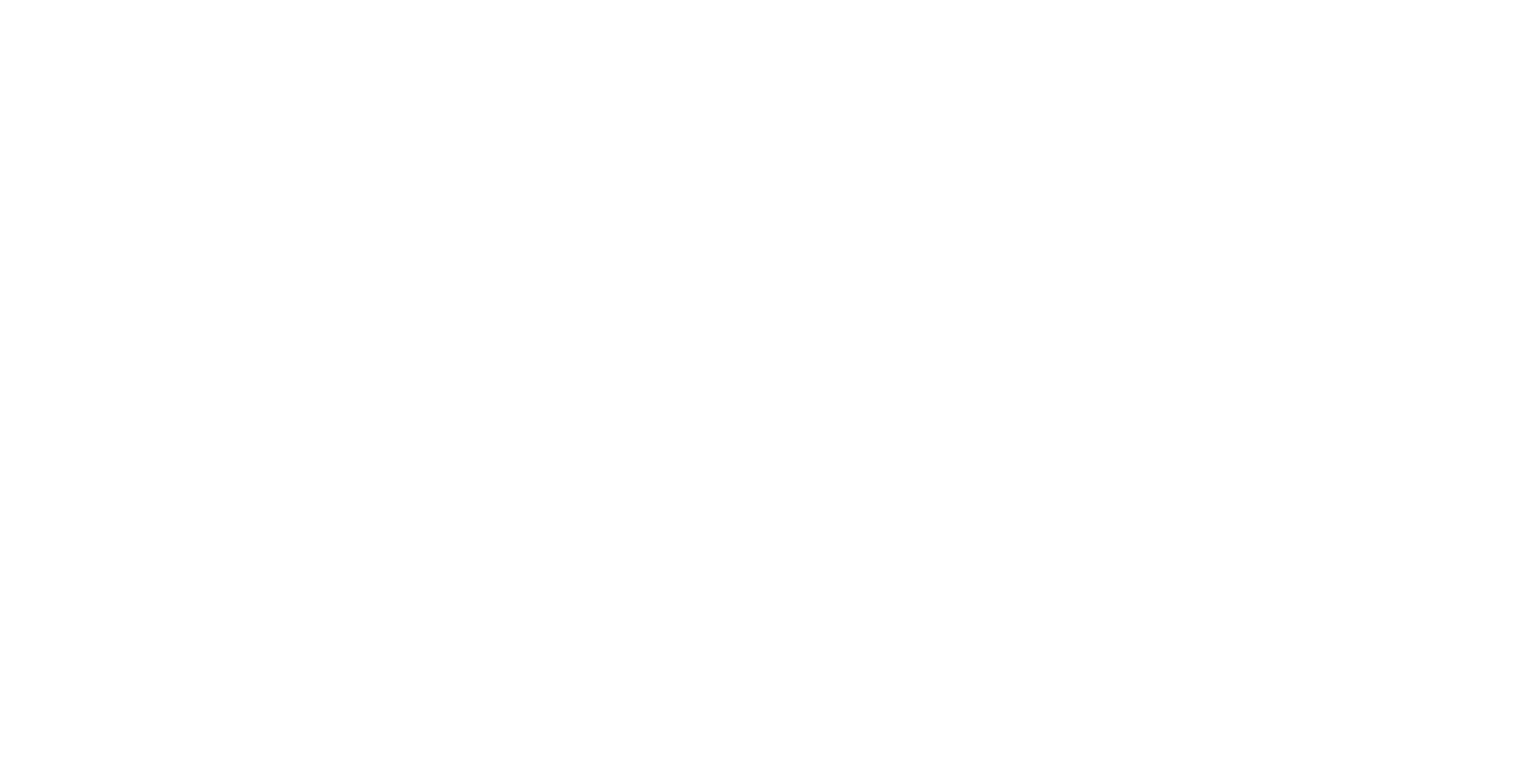 scroll, scrollTop: 0, scrollLeft: 0, axis: both 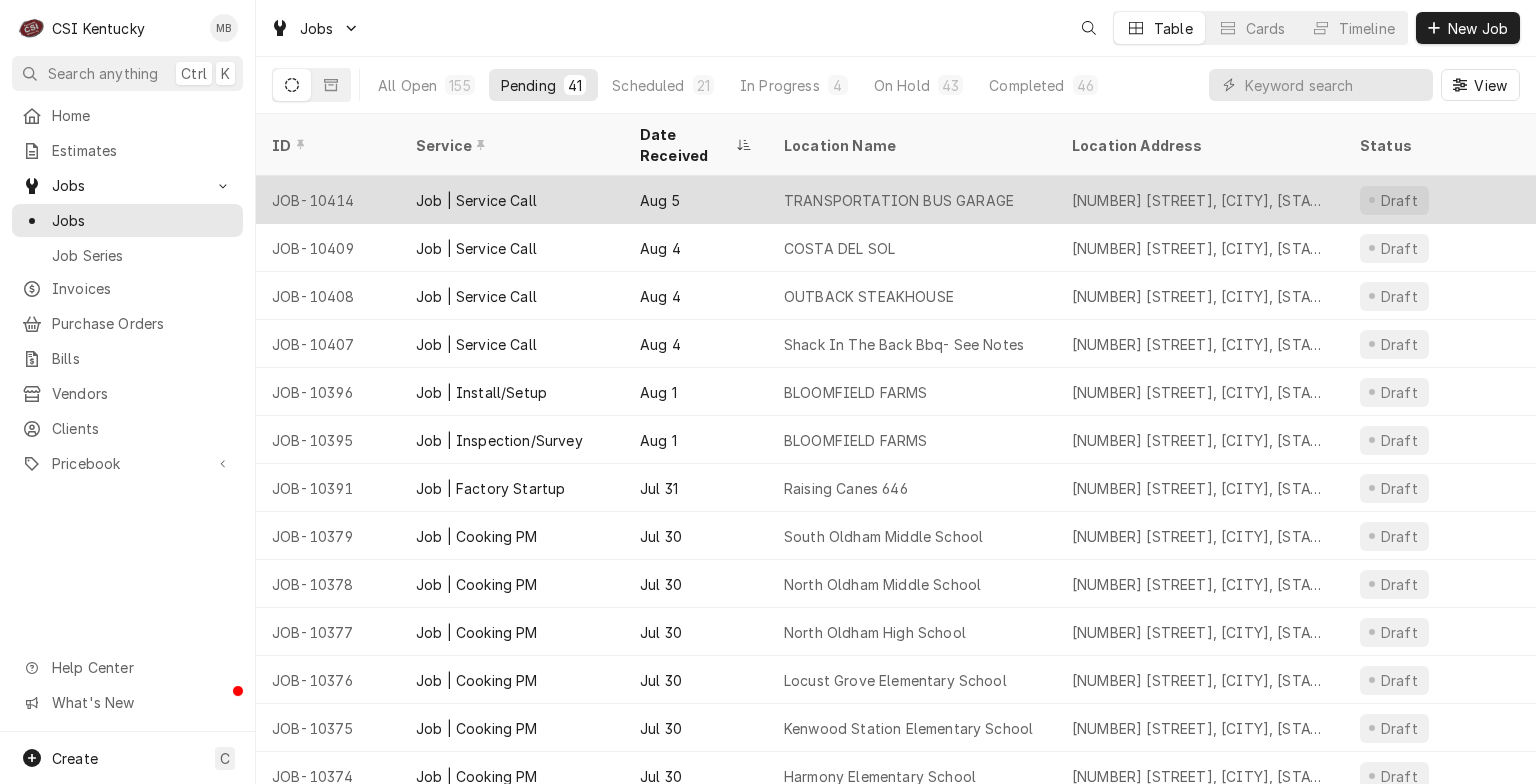 click on "Job | Service Call" at bounding box center [512, 200] 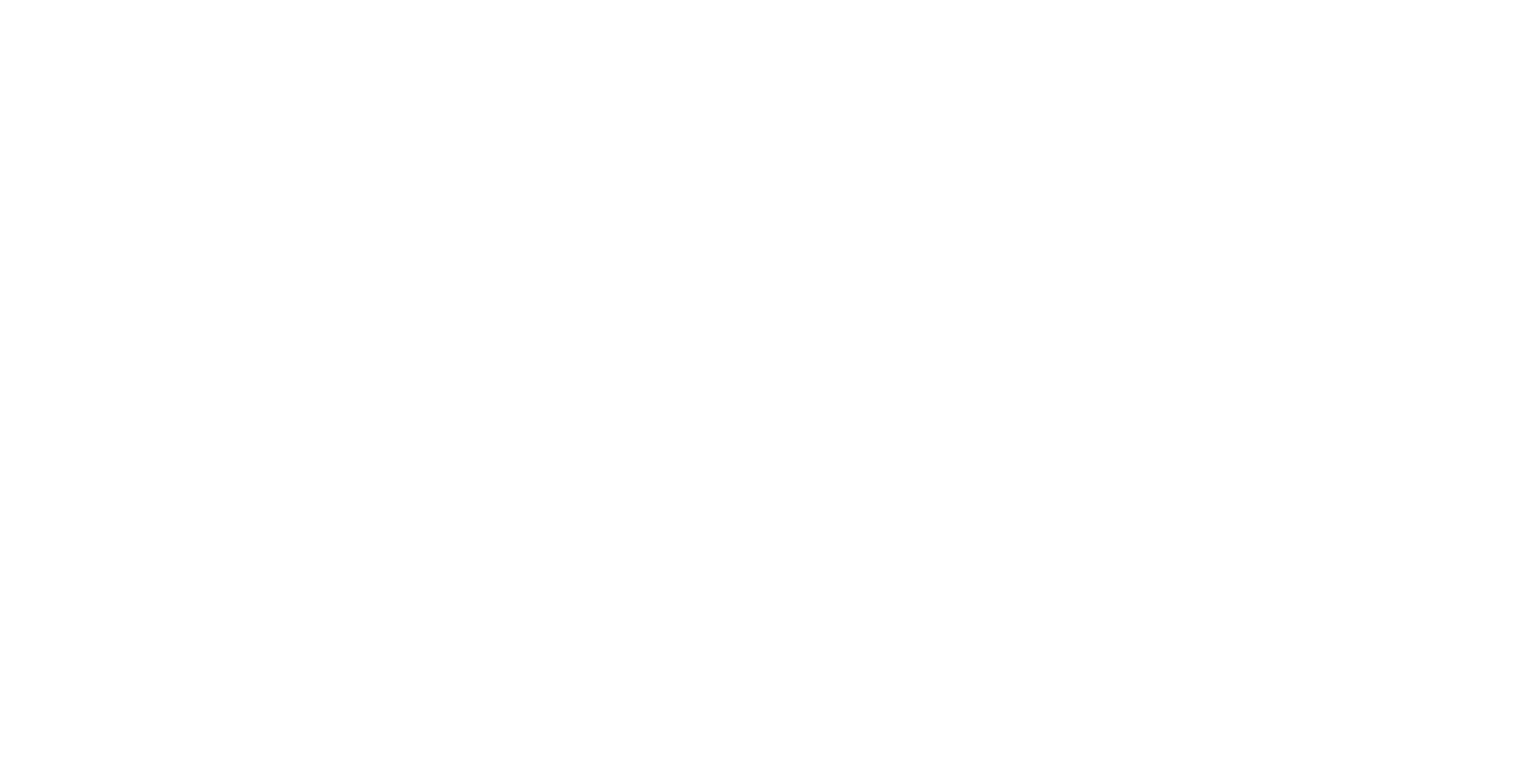 scroll, scrollTop: 0, scrollLeft: 0, axis: both 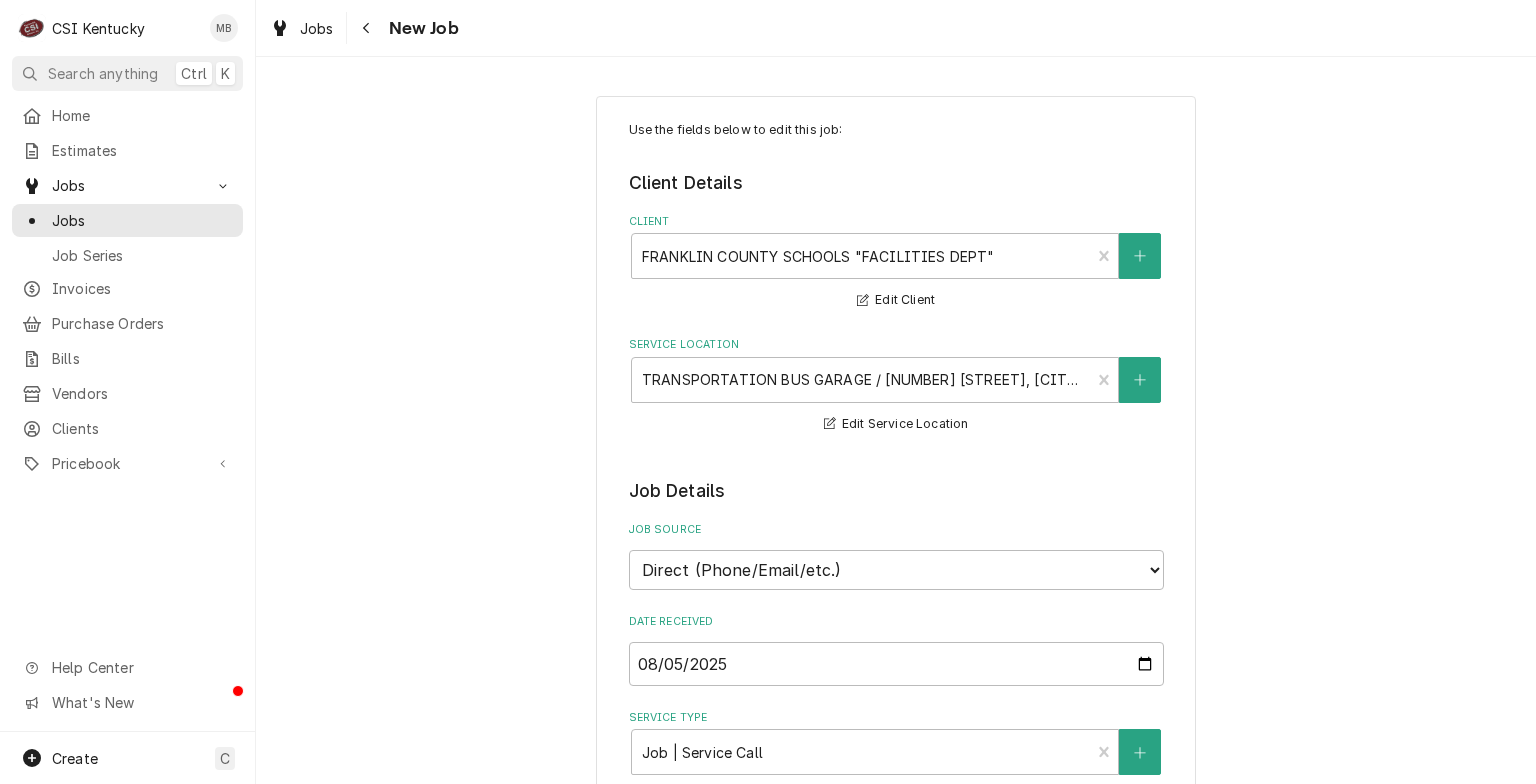 type on "x" 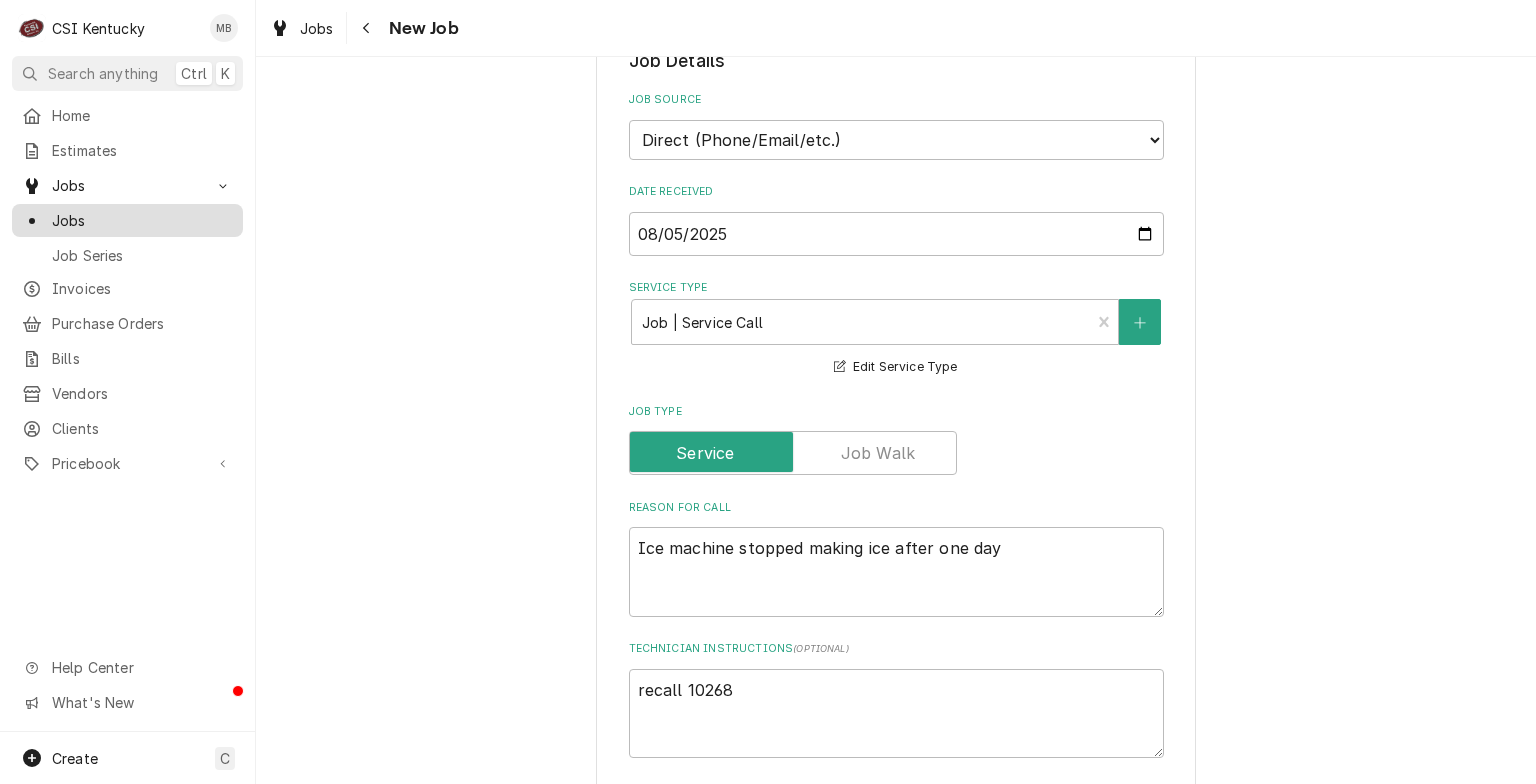 scroll, scrollTop: 429, scrollLeft: 0, axis: vertical 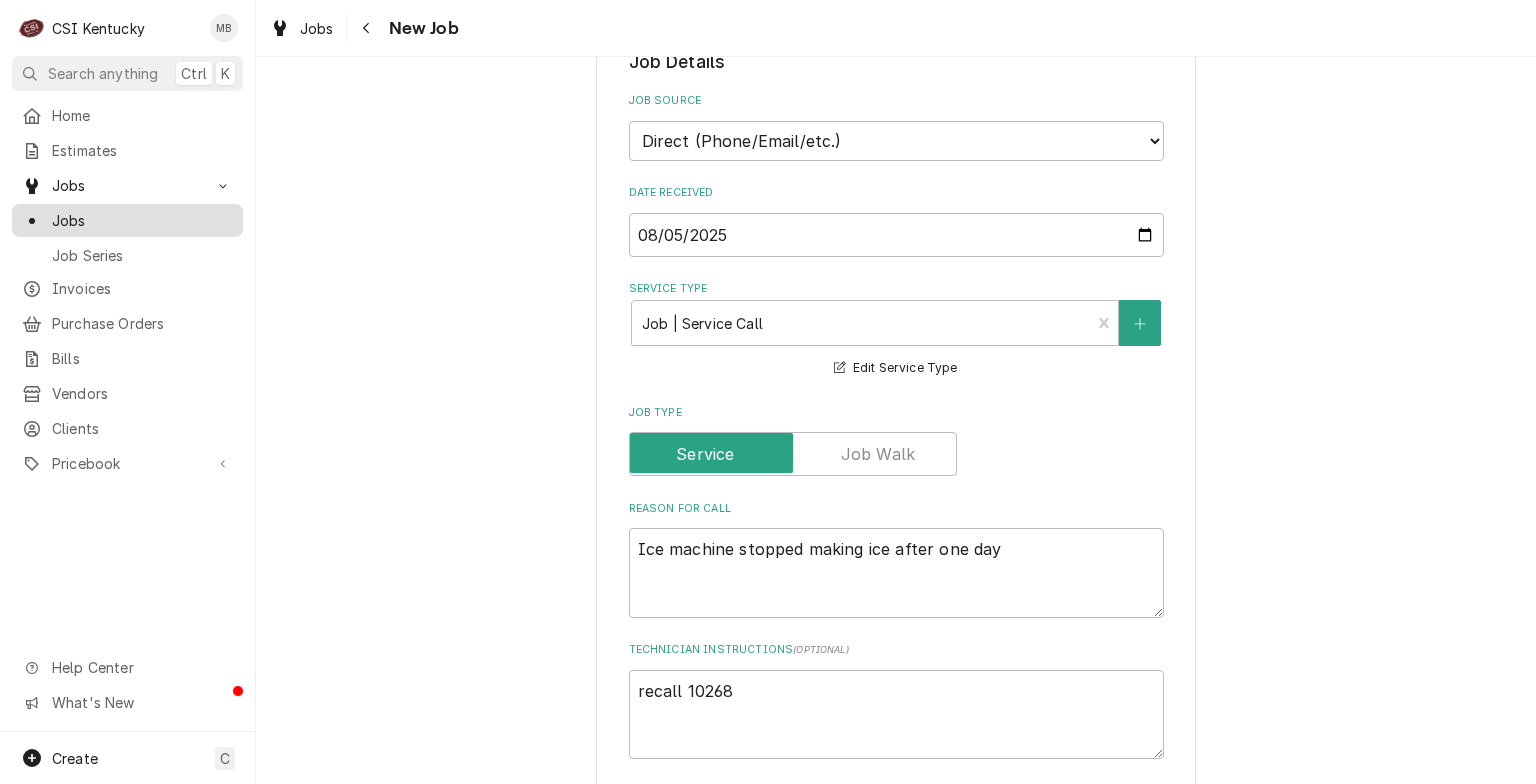 click on "Jobs" at bounding box center (142, 220) 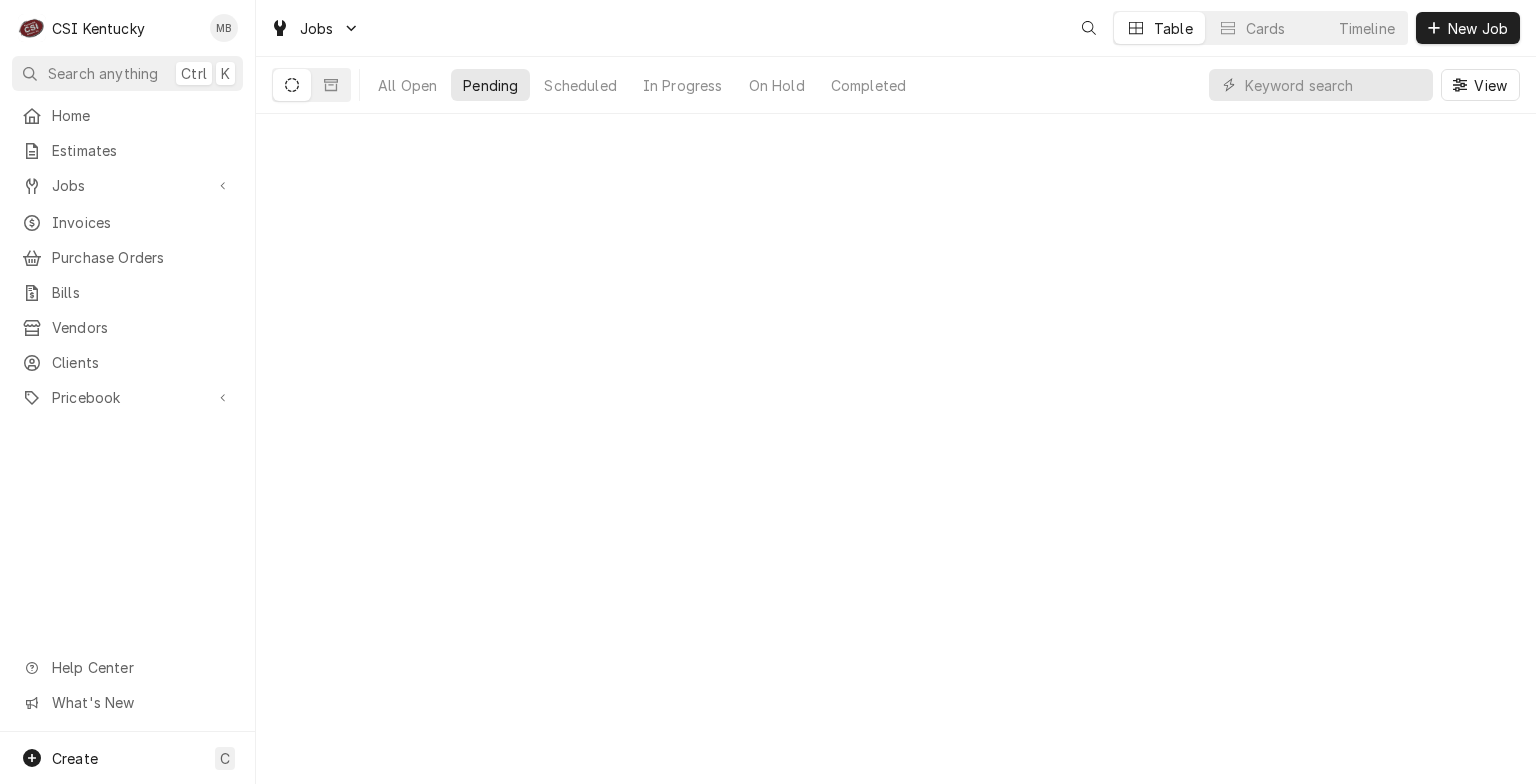 scroll, scrollTop: 0, scrollLeft: 0, axis: both 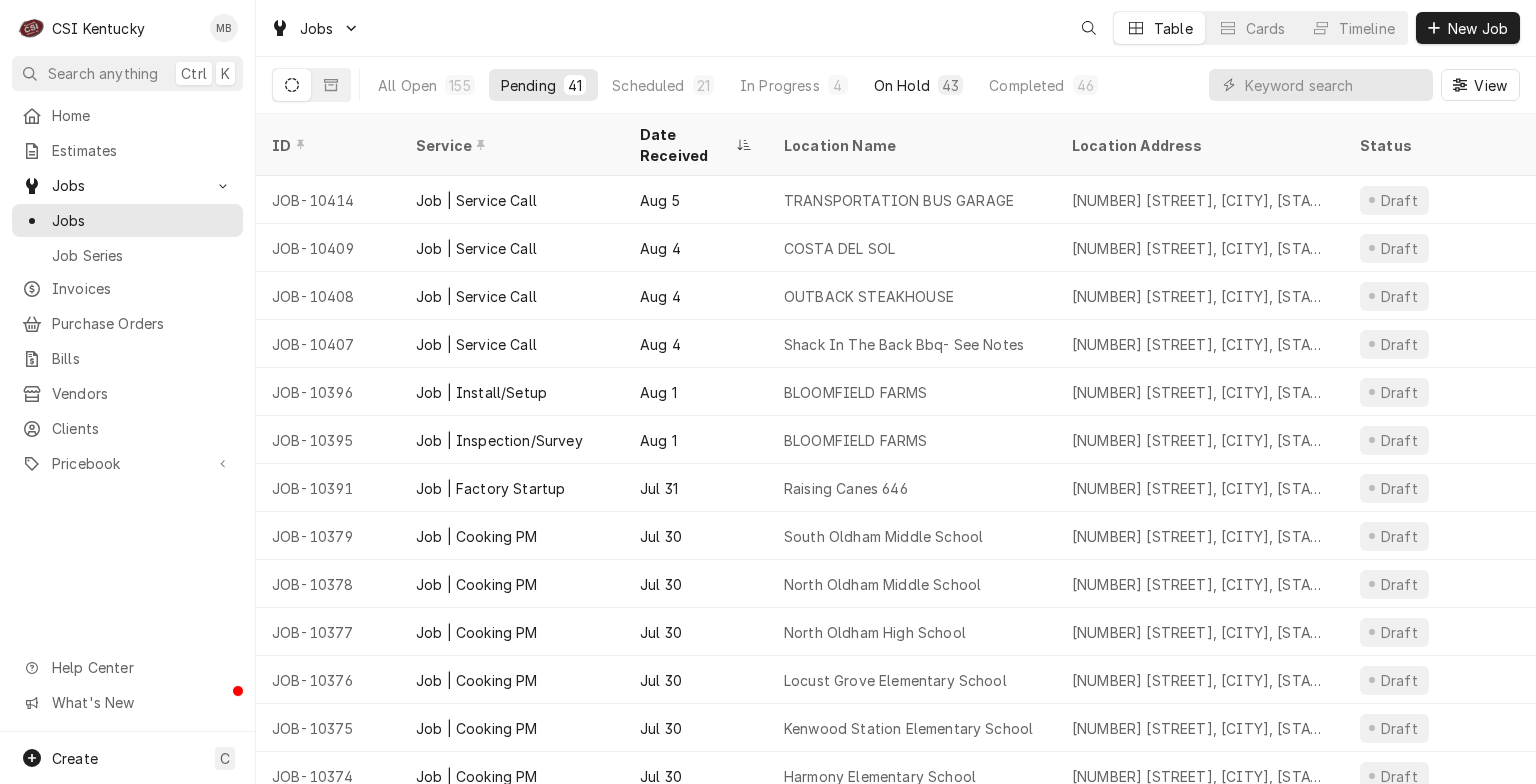 click on "On Hold" at bounding box center [902, 85] 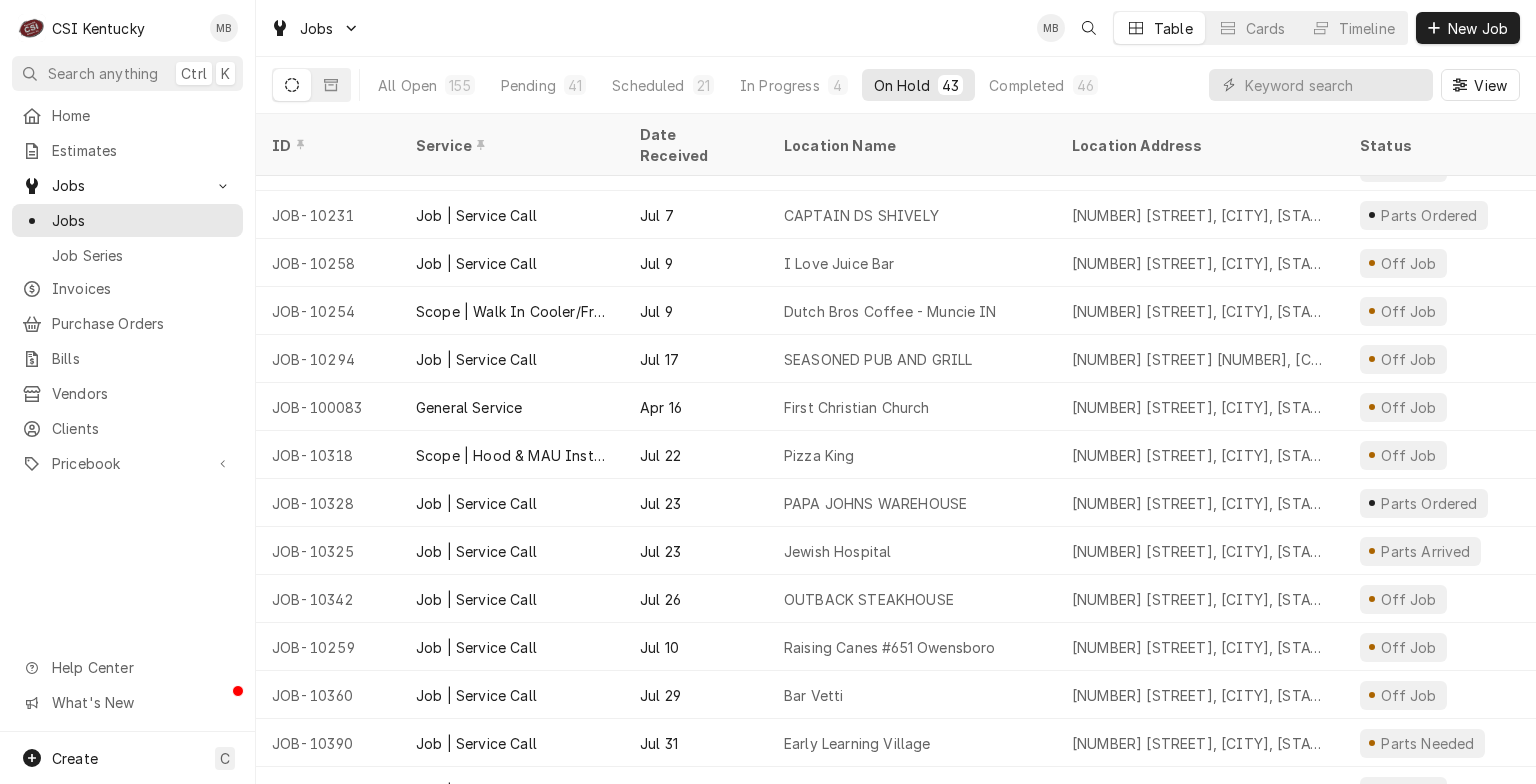 scroll, scrollTop: 799, scrollLeft: 0, axis: vertical 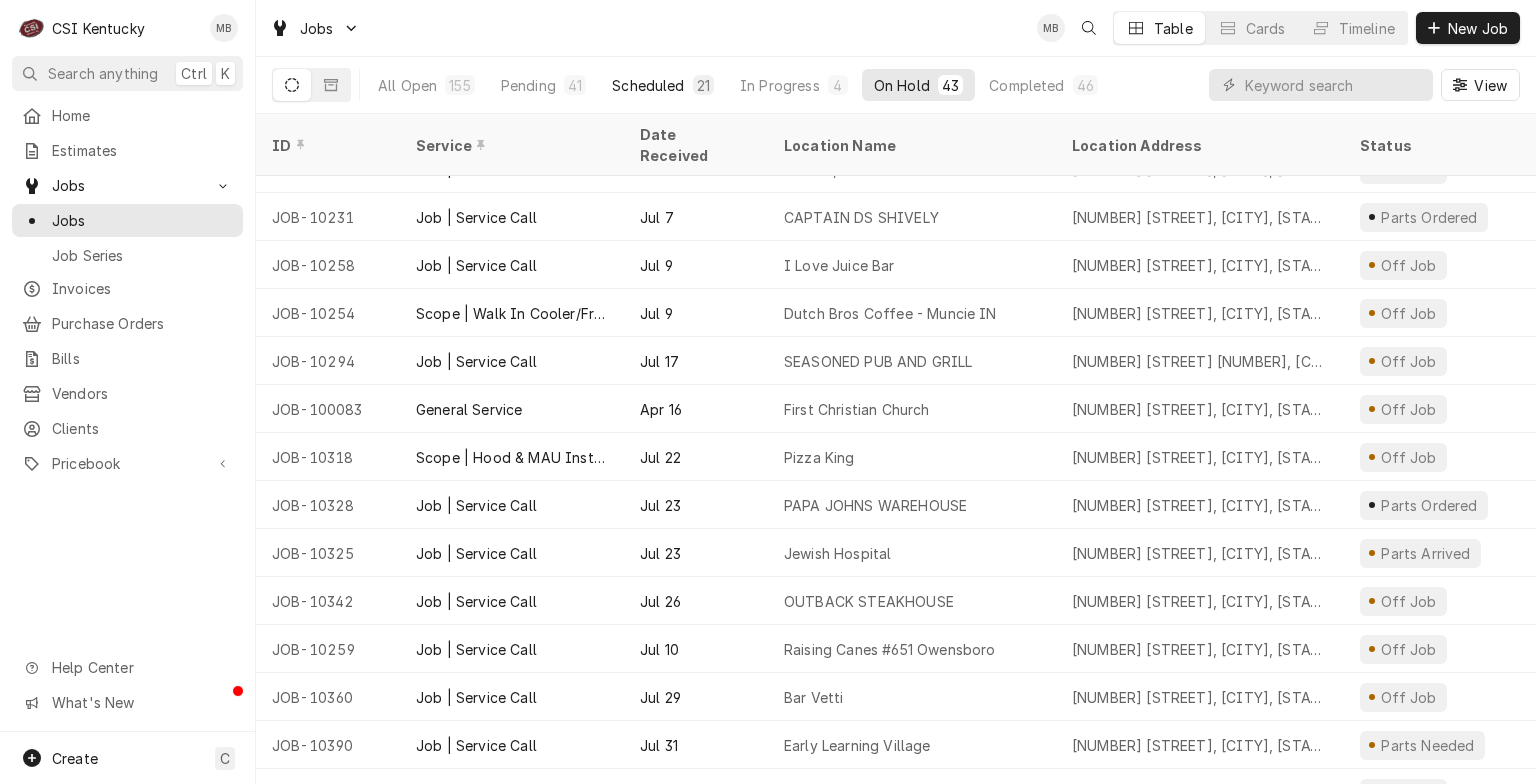 click on "Scheduled" at bounding box center [648, 85] 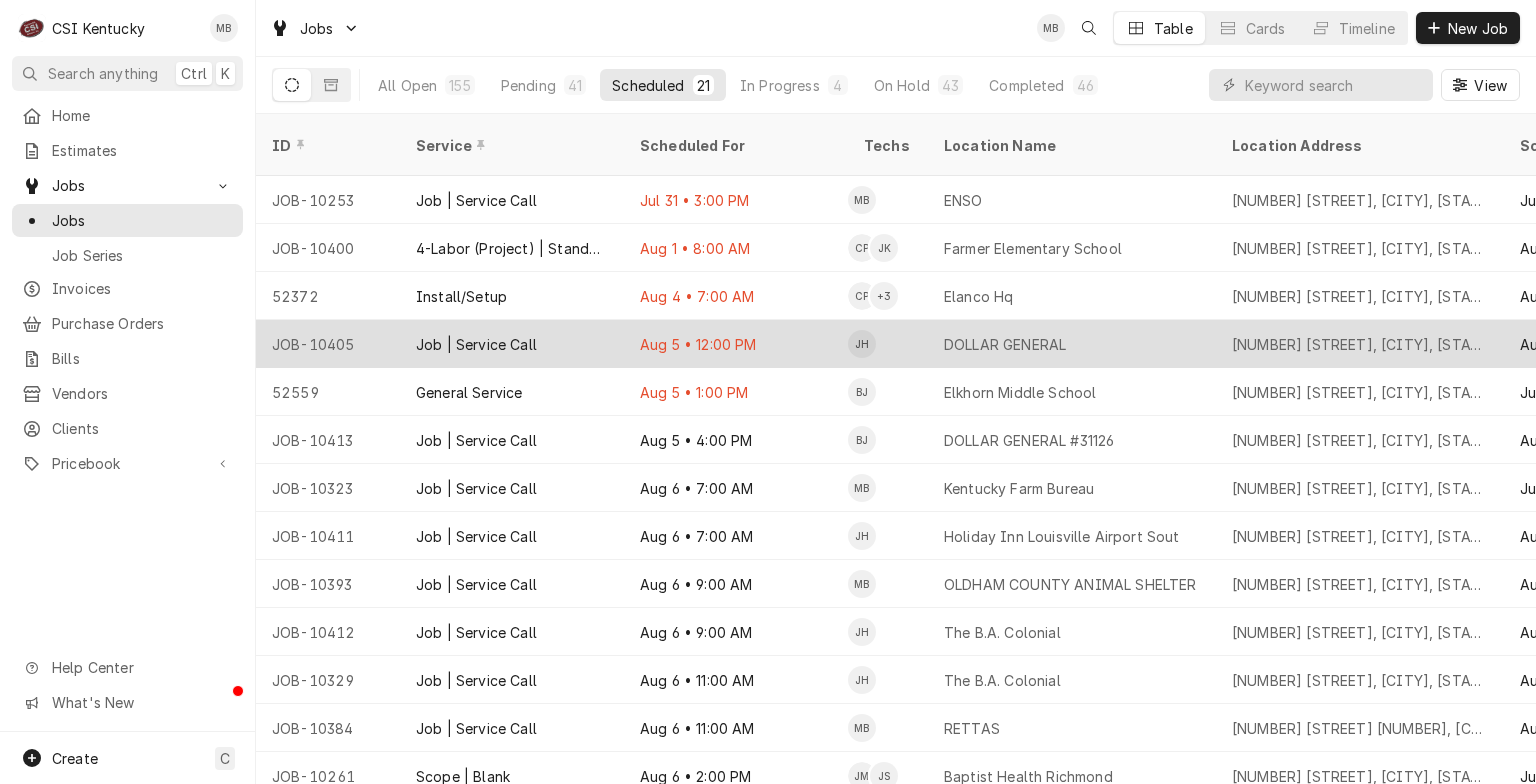 click on "Aug 5   • 12:00 PM" at bounding box center [736, 344] 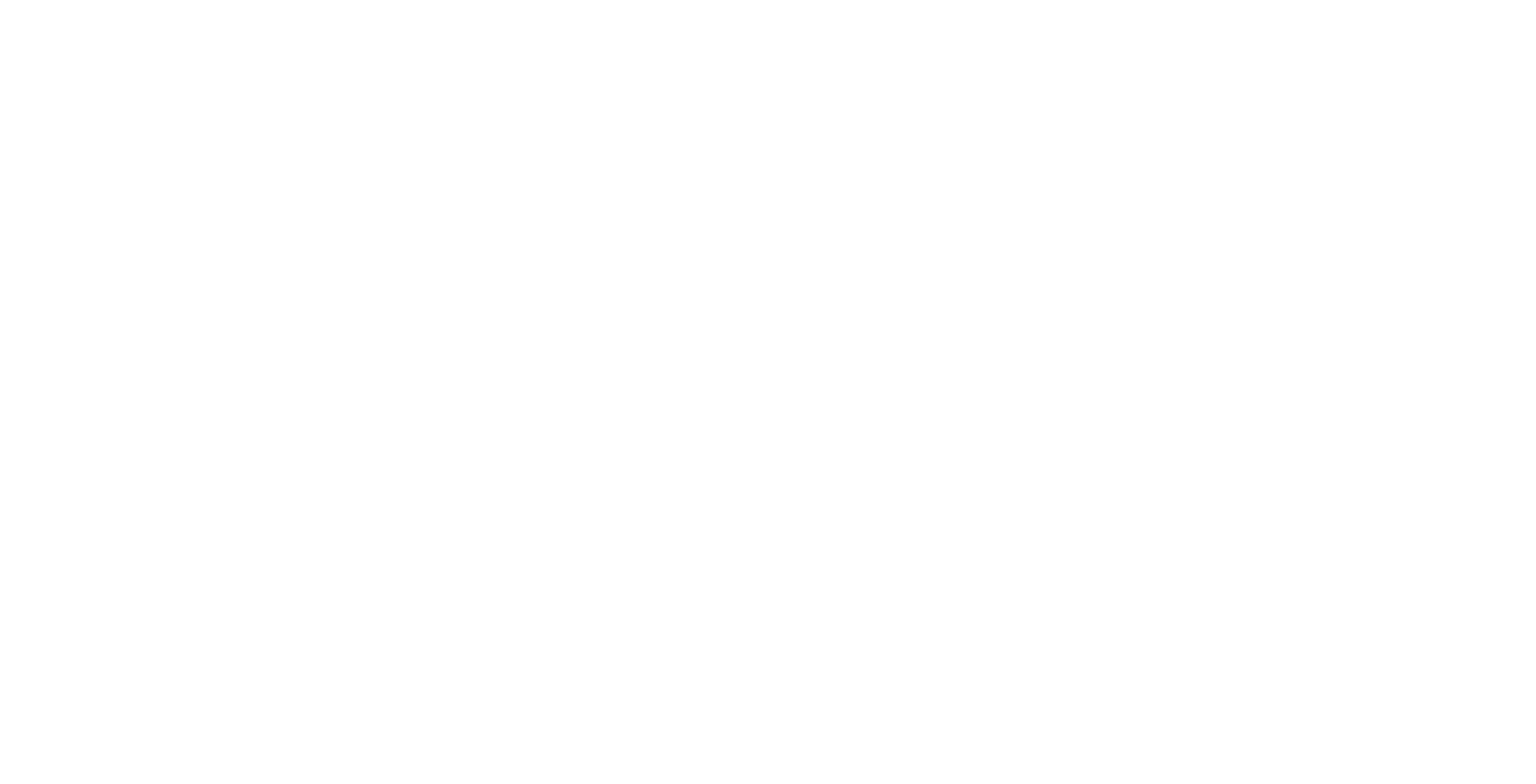 scroll, scrollTop: 0, scrollLeft: 0, axis: both 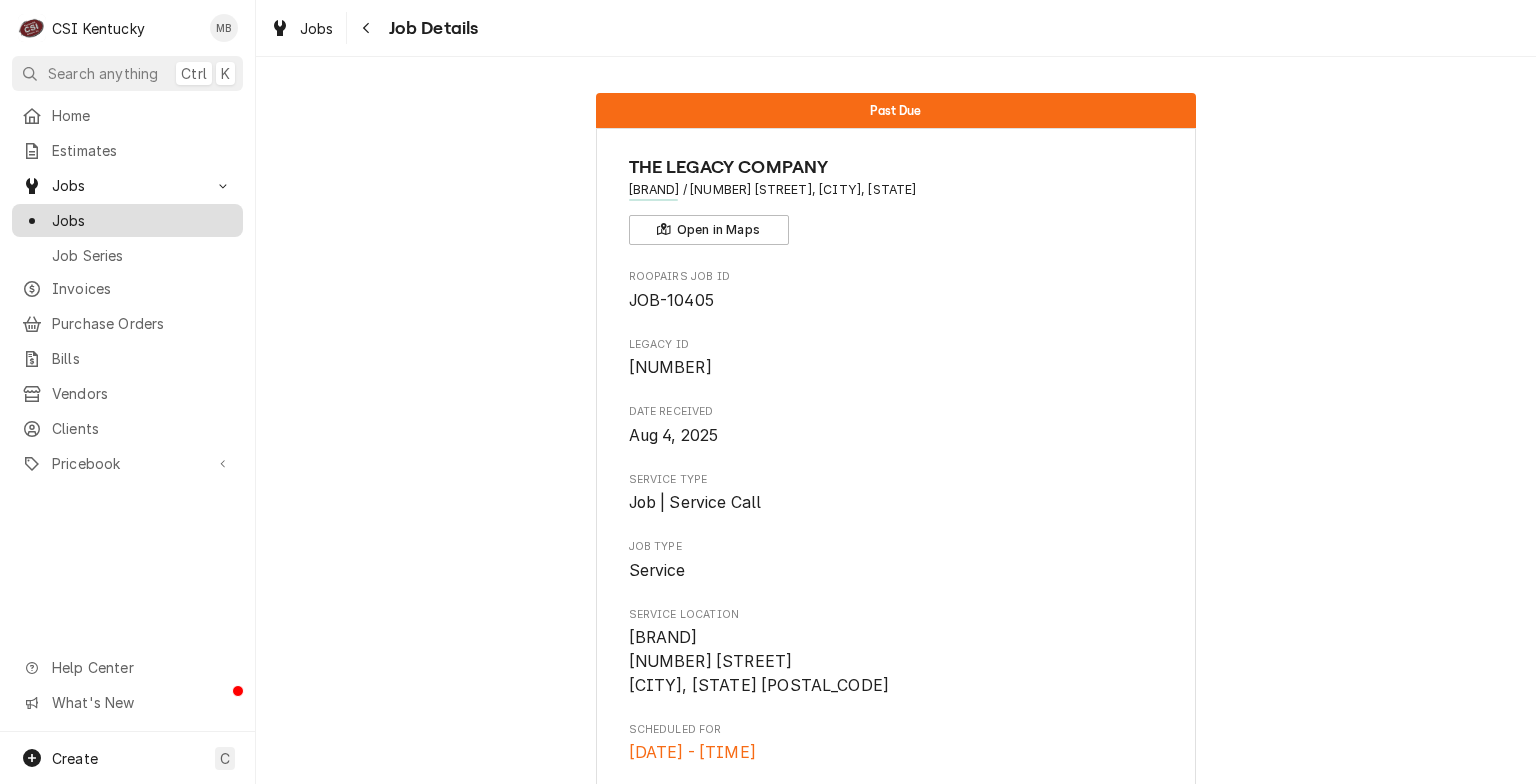 click on "Jobs" at bounding box center [142, 220] 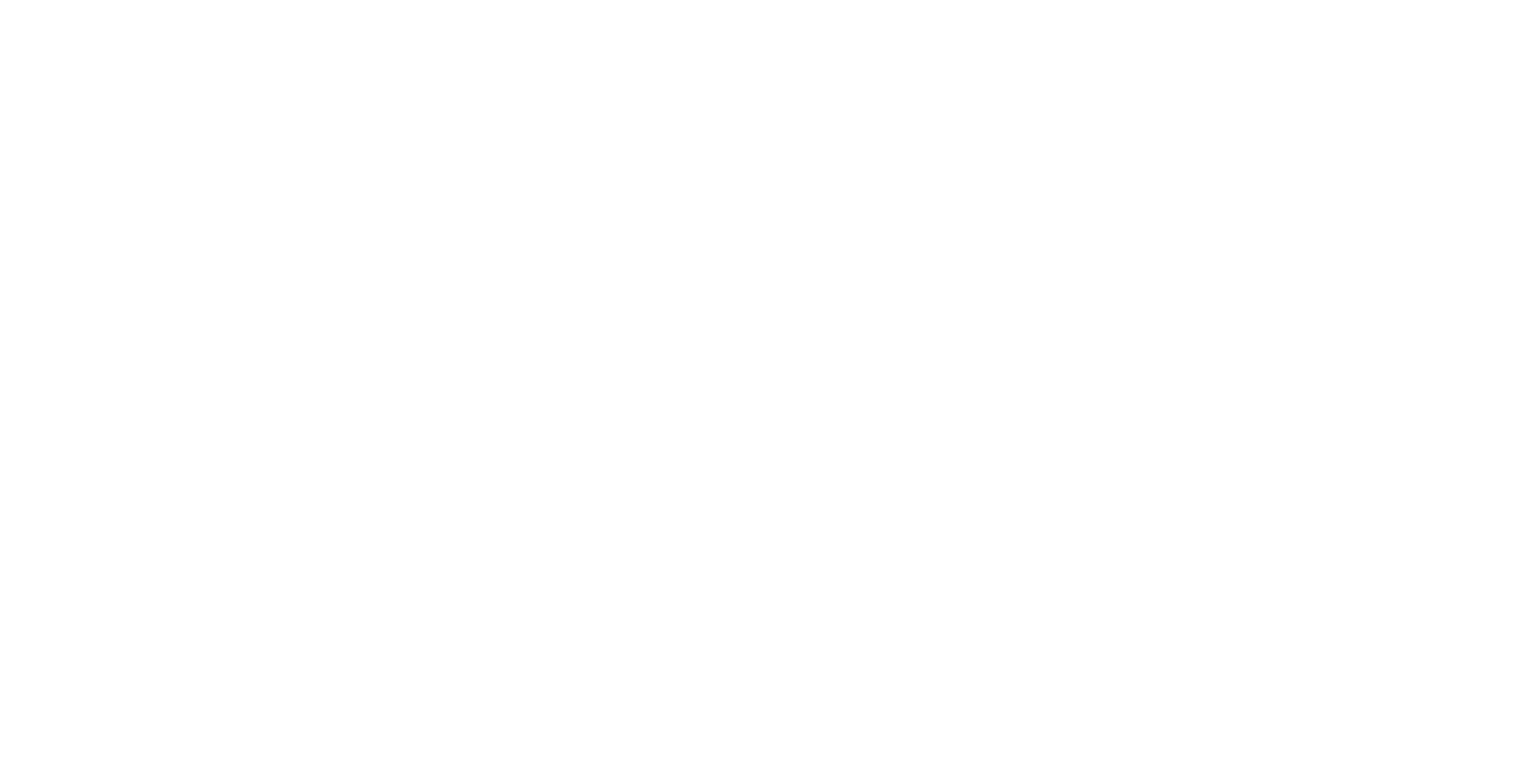 scroll, scrollTop: 0, scrollLeft: 0, axis: both 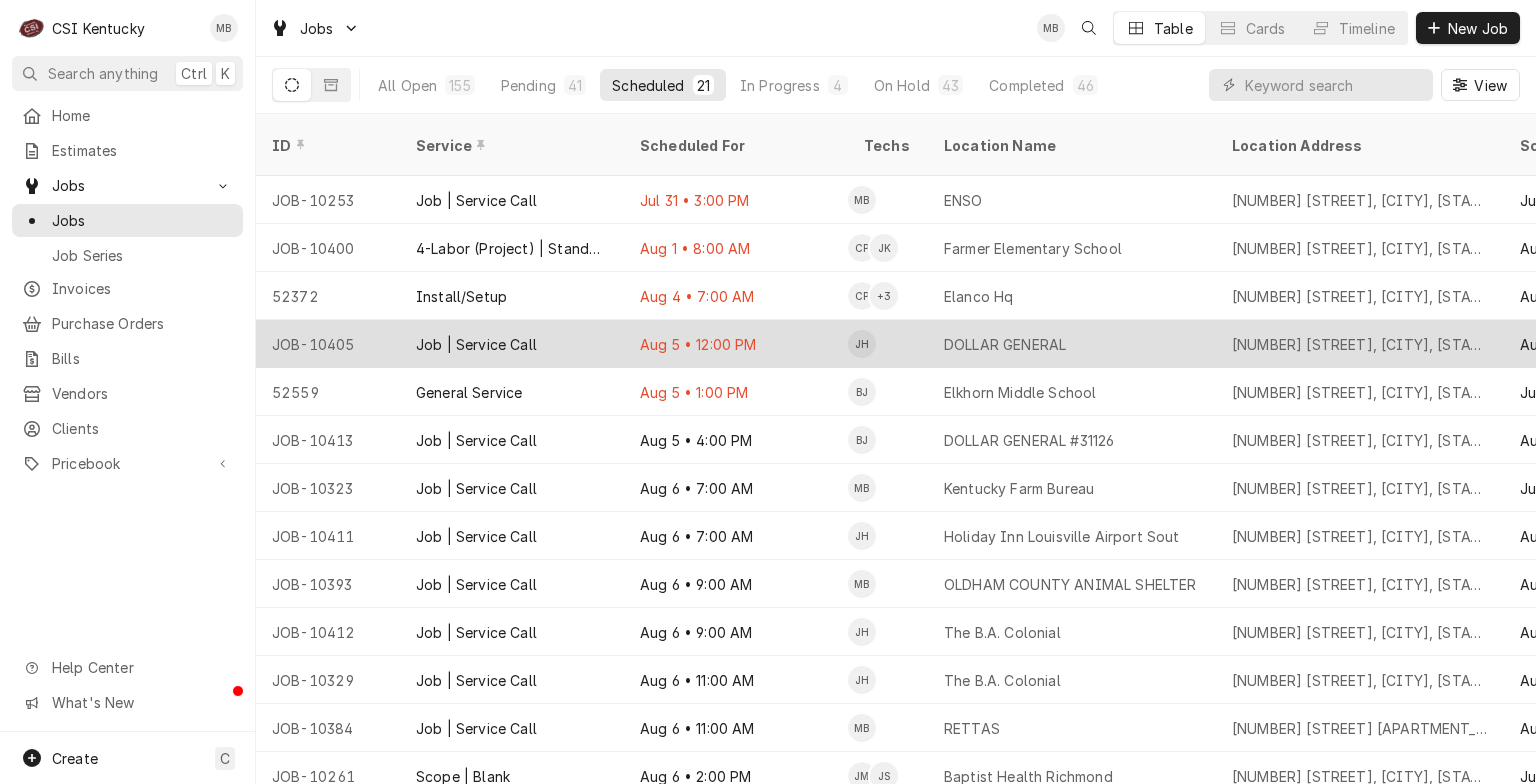 click on "Job | Service Call" at bounding box center [512, 344] 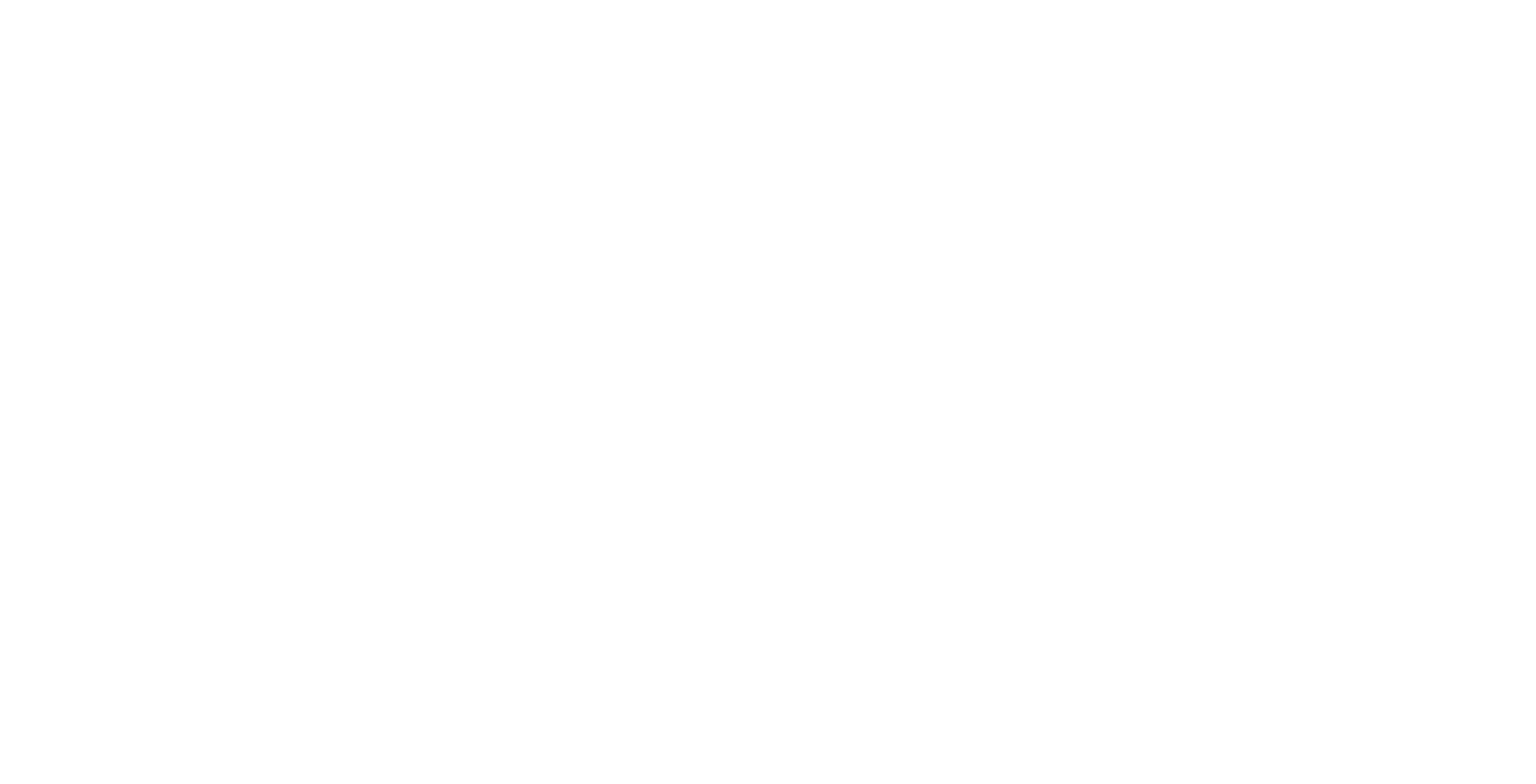 scroll, scrollTop: 0, scrollLeft: 0, axis: both 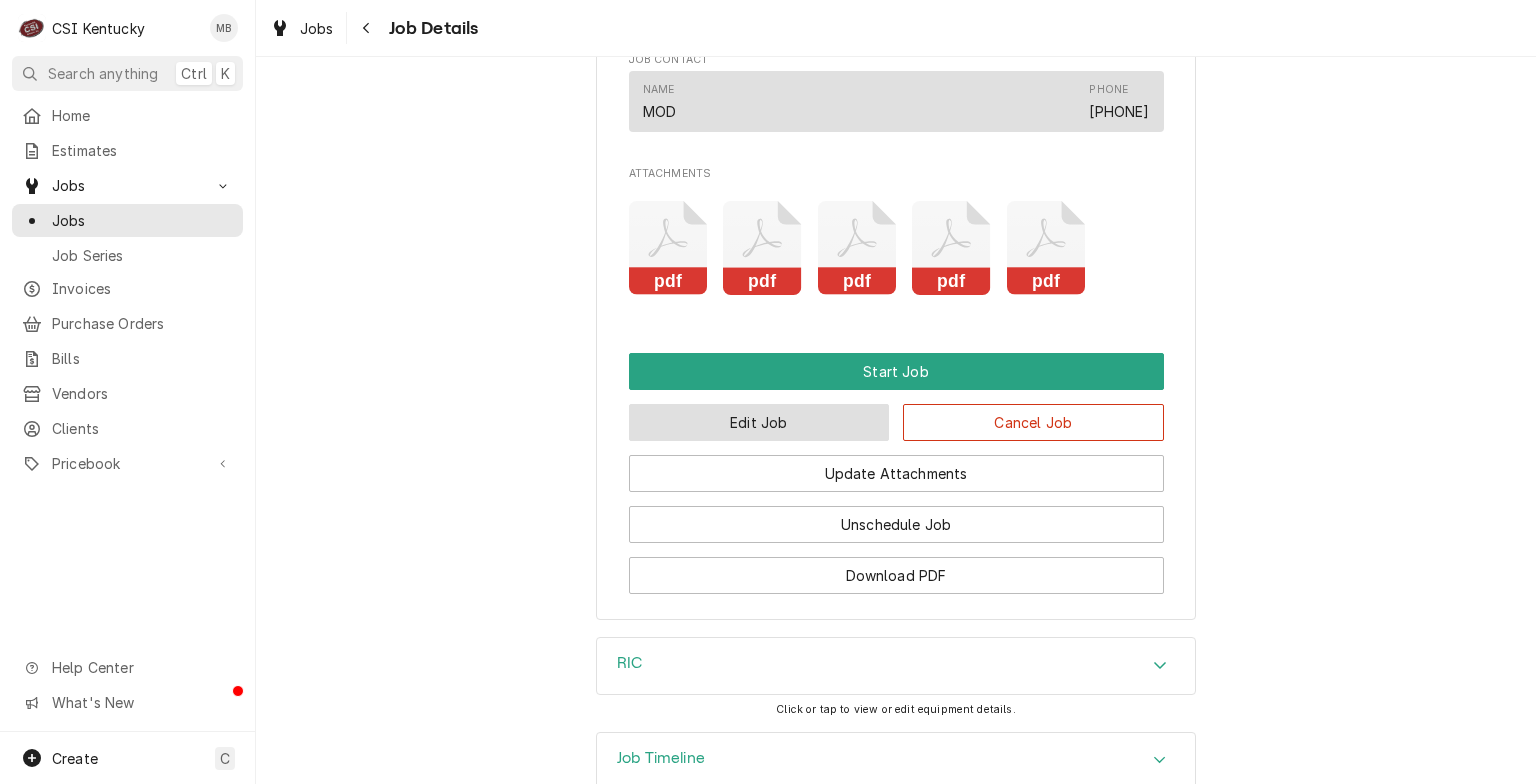 click on "Edit Job" at bounding box center [759, 422] 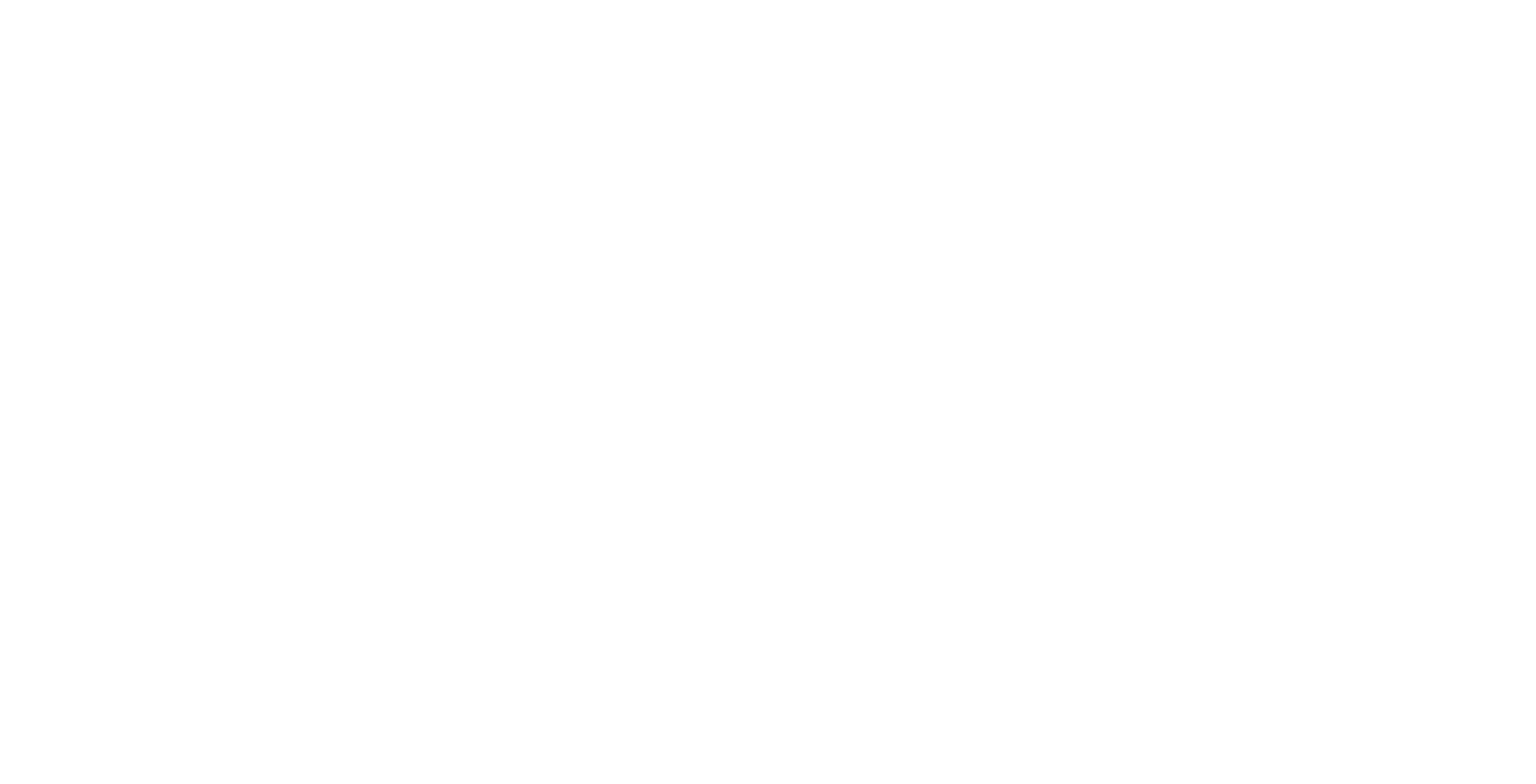 scroll, scrollTop: 0, scrollLeft: 0, axis: both 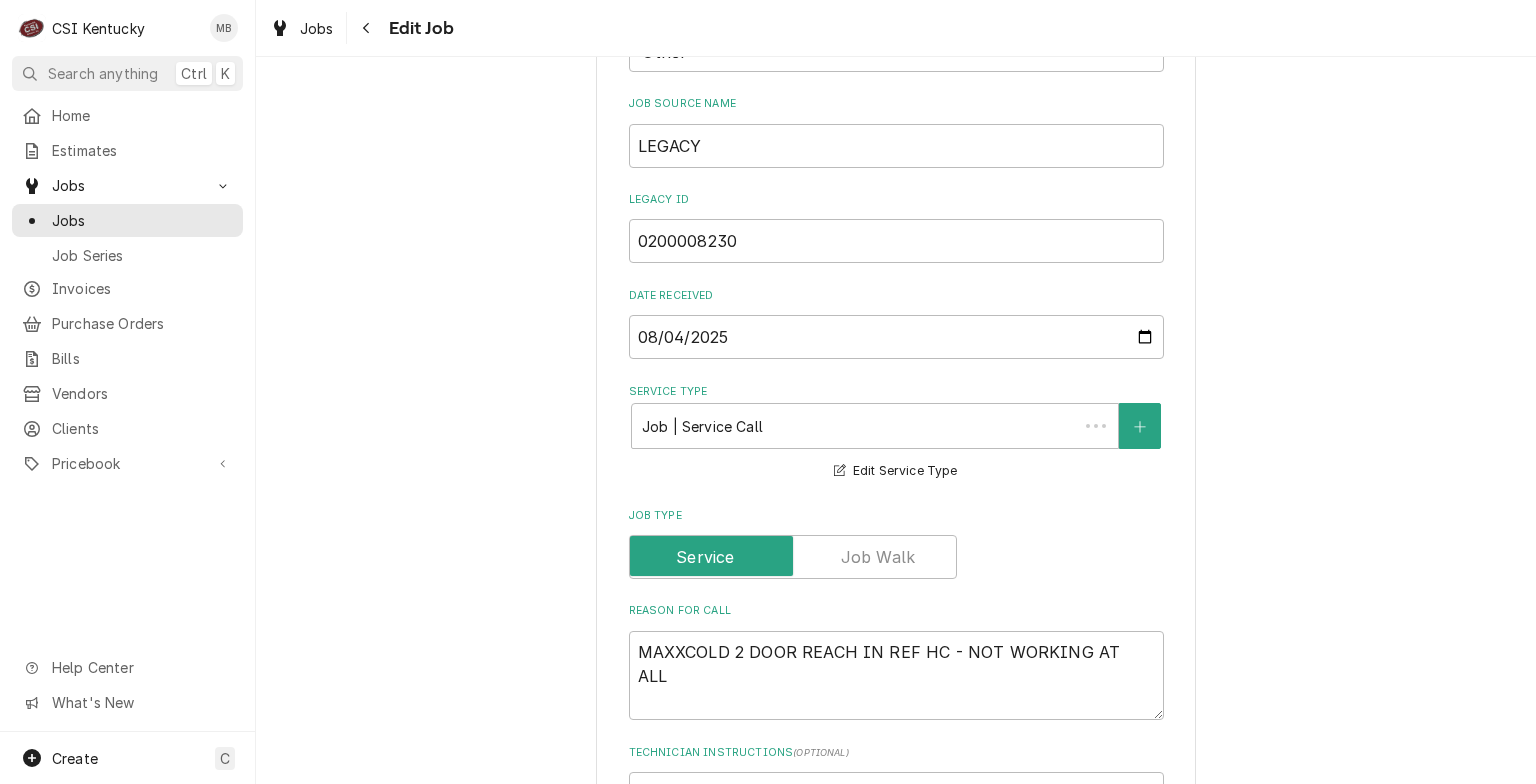 type on "x" 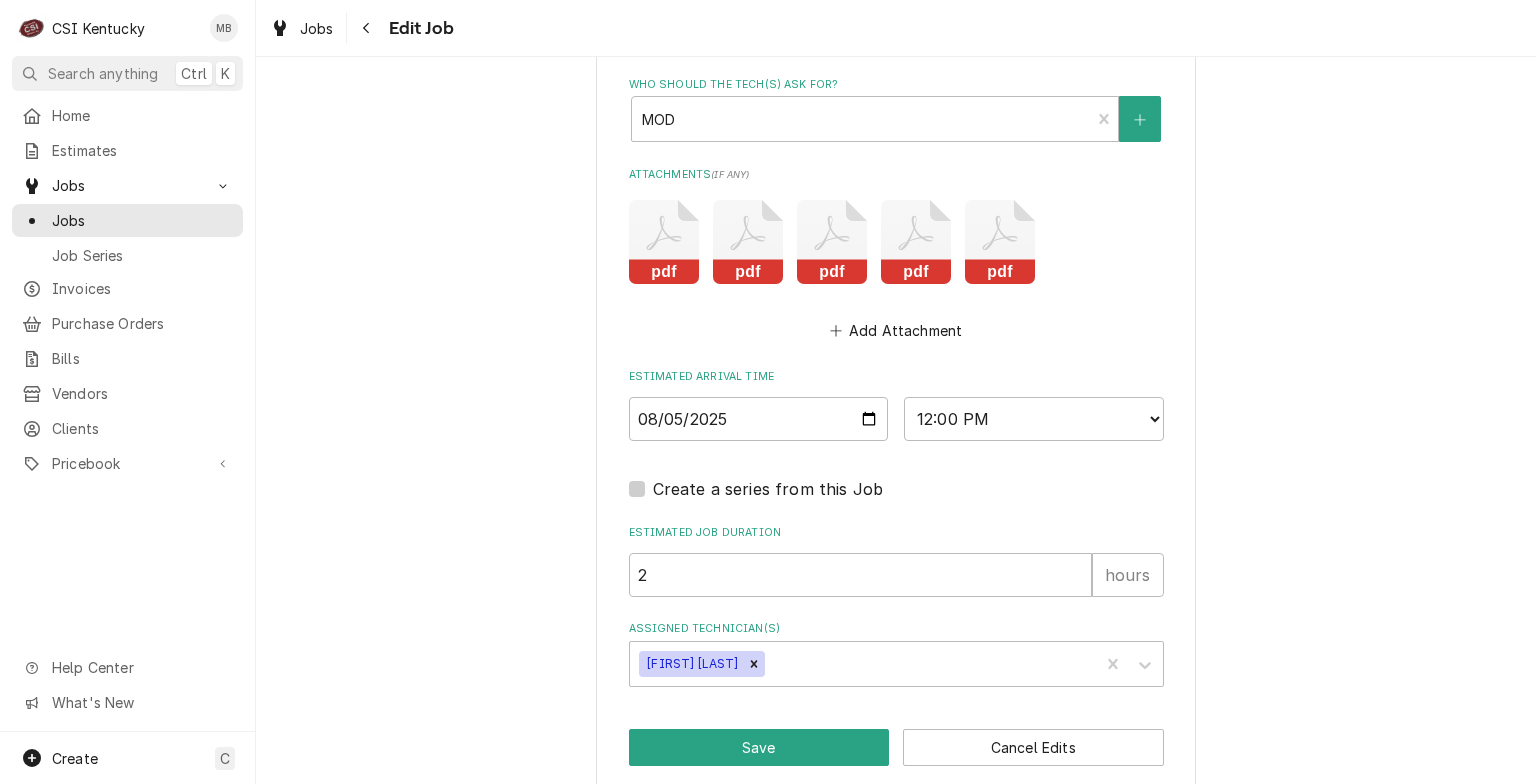 scroll, scrollTop: 2225, scrollLeft: 0, axis: vertical 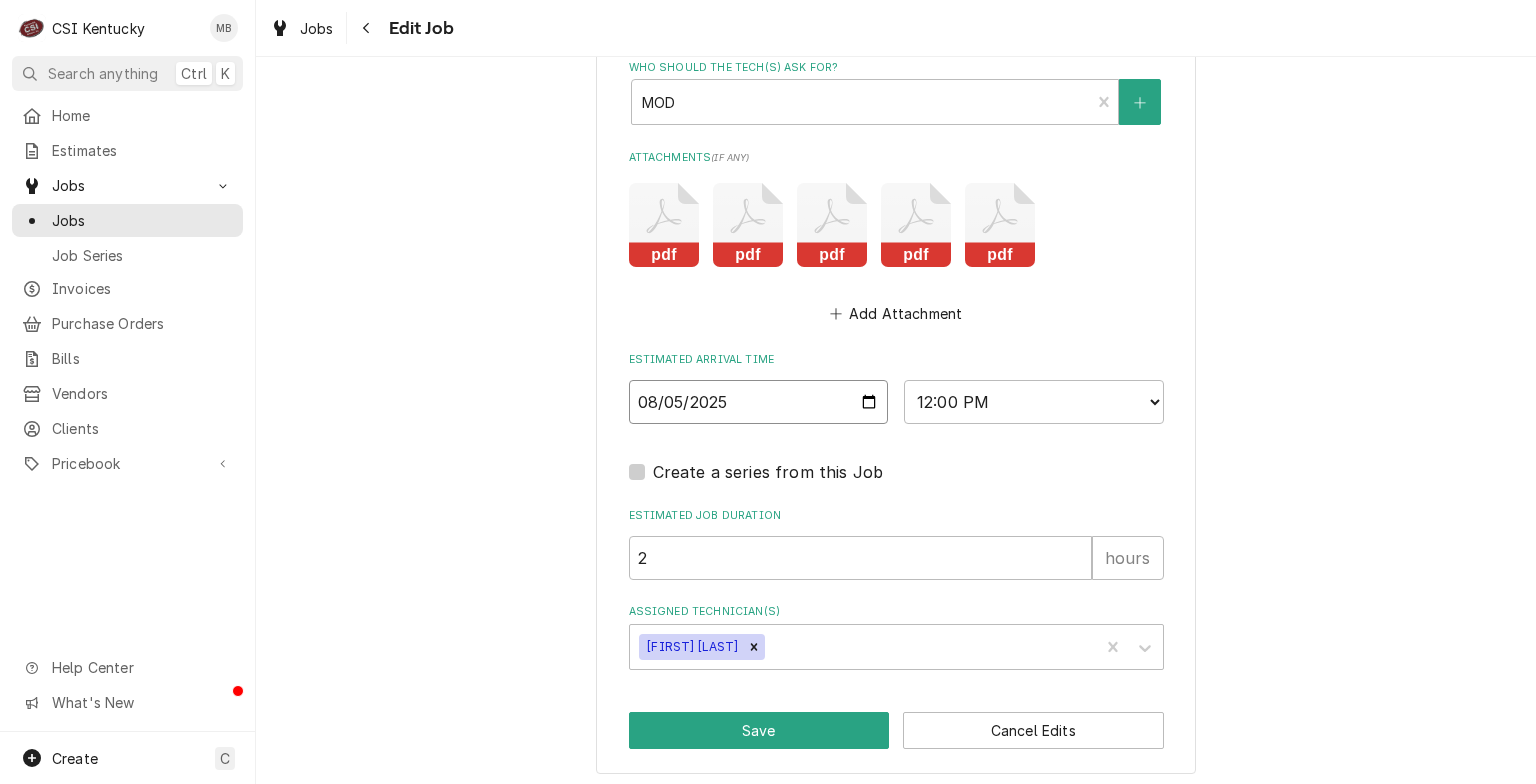 click on "2025-08-05" at bounding box center (759, 402) 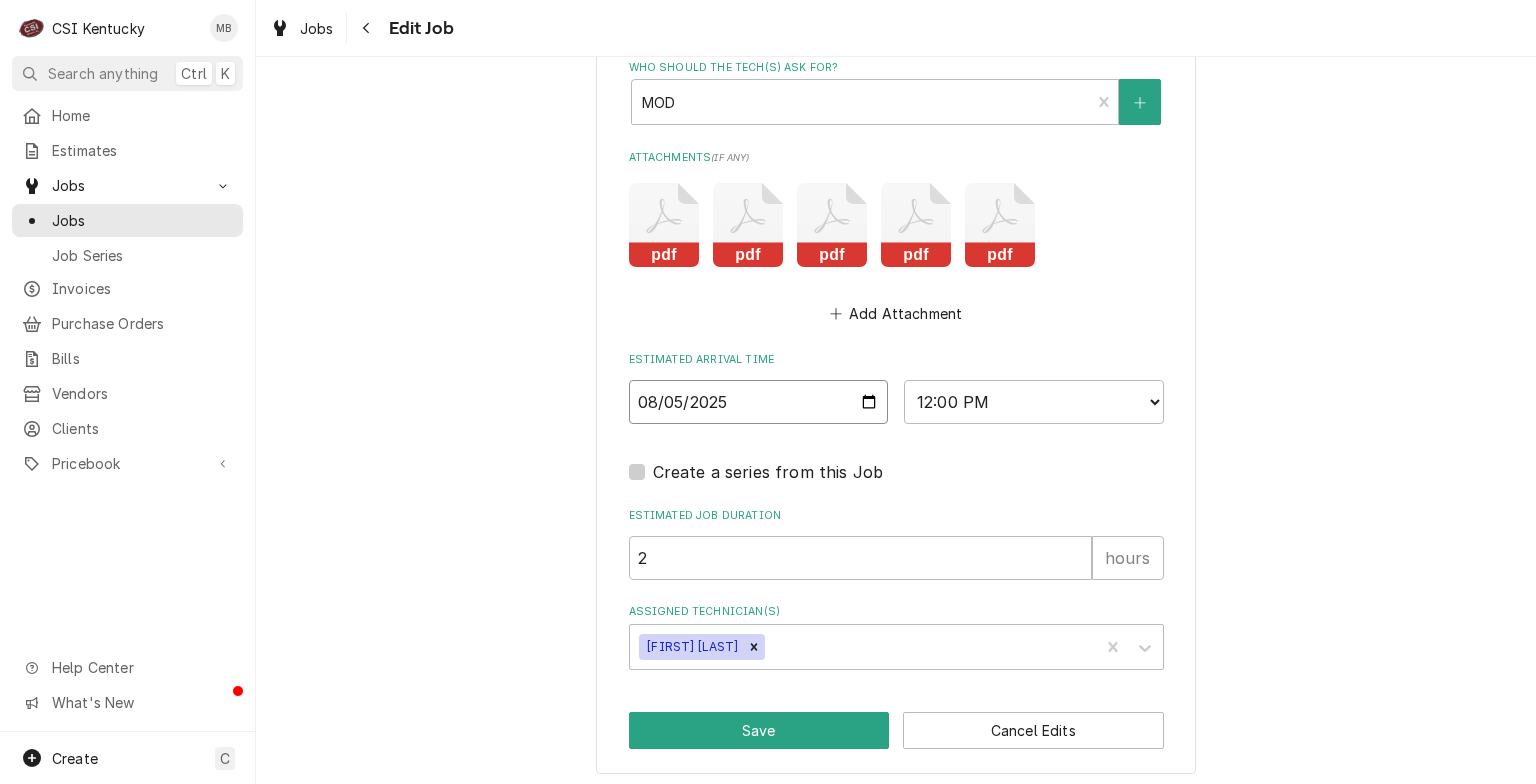 click on "2025-08-05" at bounding box center (759, 402) 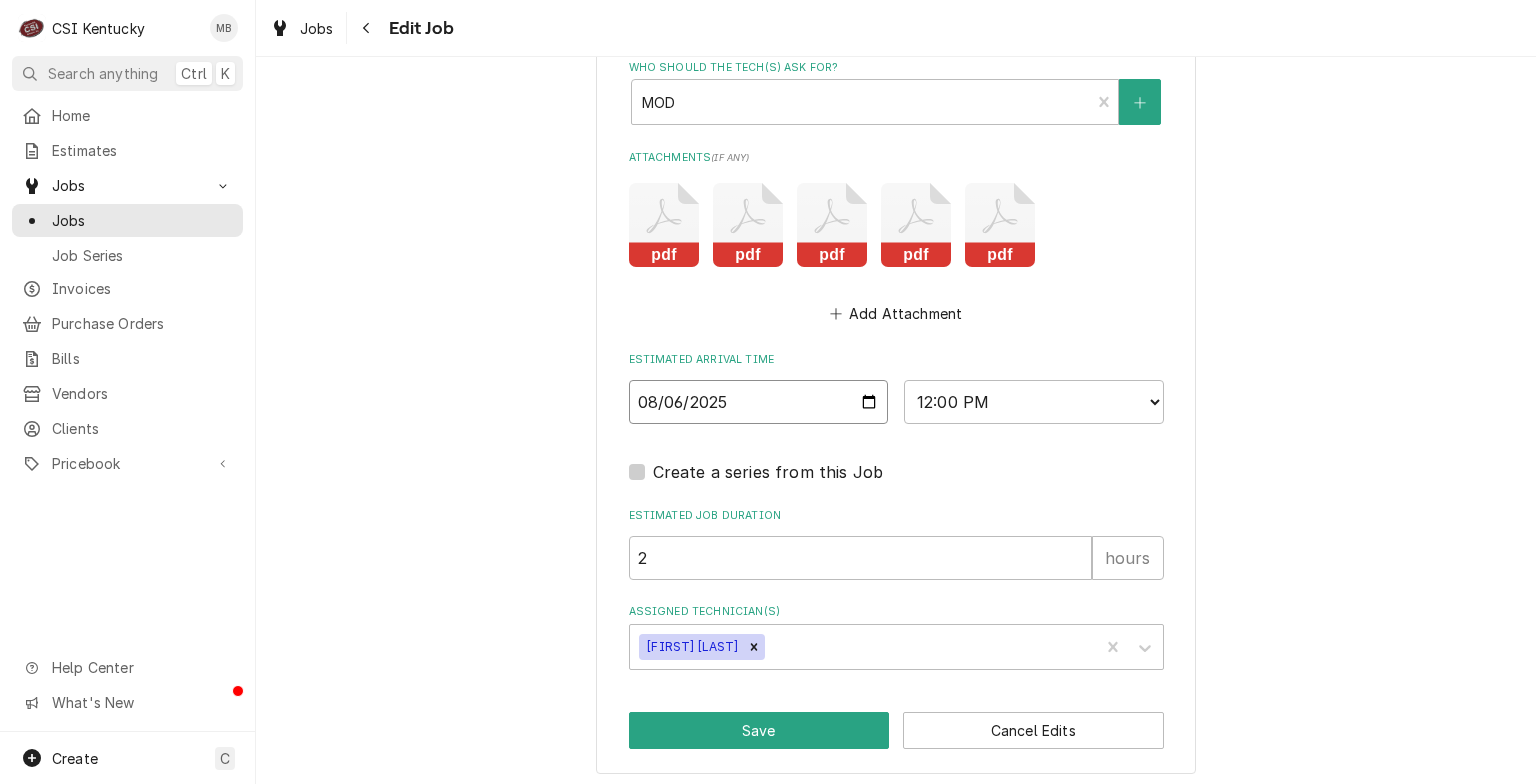 type on "x" 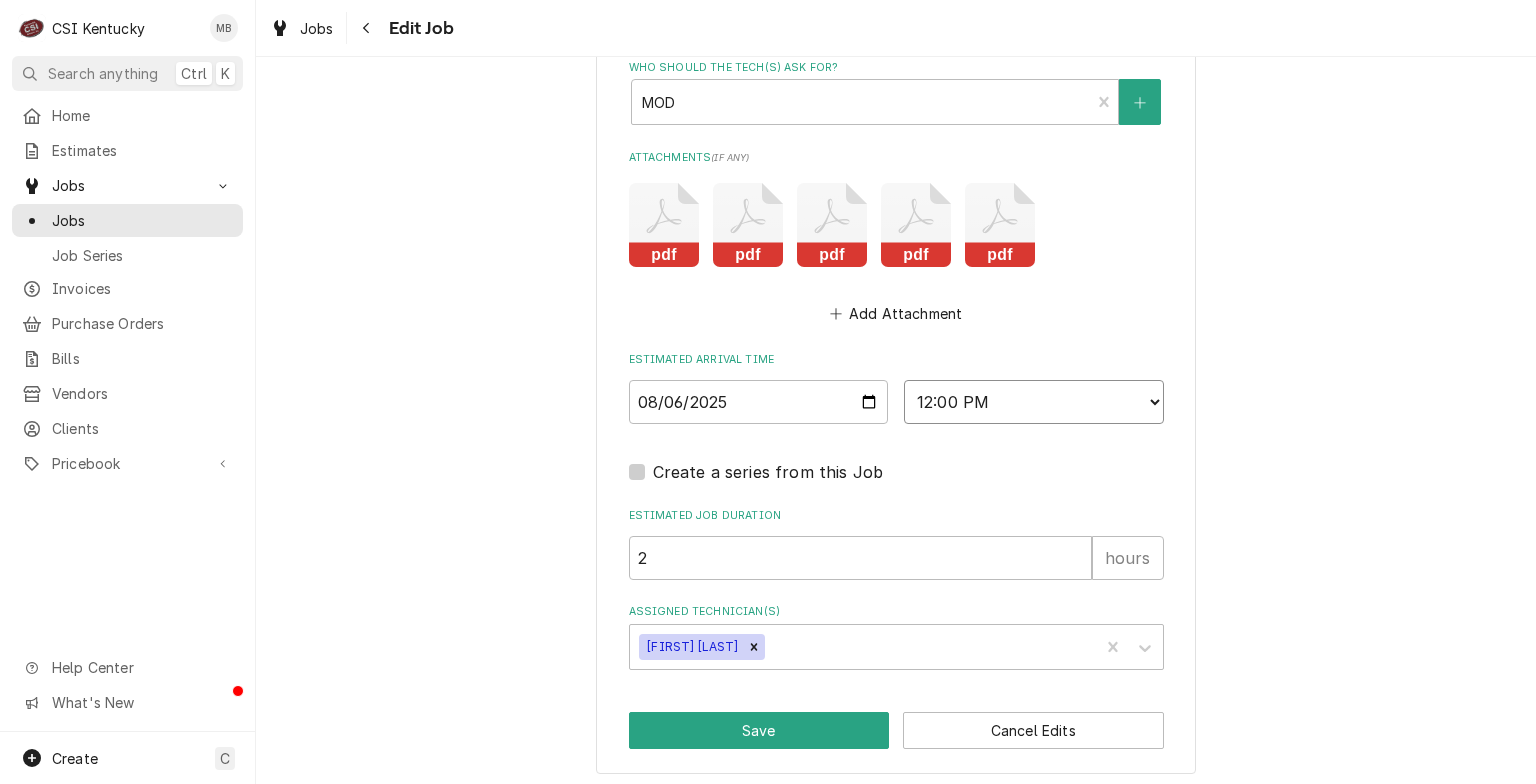 click on "AM / PM 6:00 AM 6:15 AM 6:30 AM 6:45 AM 7:00 AM 7:15 AM 7:30 AM 7:45 AM 8:00 AM 8:15 AM 8:30 AM 8:45 AM 9:00 AM 9:15 AM 9:30 AM 9:45 AM 10:00 AM 10:15 AM 10:30 AM 10:45 AM 11:00 AM 11:15 AM 11:30 AM 11:45 AM 12:00 PM 12:15 PM 12:30 PM 12:45 PM 1:00 PM 1:15 PM 1:30 PM 1:45 PM 2:00 PM 2:15 PM 2:30 PM 2:45 PM 3:00 PM 3:15 PM 3:30 PM 3:45 PM 4:00 PM 4:15 PM 4:30 PM 4:45 PM 5:00 PM 5:15 PM 5:30 PM 5:45 PM 6:00 PM 6:15 PM 6:30 PM 6:45 PM 7:00 PM 7:15 PM 7:30 PM 7:45 PM 8:00 PM 8:15 PM 8:30 PM 8:45 PM 9:00 PM 9:15 PM 9:30 PM 9:45 PM 10:00 PM 10:15 PM 10:30 PM 10:45 PM 11:00 PM 11:15 PM 11:30 PM 11:45 PM 12:00 AM 12:15 AM 12:30 AM 12:45 AM 1:00 AM 1:15 AM 1:30 AM 1:45 AM 2:00 AM 2:15 AM 2:30 AM 2:45 AM 3:00 AM 3:15 AM 3:30 AM 3:45 AM 4:00 AM 4:15 AM 4:30 AM 4:45 AM 5:00 AM 5:15 AM 5:30 AM 5:45 AM" at bounding box center (1034, 402) 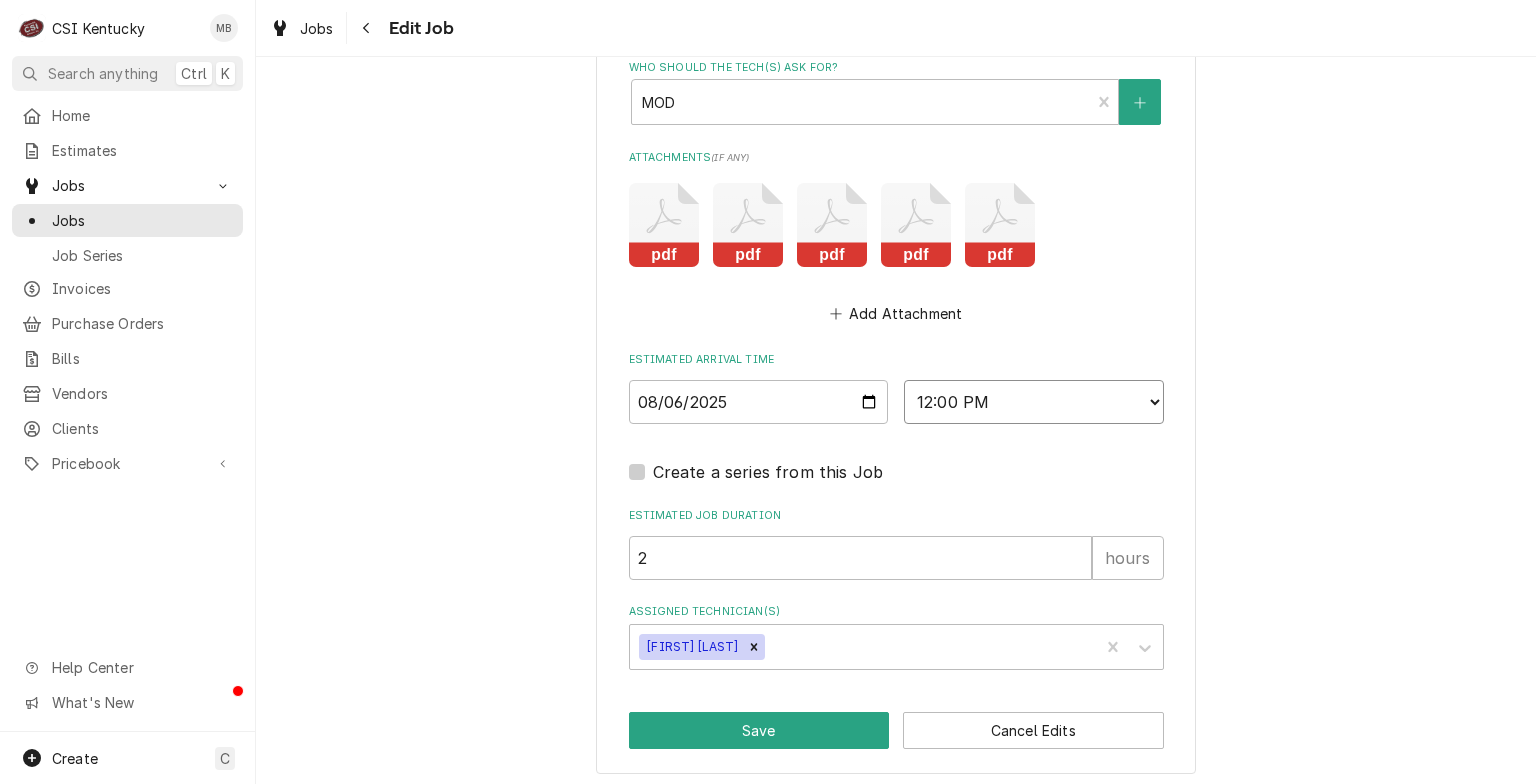select on "08:00:00" 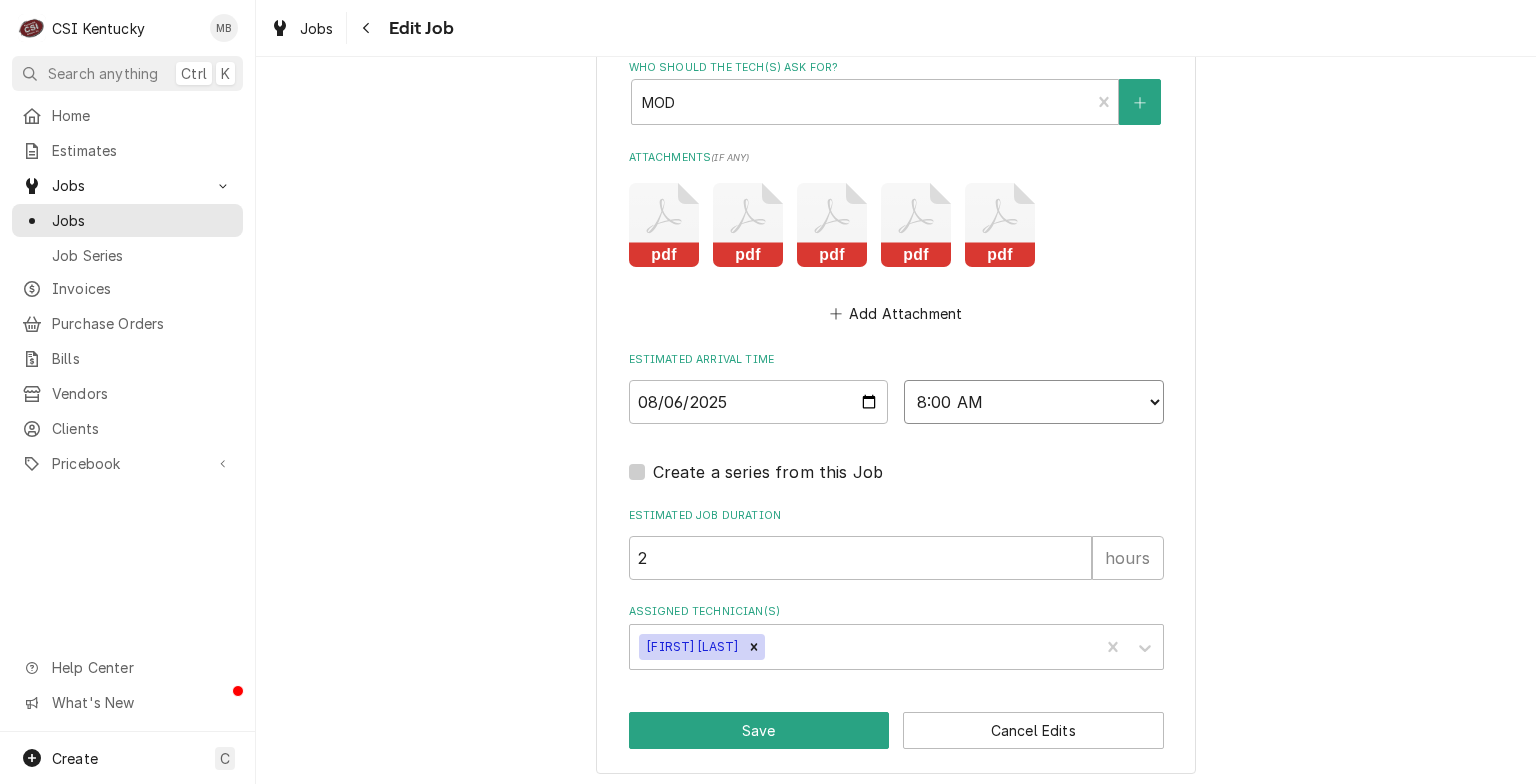 click on "AM / PM 6:00 AM 6:15 AM 6:30 AM 6:45 AM 7:00 AM 7:15 AM 7:30 AM 7:45 AM 8:00 AM 8:15 AM 8:30 AM 8:45 AM 9:00 AM 9:15 AM 9:30 AM 9:45 AM 10:00 AM 10:15 AM 10:30 AM 10:45 AM 11:00 AM 11:15 AM 11:30 AM 11:45 AM 12:00 PM 12:15 PM 12:30 PM 12:45 PM 1:00 PM 1:15 PM 1:30 PM 1:45 PM 2:00 PM 2:15 PM 2:30 PM 2:45 PM 3:00 PM 3:15 PM 3:30 PM 3:45 PM 4:00 PM 4:15 PM 4:30 PM 4:45 PM 5:00 PM 5:15 PM 5:30 PM 5:45 PM 6:00 PM 6:15 PM 6:30 PM 6:45 PM 7:00 PM 7:15 PM 7:30 PM 7:45 PM 8:00 PM 8:15 PM 8:30 PM 8:45 PM 9:00 PM 9:15 PM 9:30 PM 9:45 PM 10:00 PM 10:15 PM 10:30 PM 10:45 PM 11:00 PM 11:15 PM 11:30 PM 11:45 PM 12:00 AM 12:15 AM 12:30 AM 12:45 AM 1:00 AM 1:15 AM 1:30 AM 1:45 AM 2:00 AM 2:15 AM 2:30 AM 2:45 AM 3:00 AM 3:15 AM 3:30 AM 3:45 AM 4:00 AM 4:15 AM 4:30 AM 4:45 AM 5:00 AM 5:15 AM 5:30 AM 5:45 AM" at bounding box center [1034, 402] 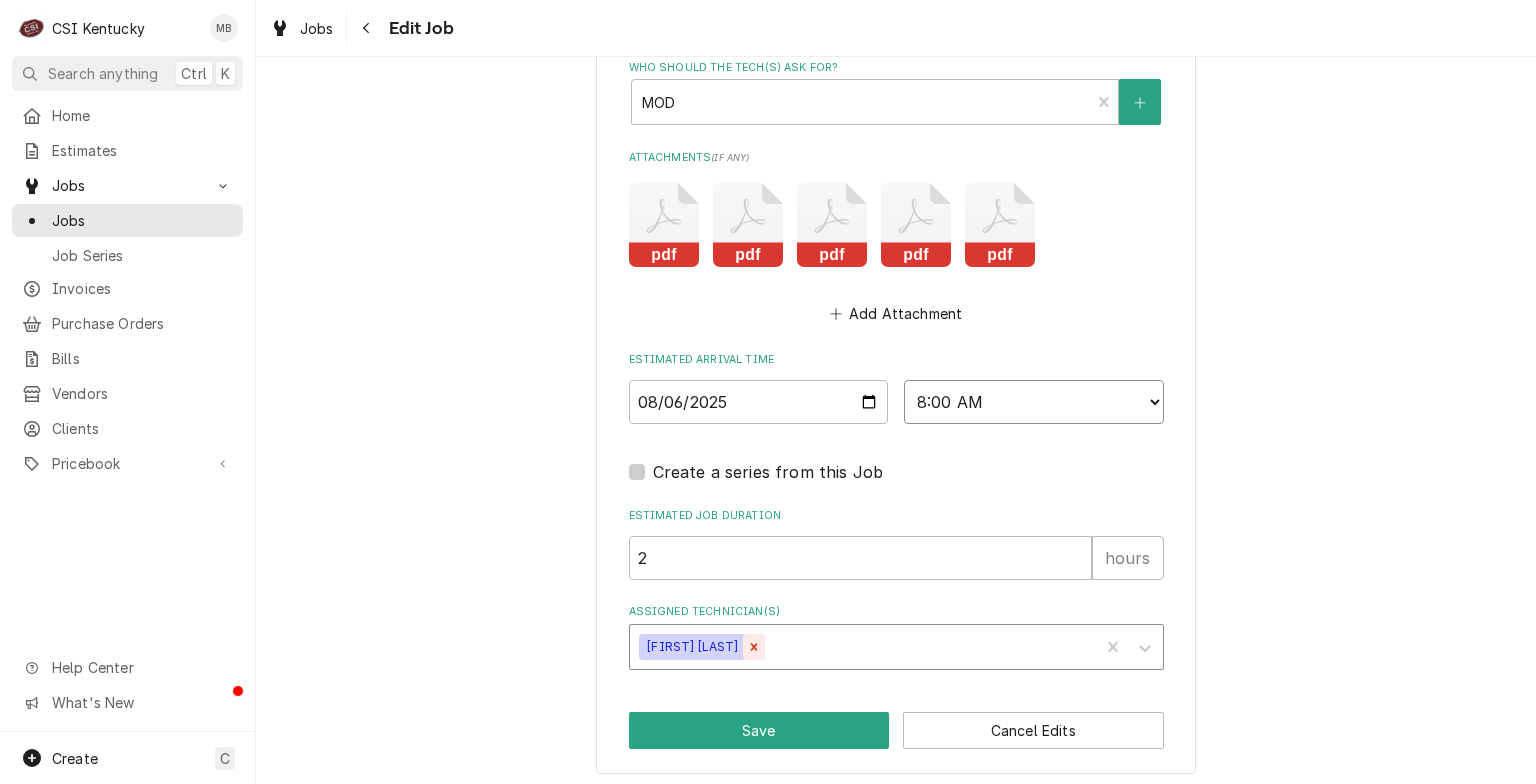 click 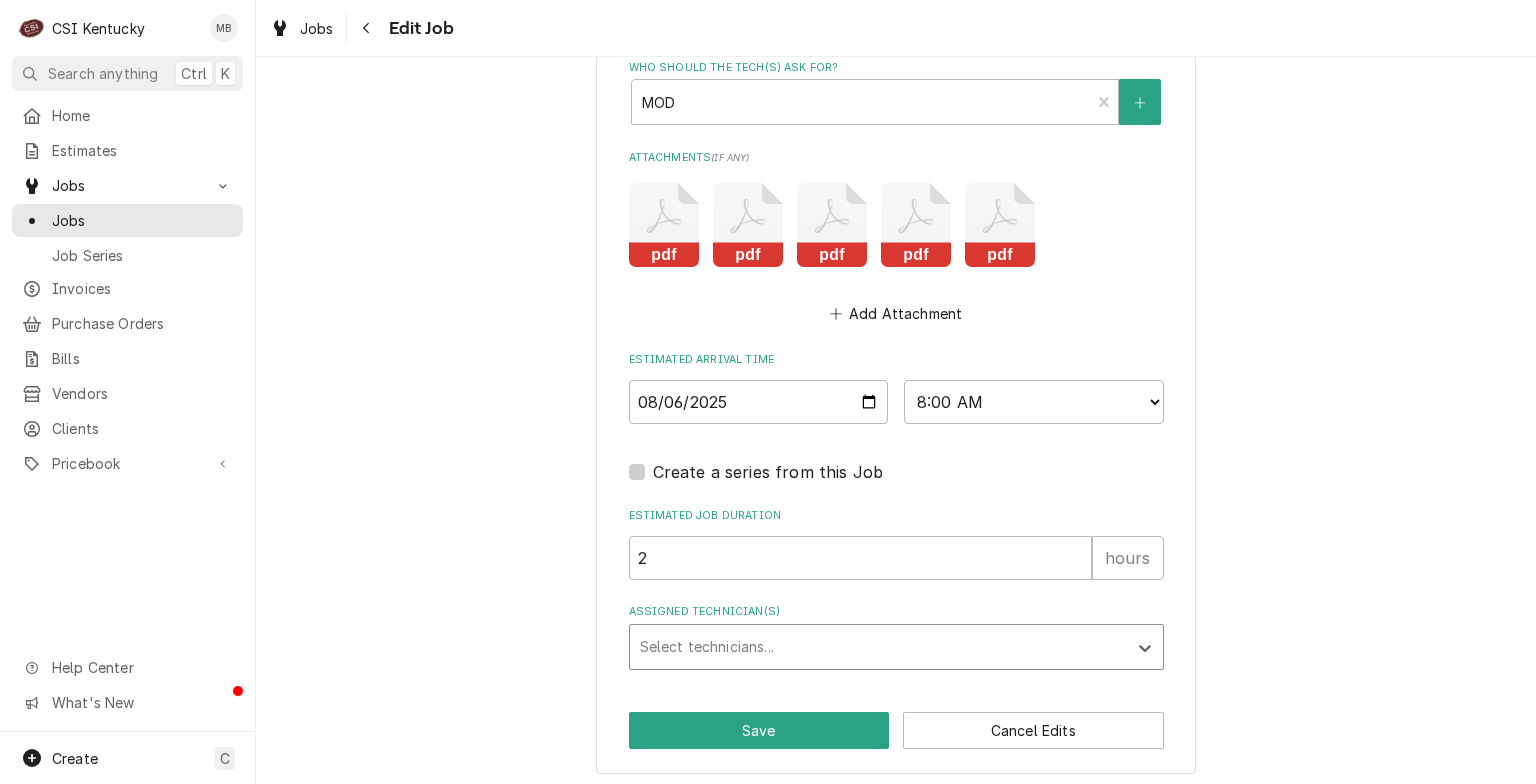 click at bounding box center [878, 647] 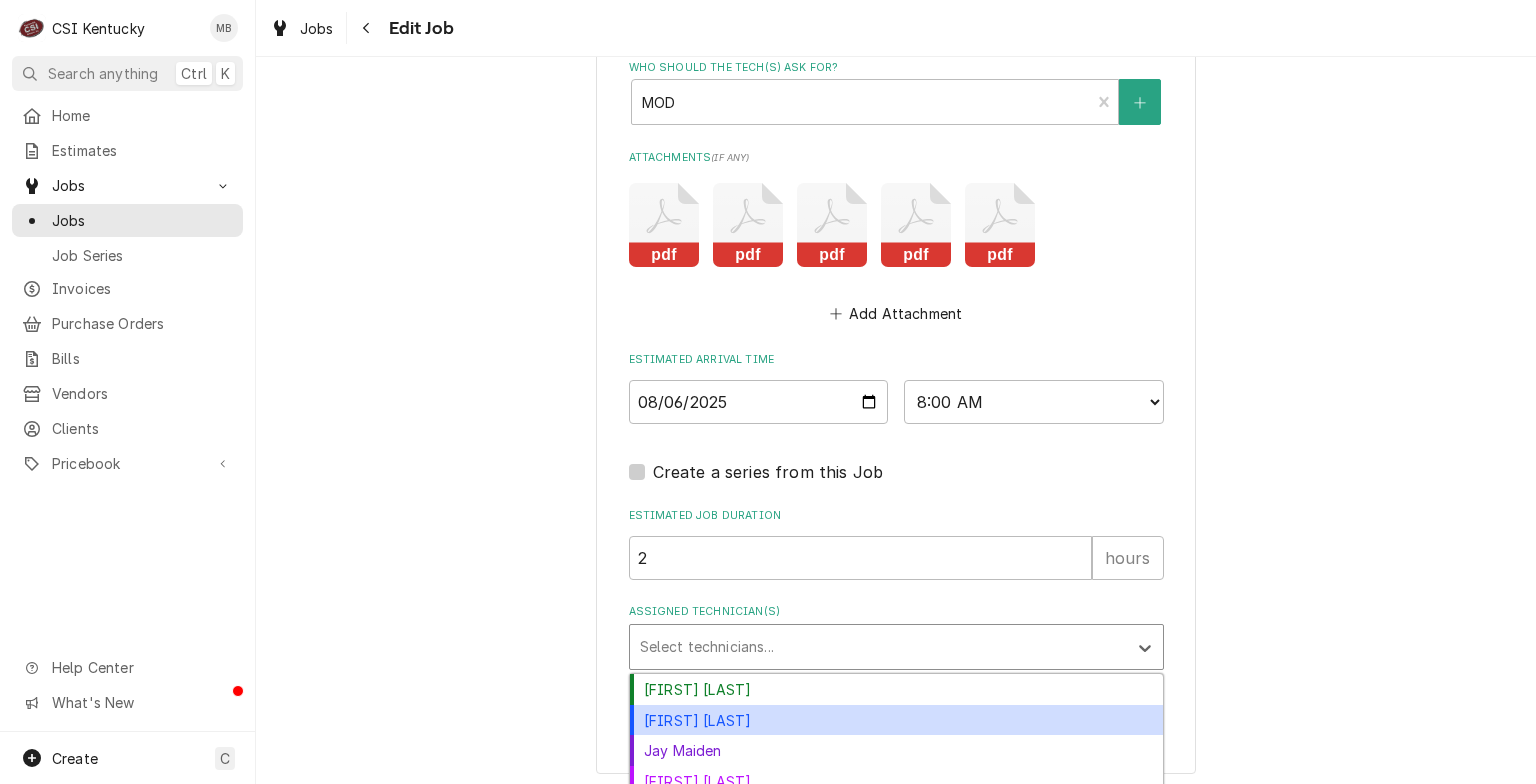 click on "Craig Pierce" at bounding box center (896, 720) 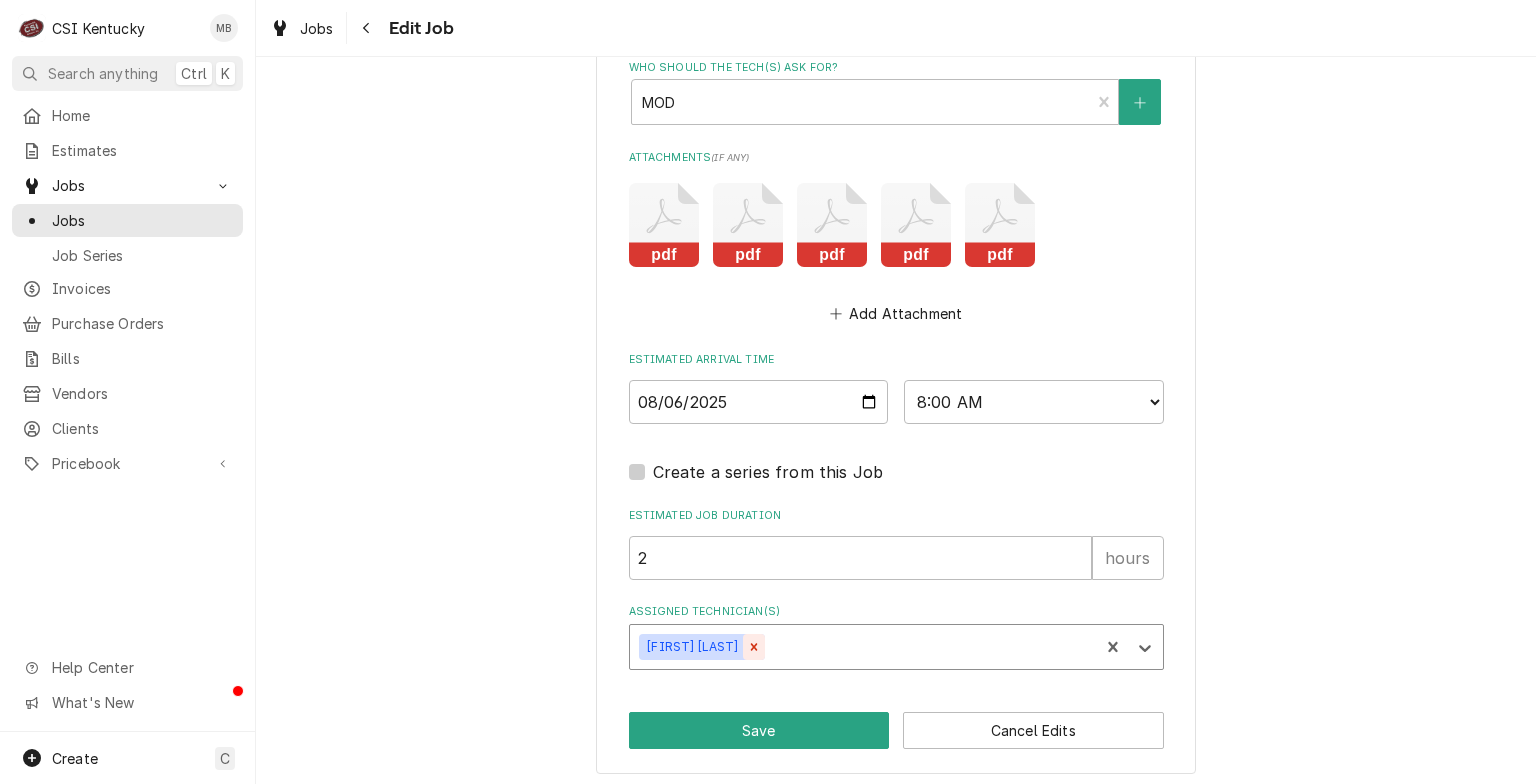 click 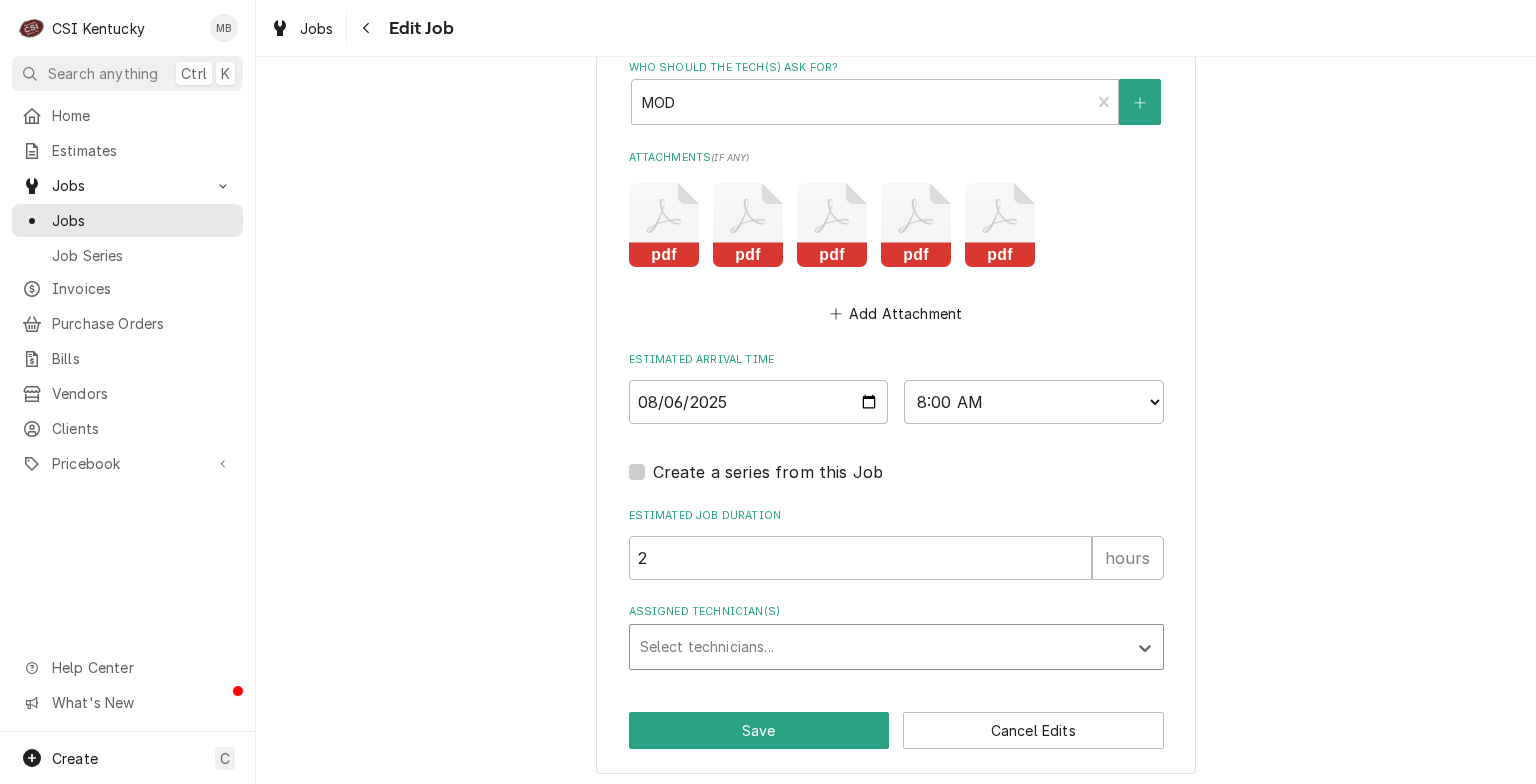click at bounding box center [878, 647] 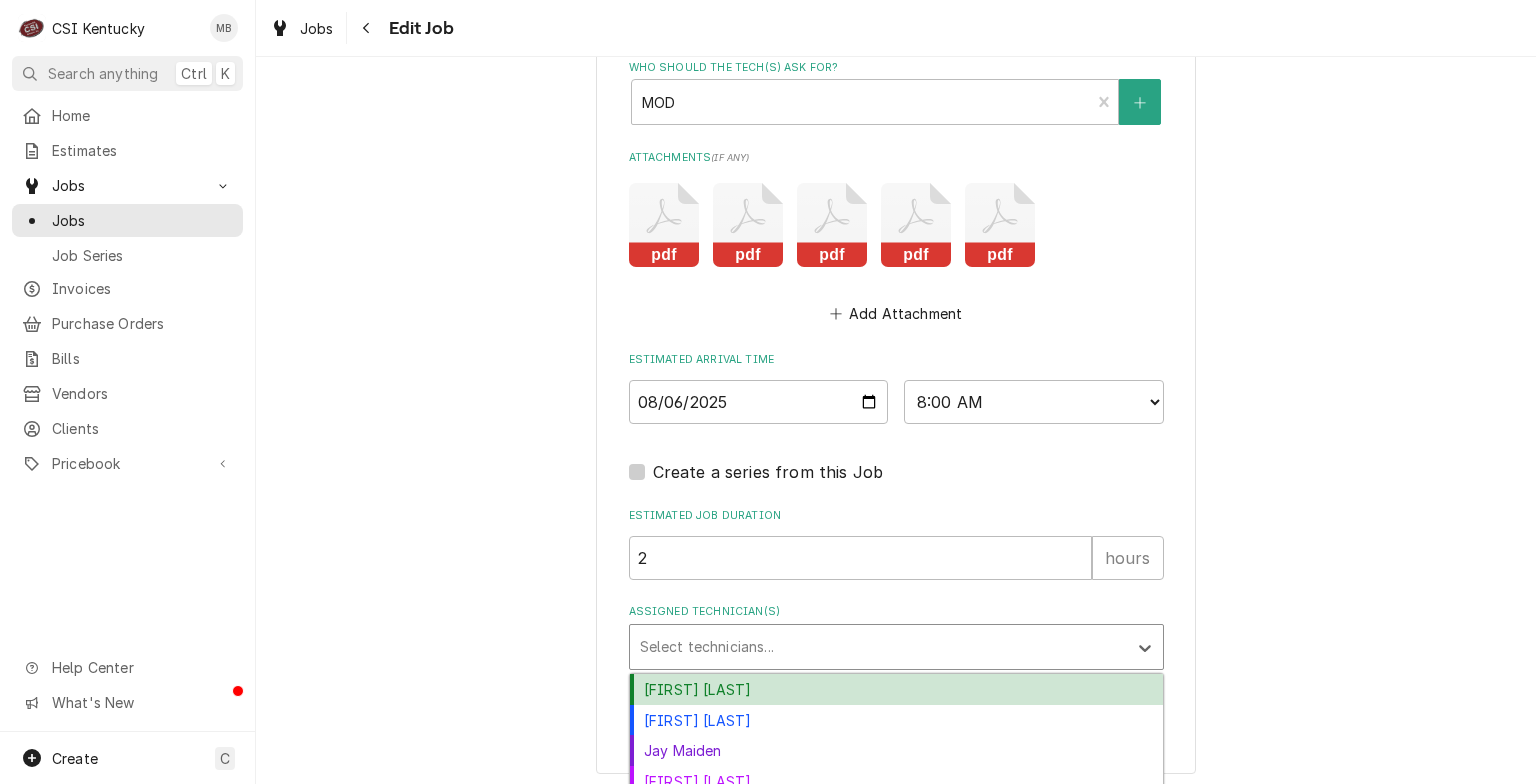click on "Bryant Jolley" at bounding box center [896, 689] 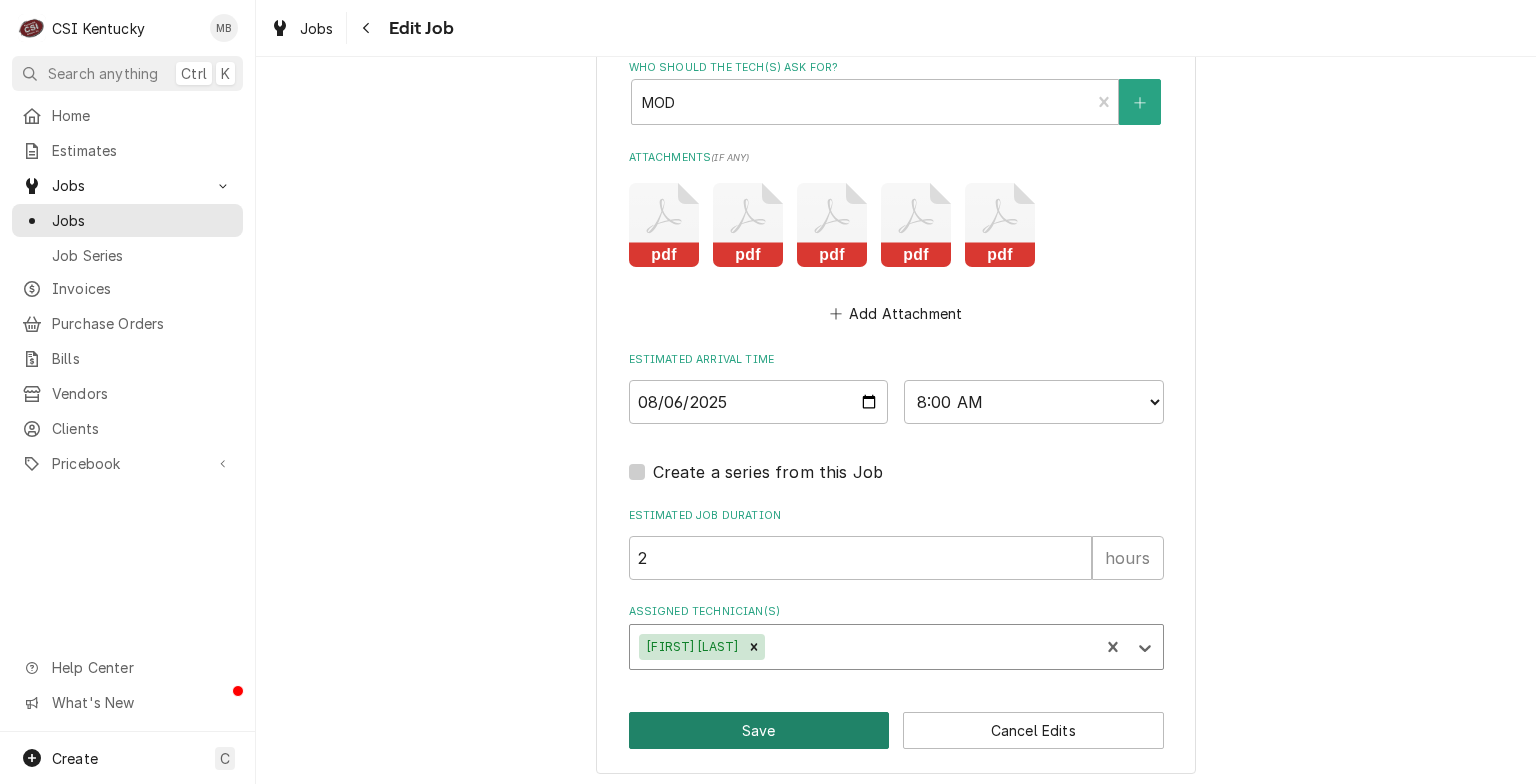 click on "Save" at bounding box center (759, 730) 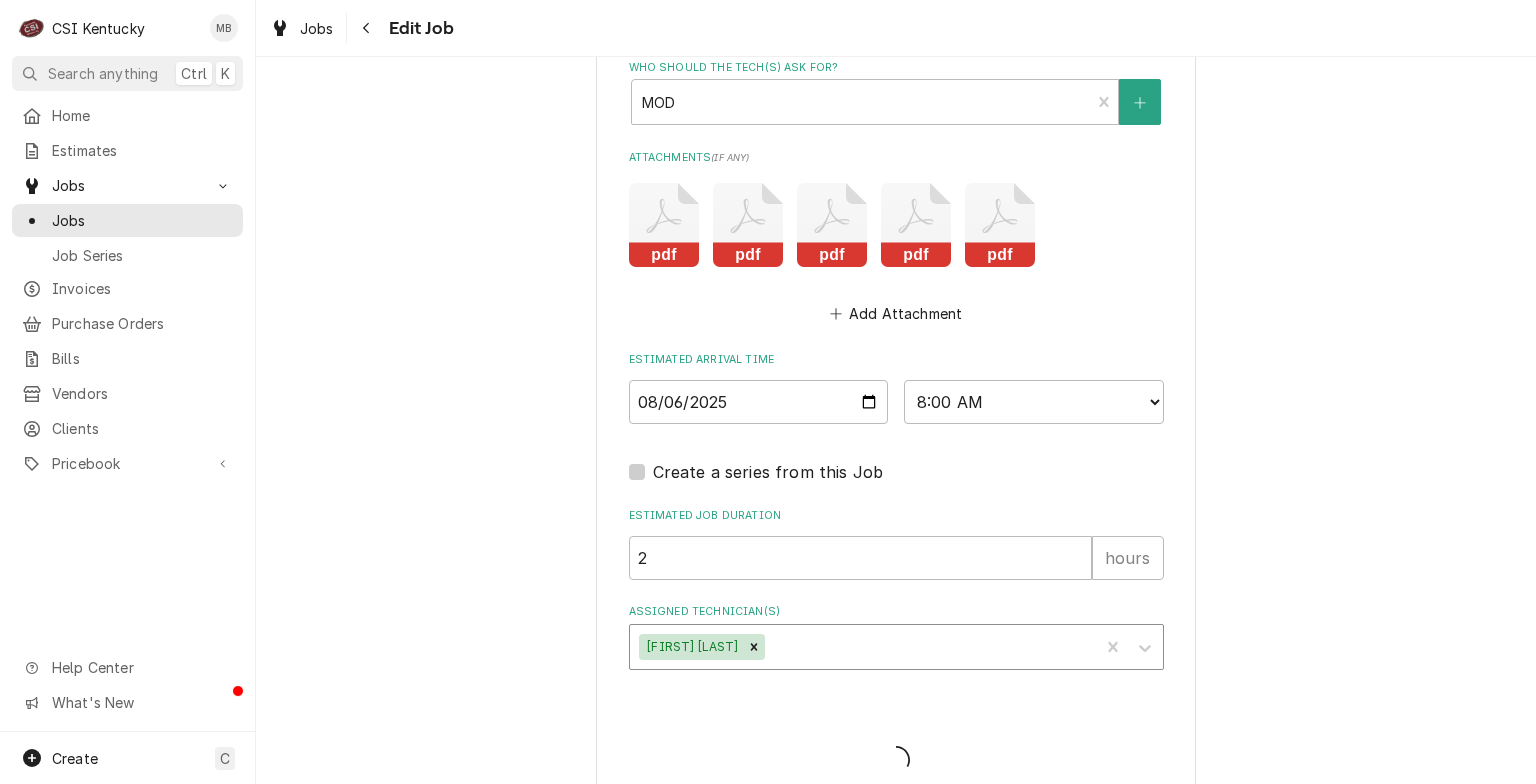 type on "x" 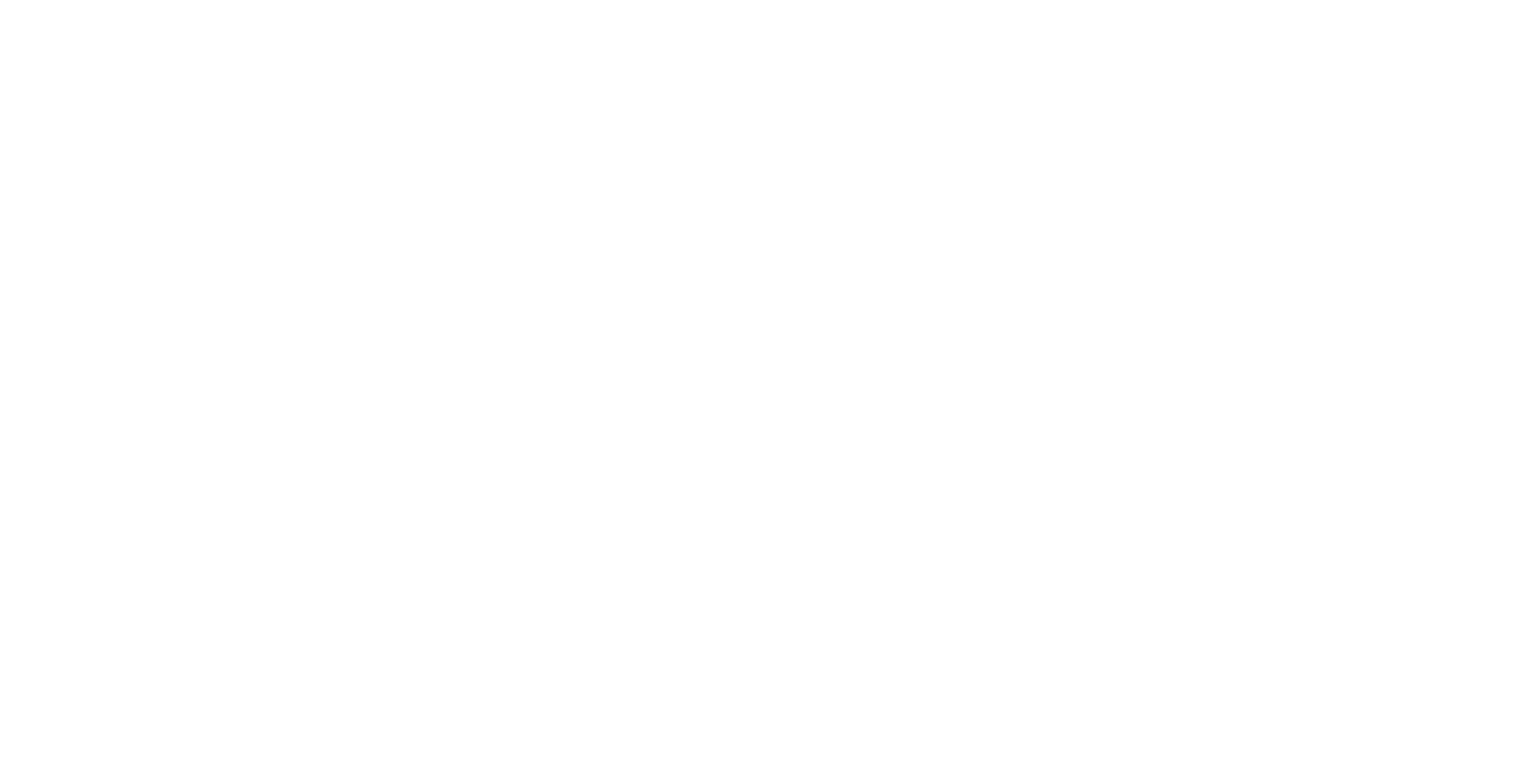 scroll, scrollTop: 0, scrollLeft: 0, axis: both 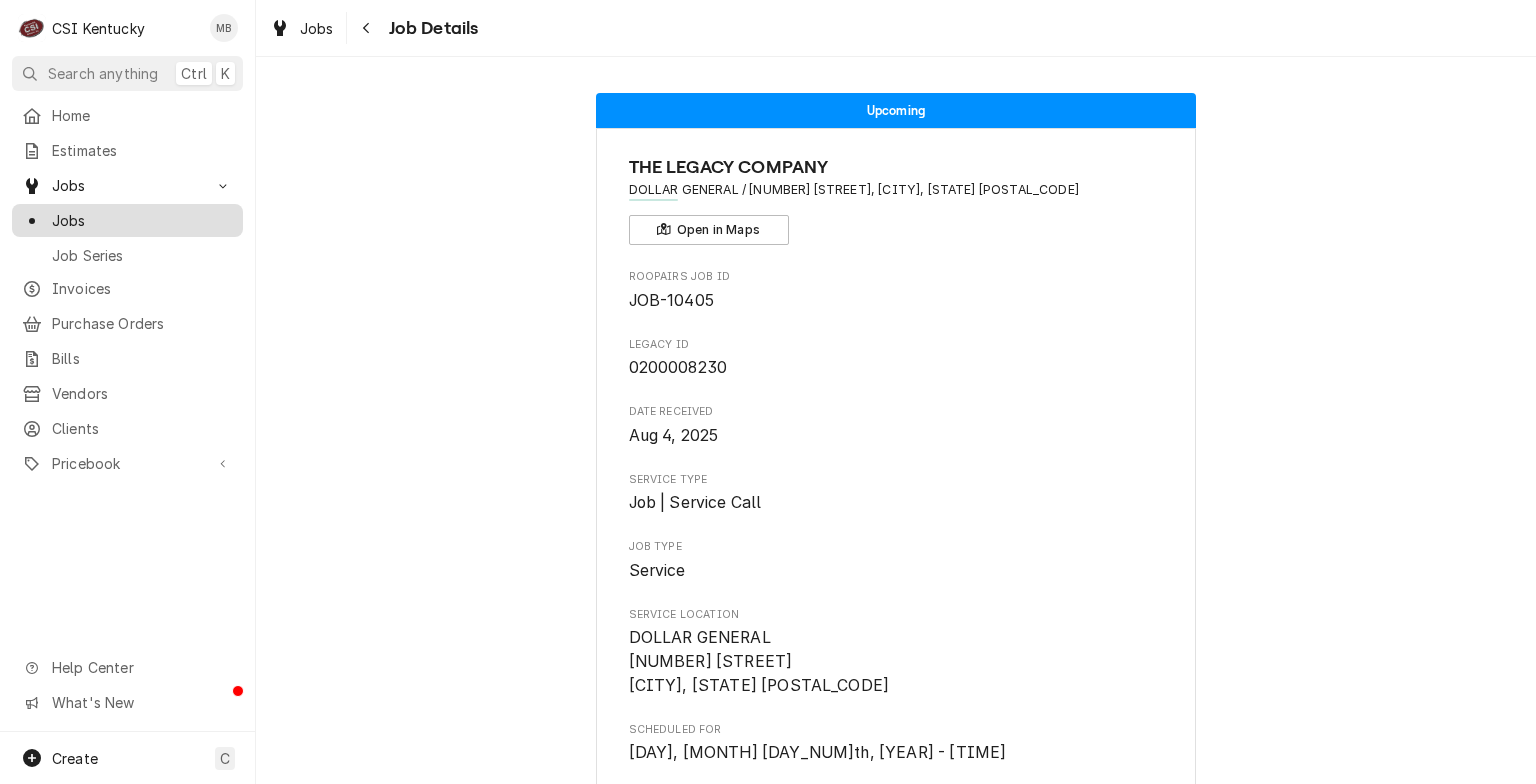 click on "Jobs" at bounding box center [142, 220] 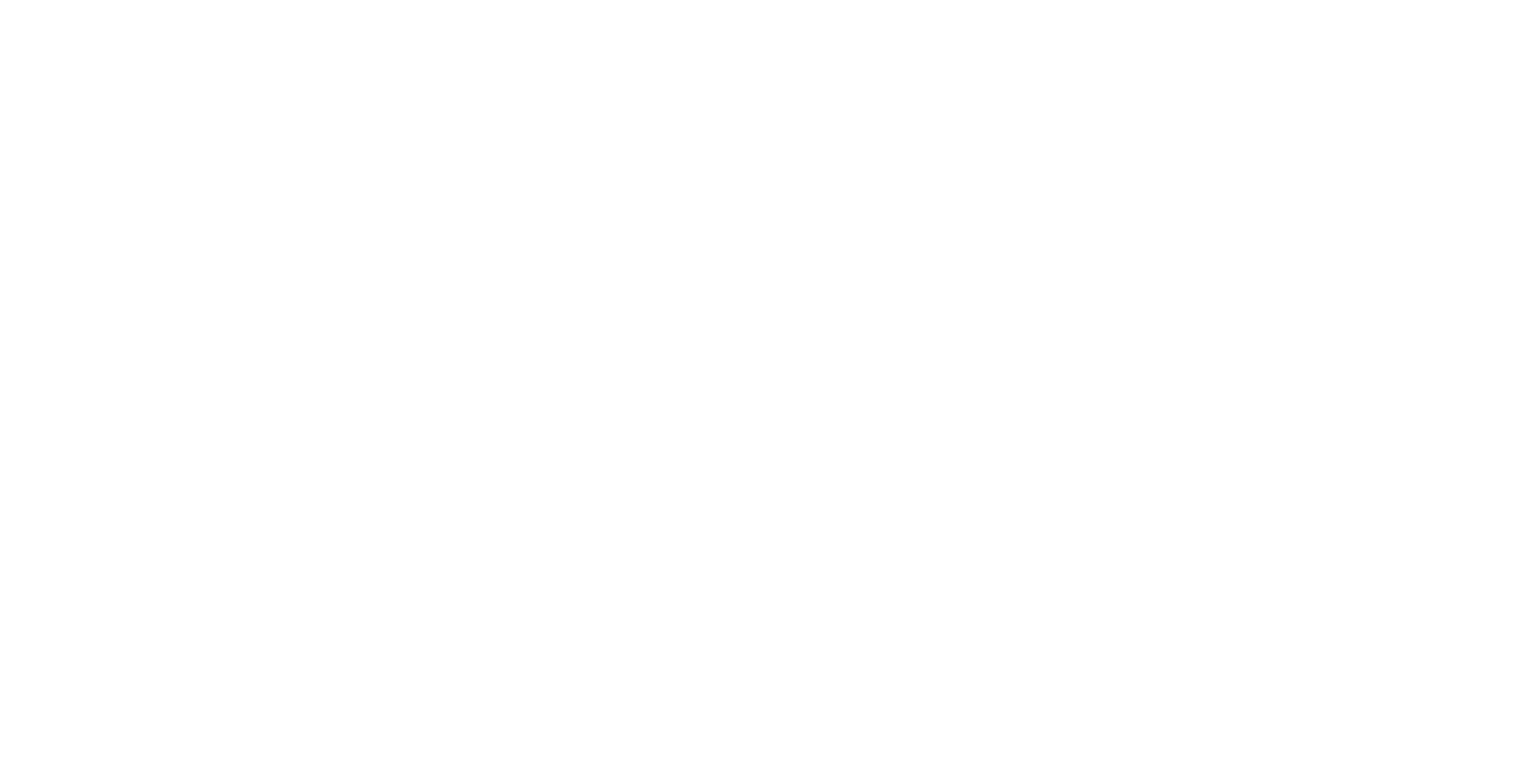 scroll, scrollTop: 0, scrollLeft: 0, axis: both 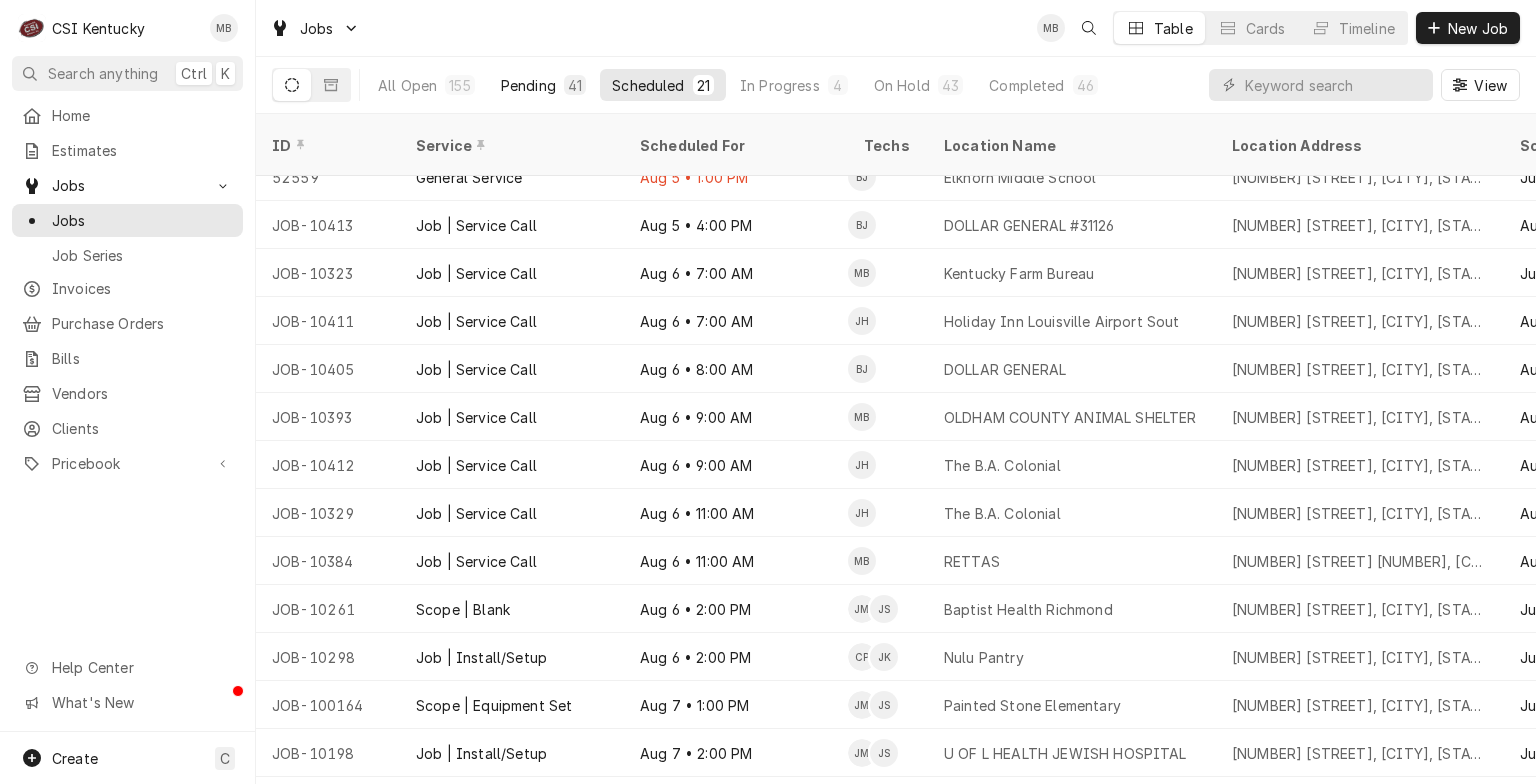 click on "Pending 41" at bounding box center [543, 85] 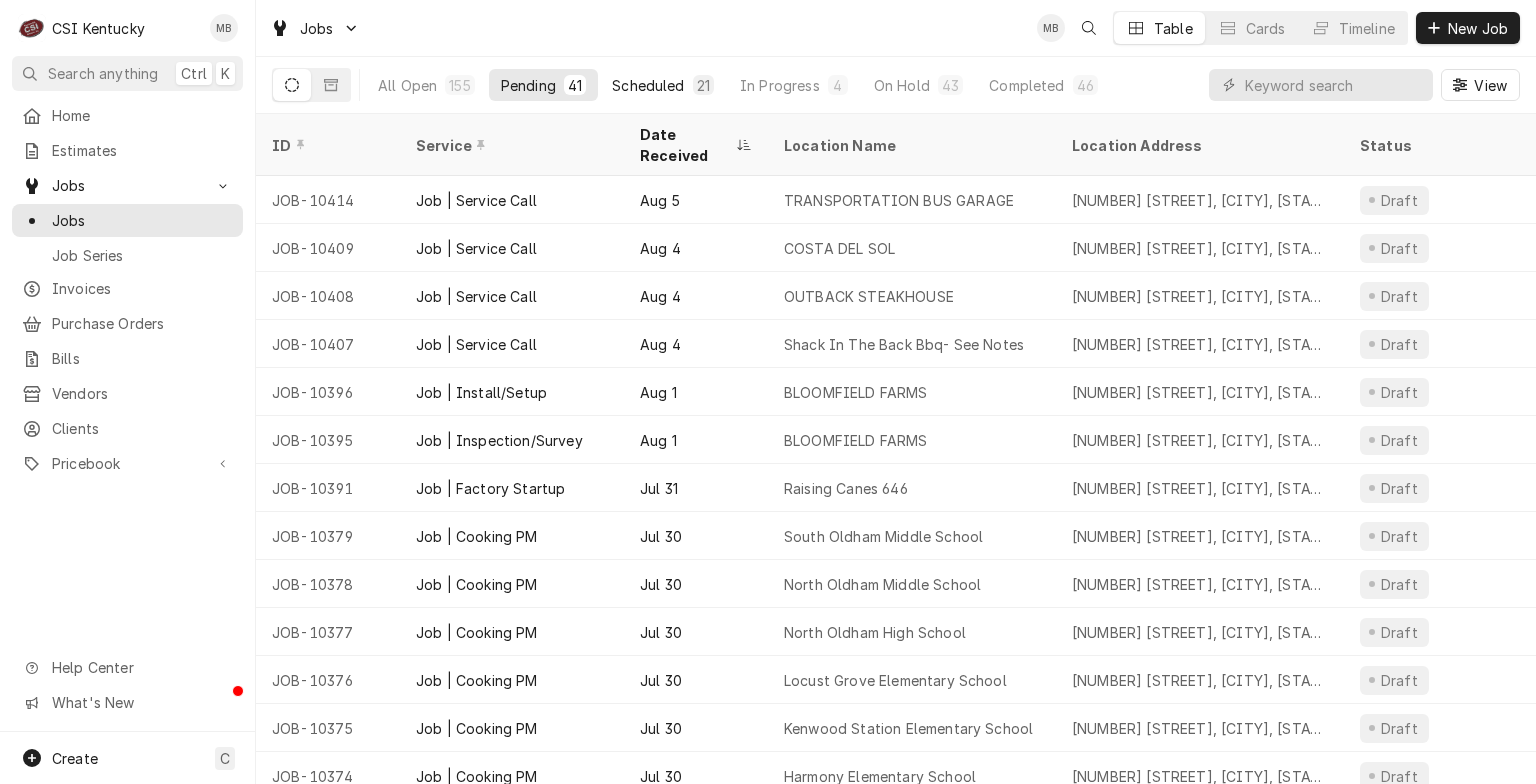 click on "Scheduled" at bounding box center [648, 85] 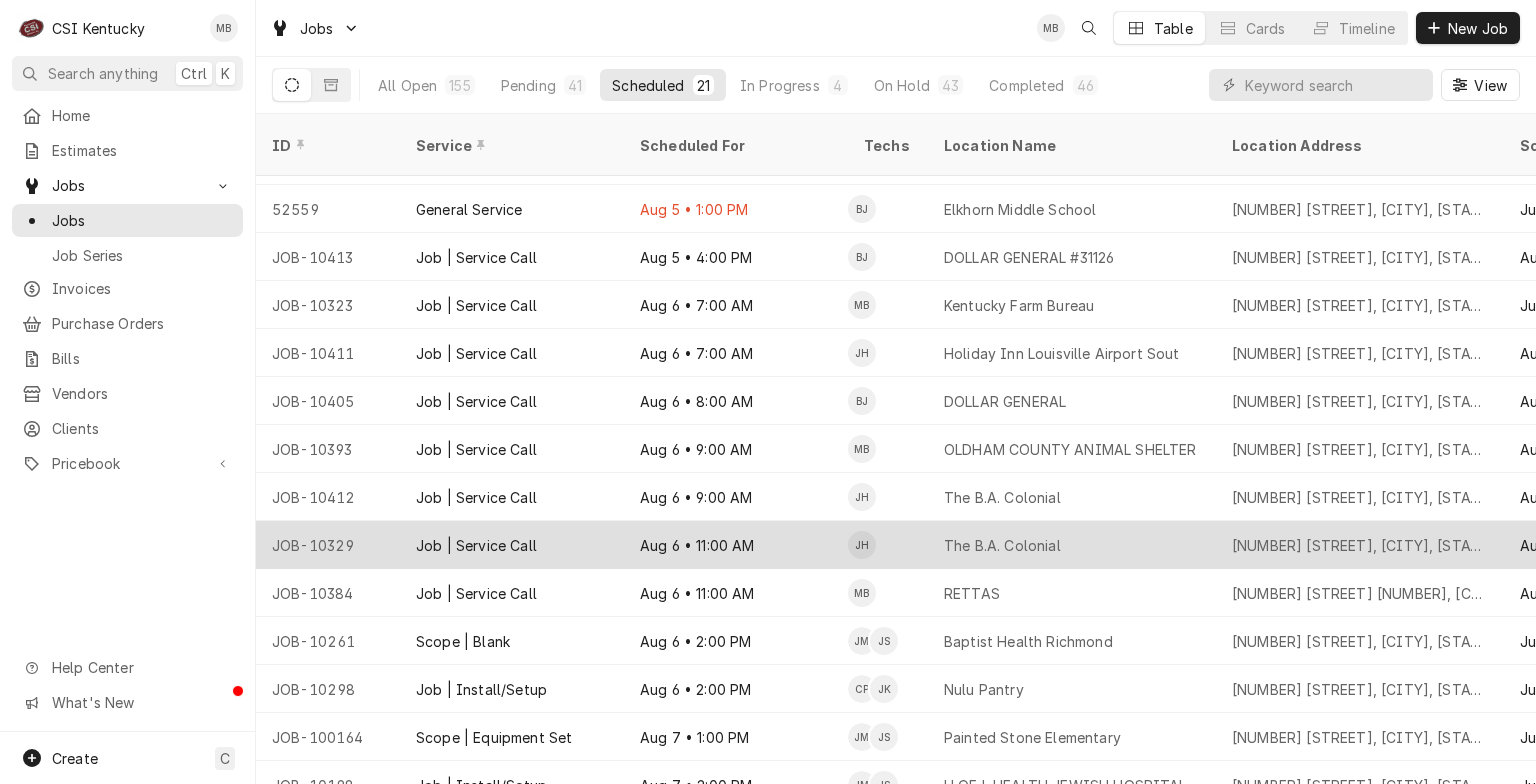 scroll, scrollTop: 152, scrollLeft: 0, axis: vertical 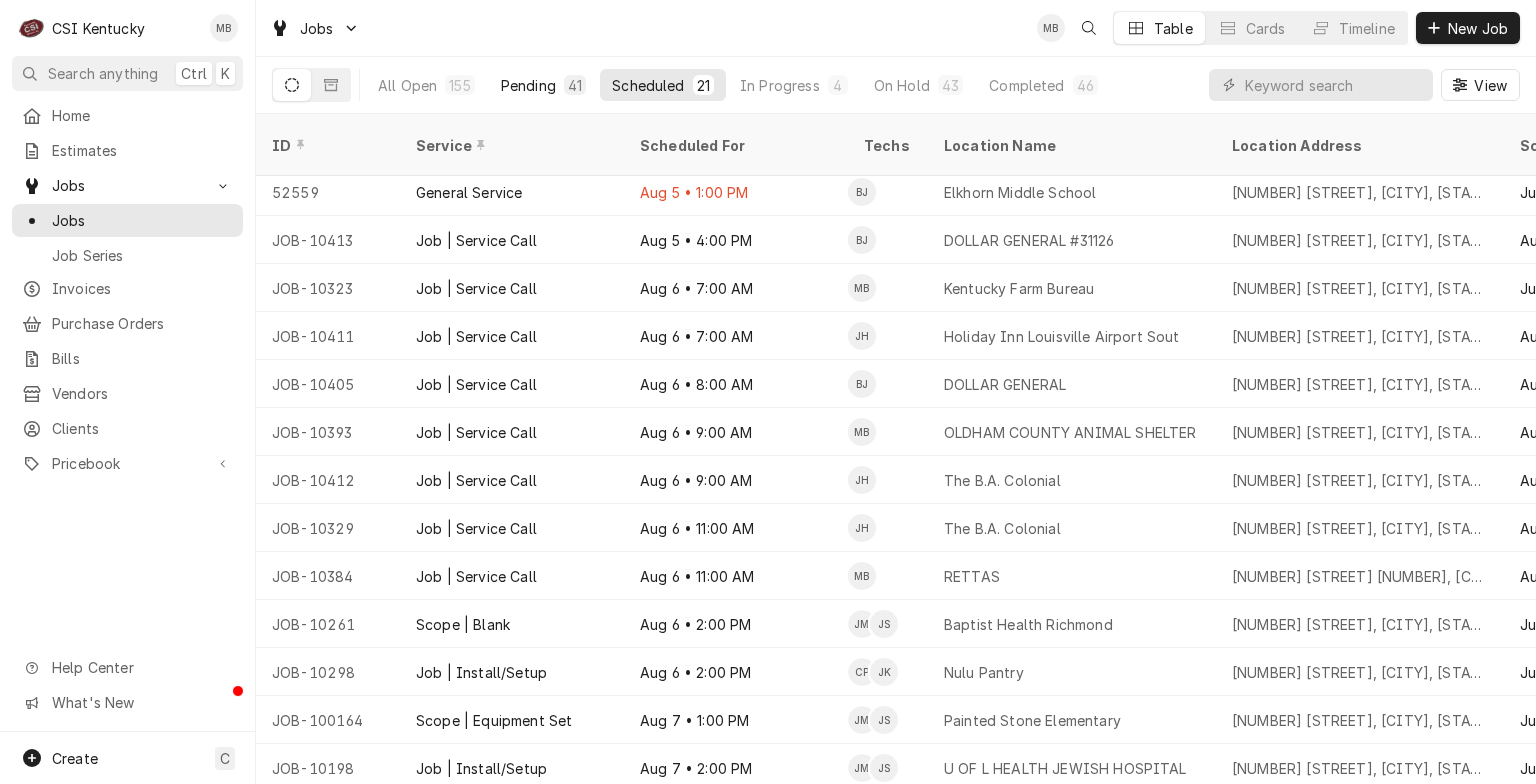 click on "Pending 41" at bounding box center (543, 85) 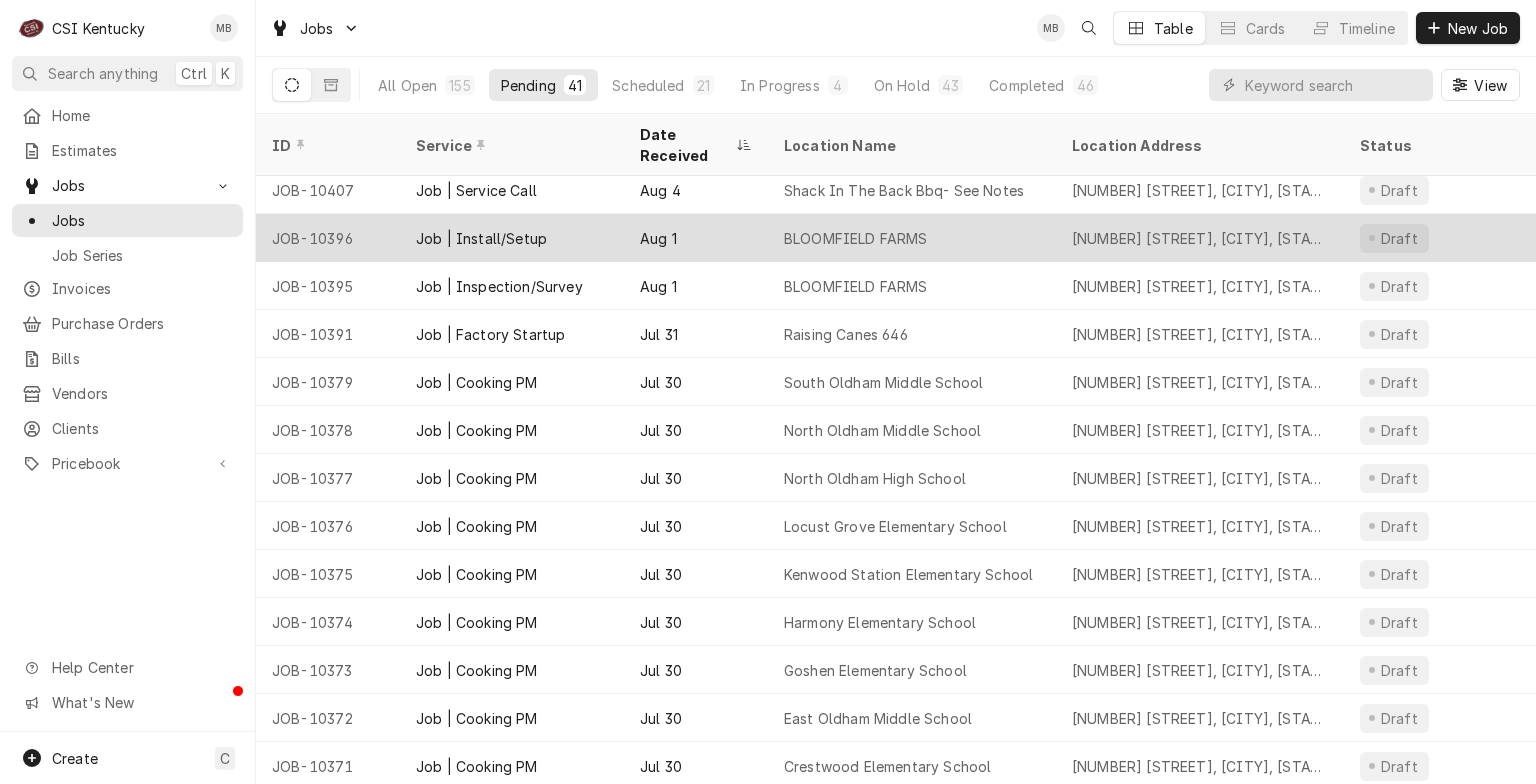 scroll, scrollTop: 0, scrollLeft: 0, axis: both 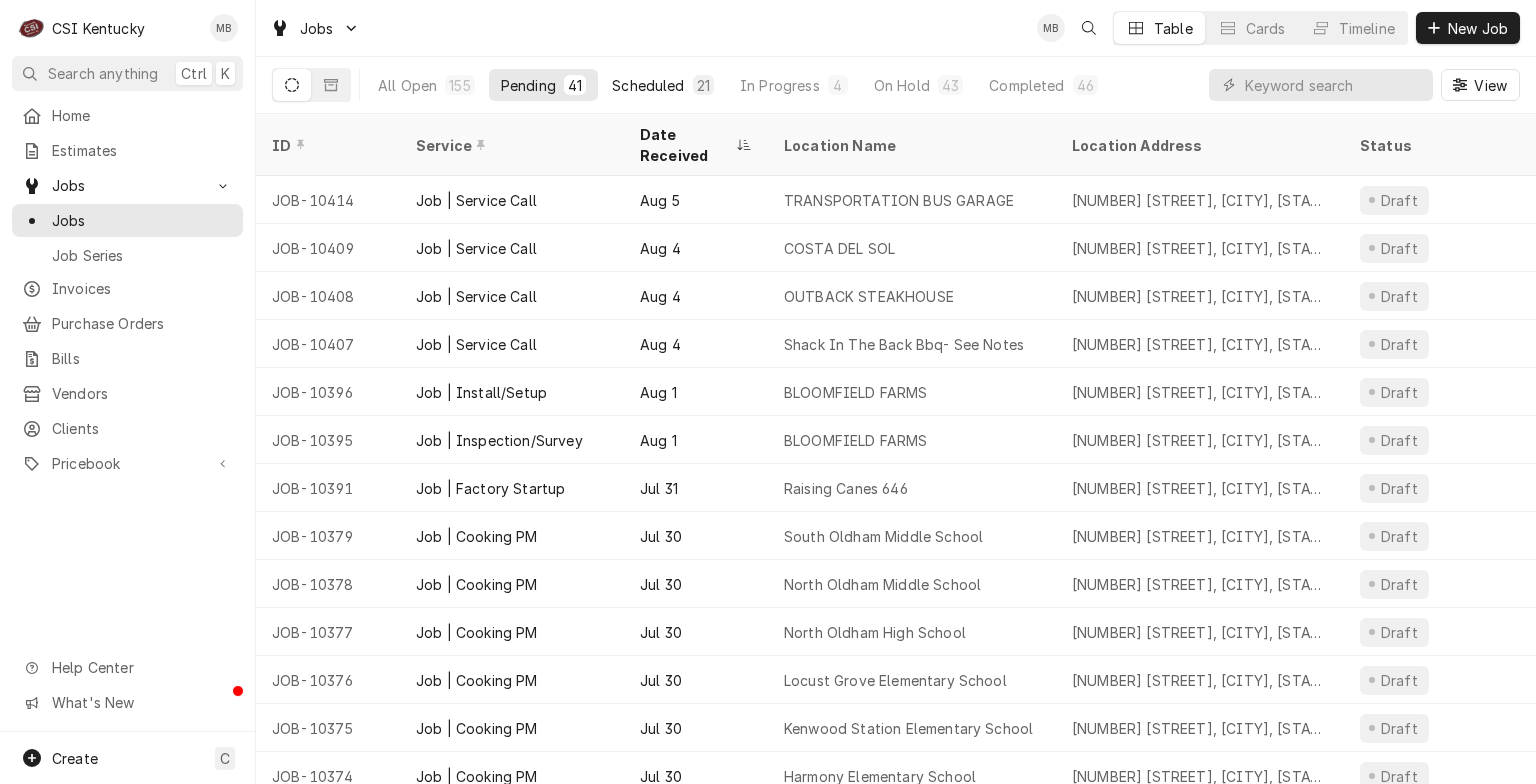 click on "Scheduled" at bounding box center (648, 85) 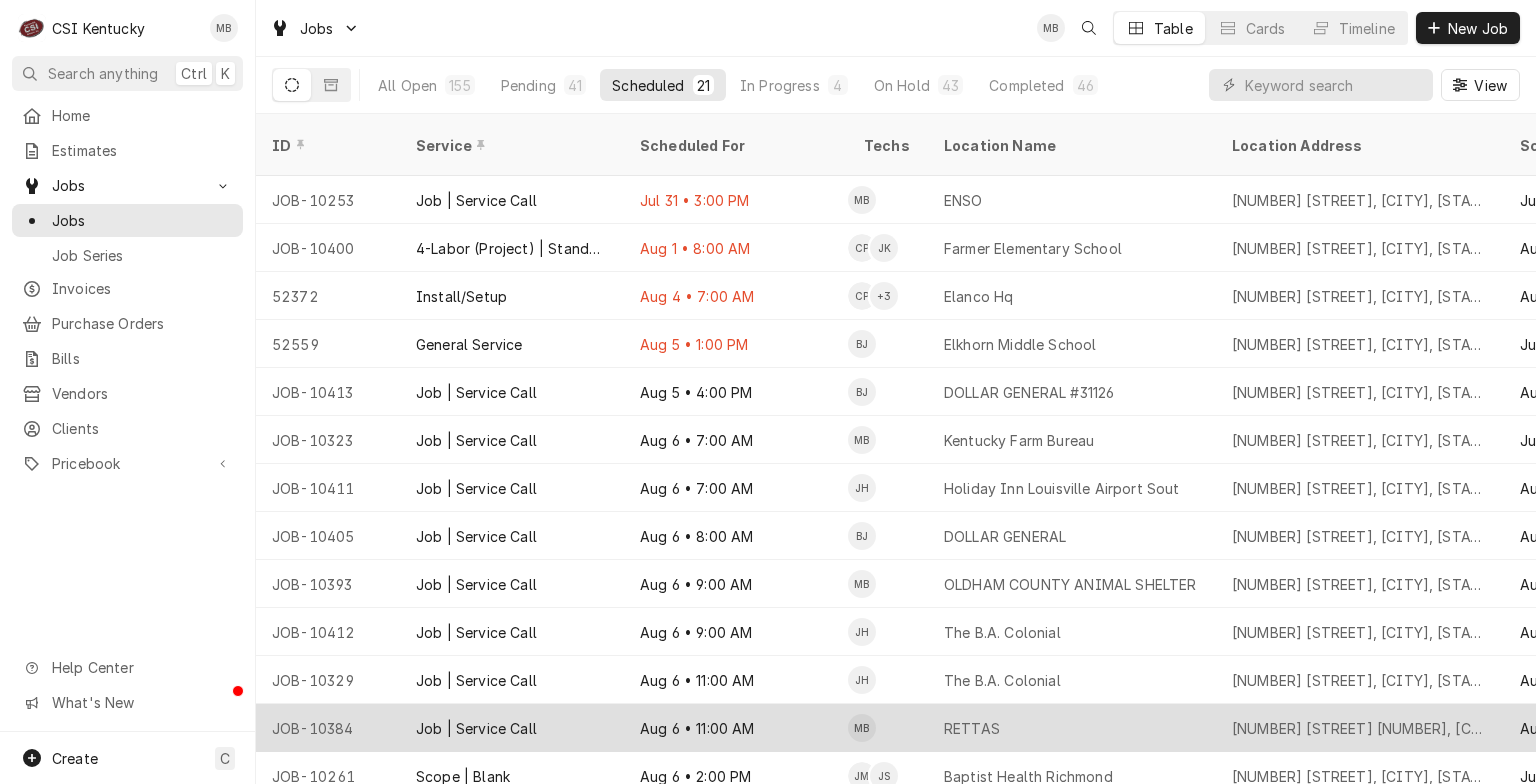 click on "Aug 6   • 11:00 AM" at bounding box center (736, 728) 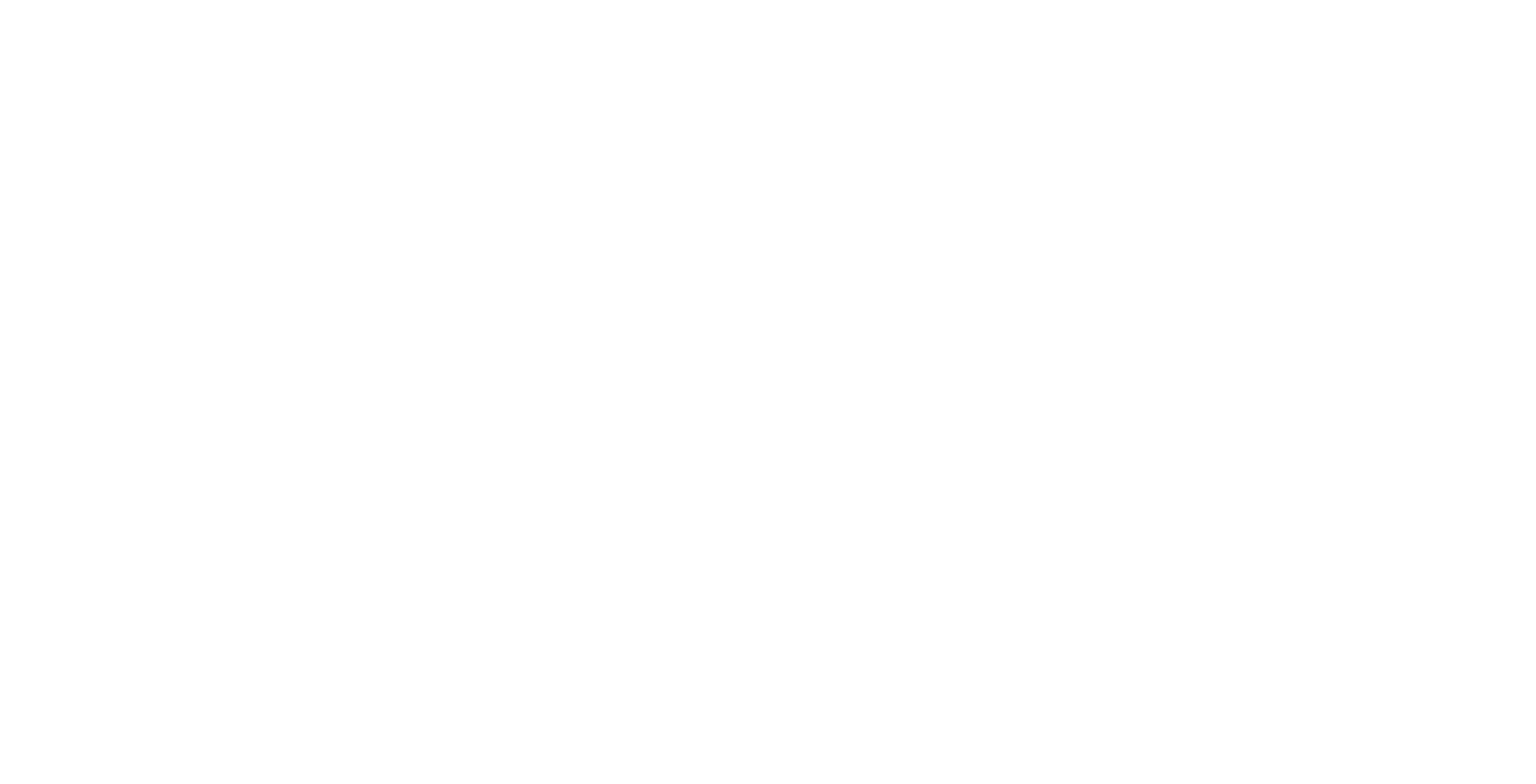 scroll, scrollTop: 0, scrollLeft: 0, axis: both 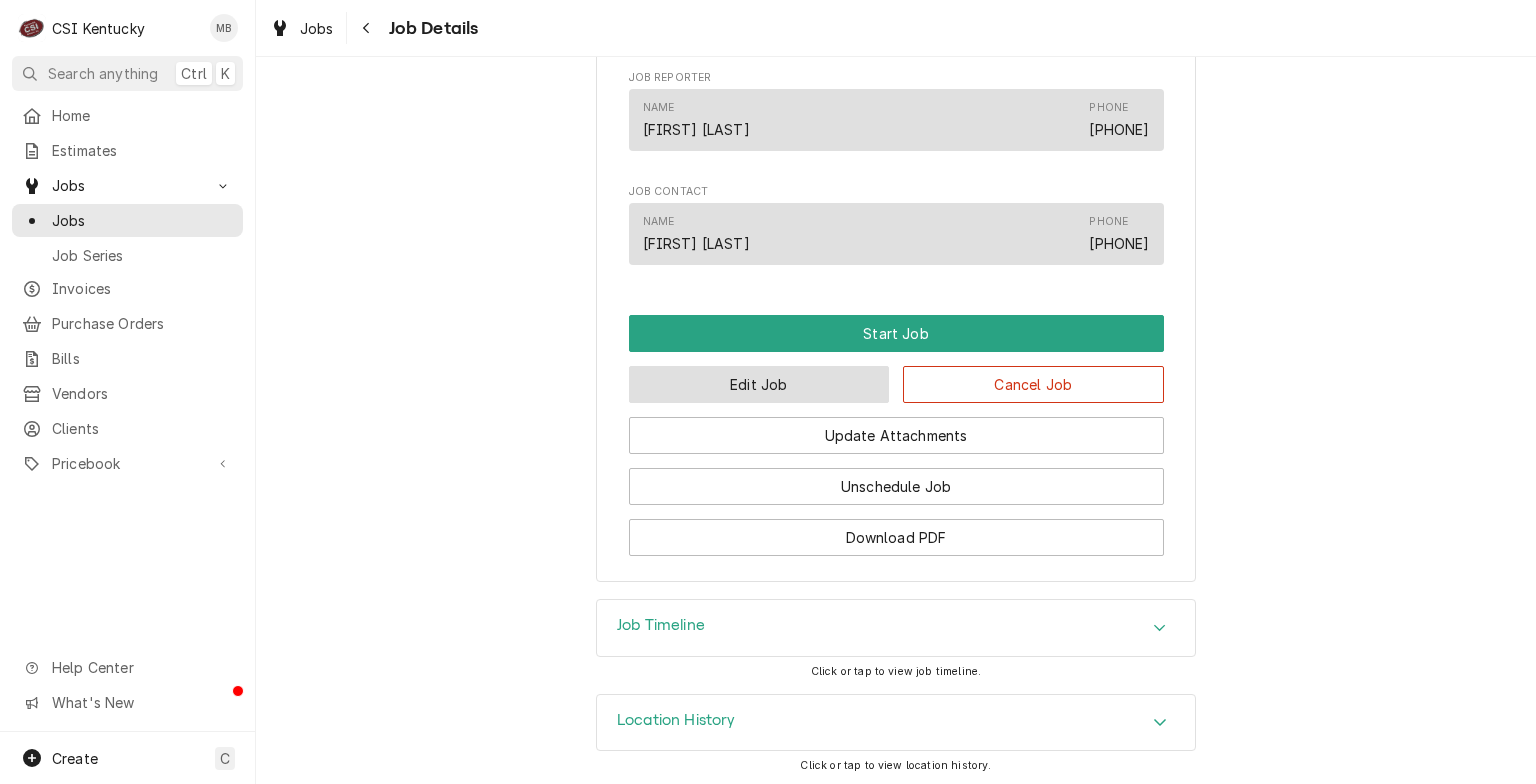click on "Edit Job" at bounding box center [759, 384] 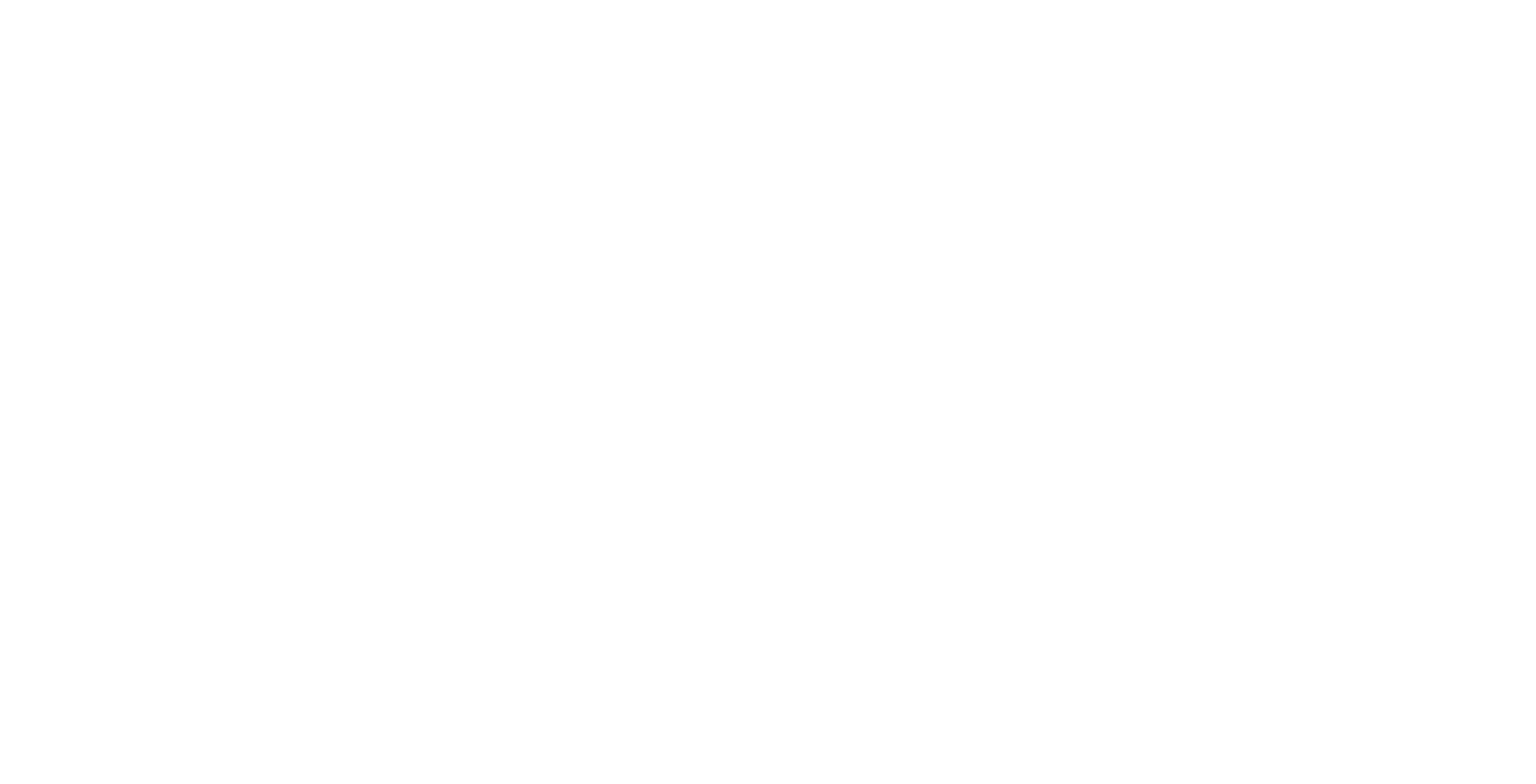 scroll, scrollTop: 0, scrollLeft: 0, axis: both 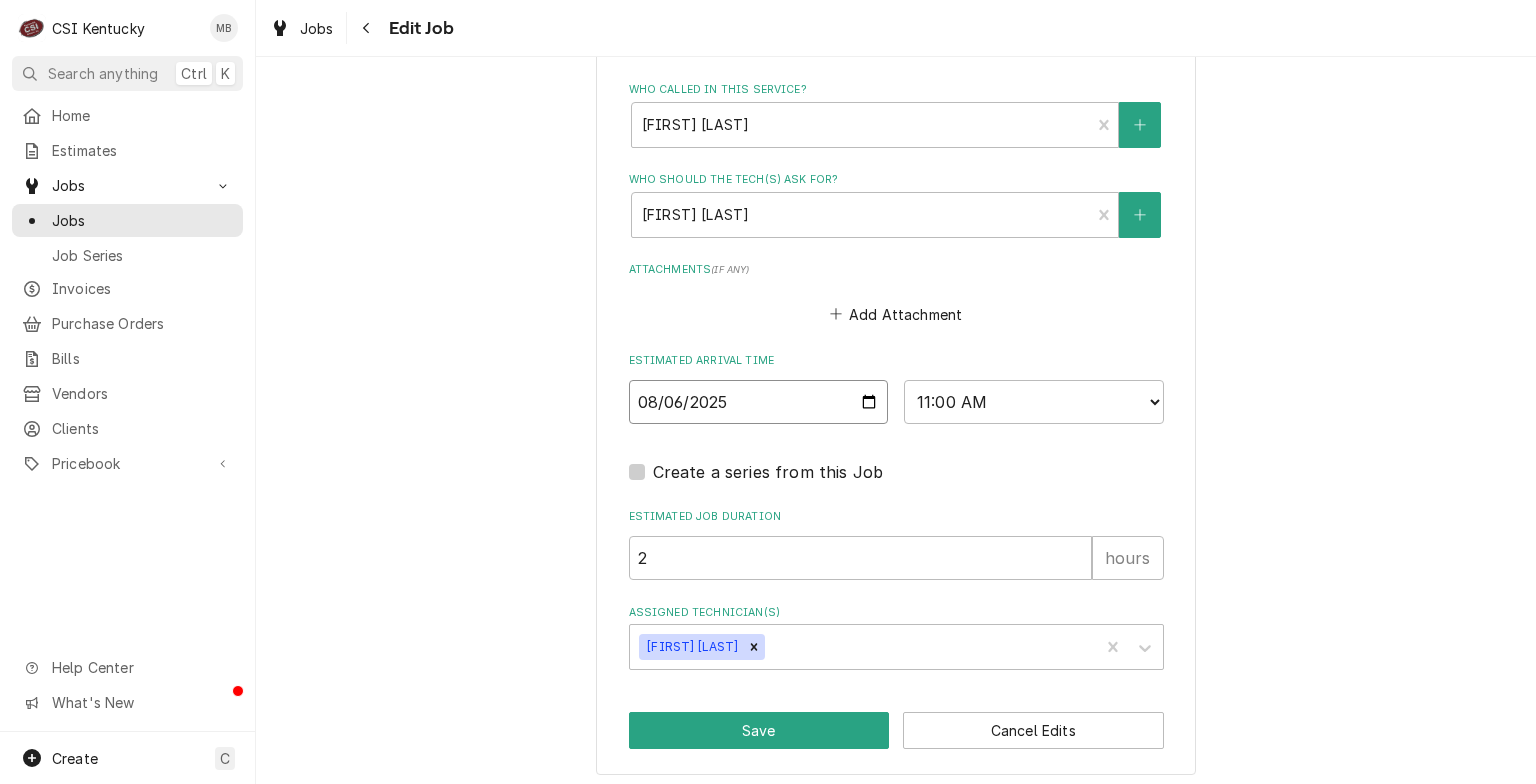click on "2025-08-06" at bounding box center (759, 402) 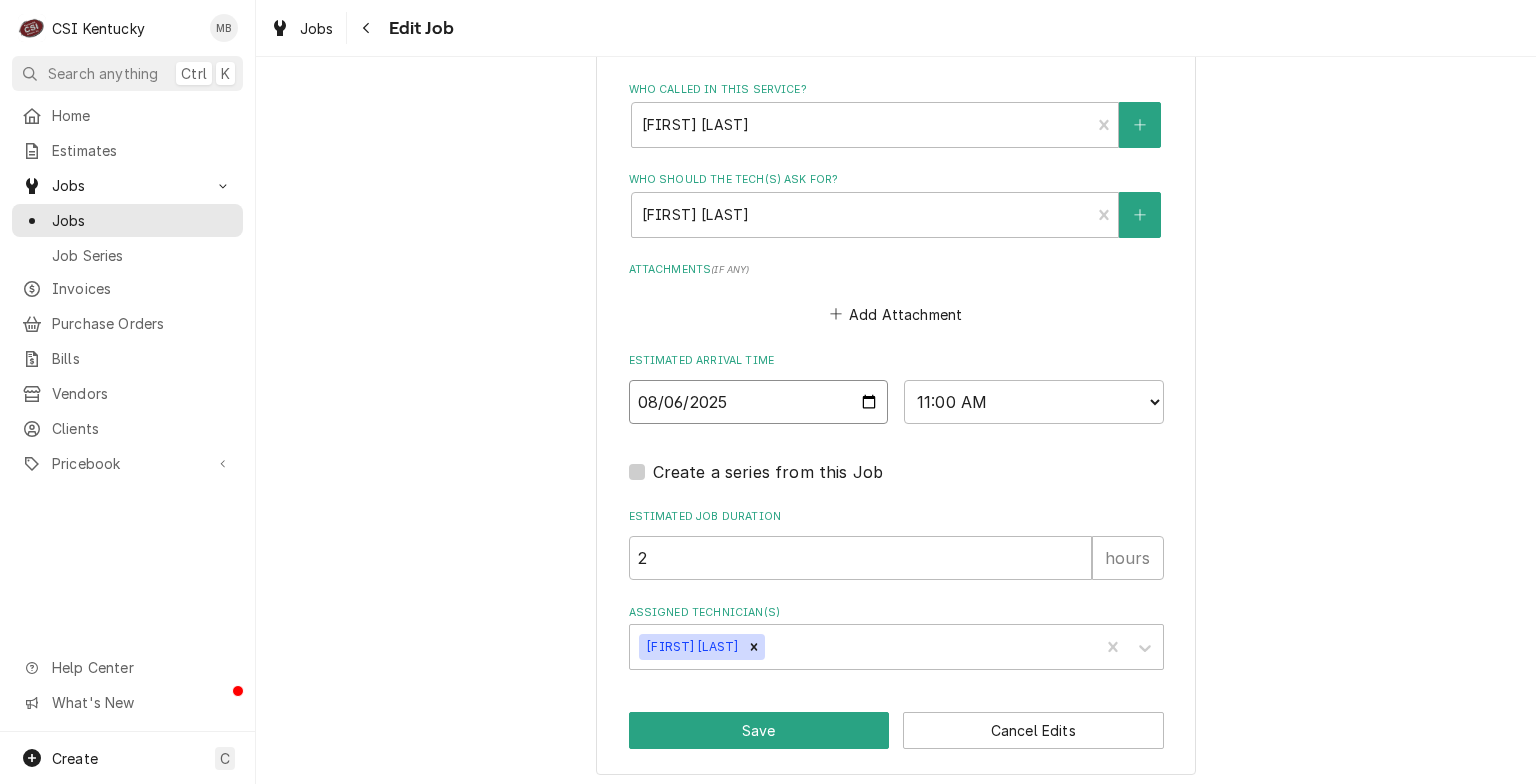 type on "x" 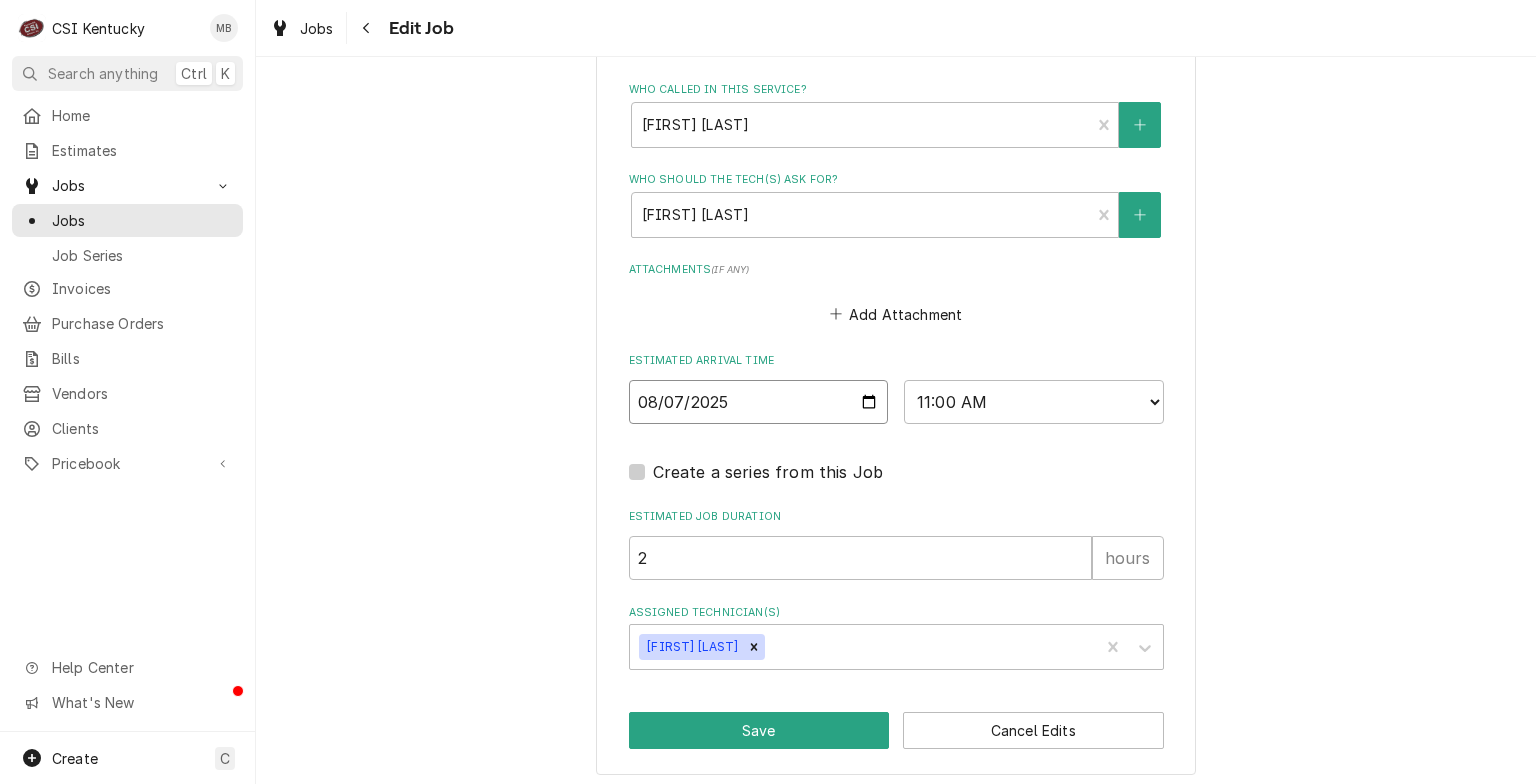 type on "2025-08-07" 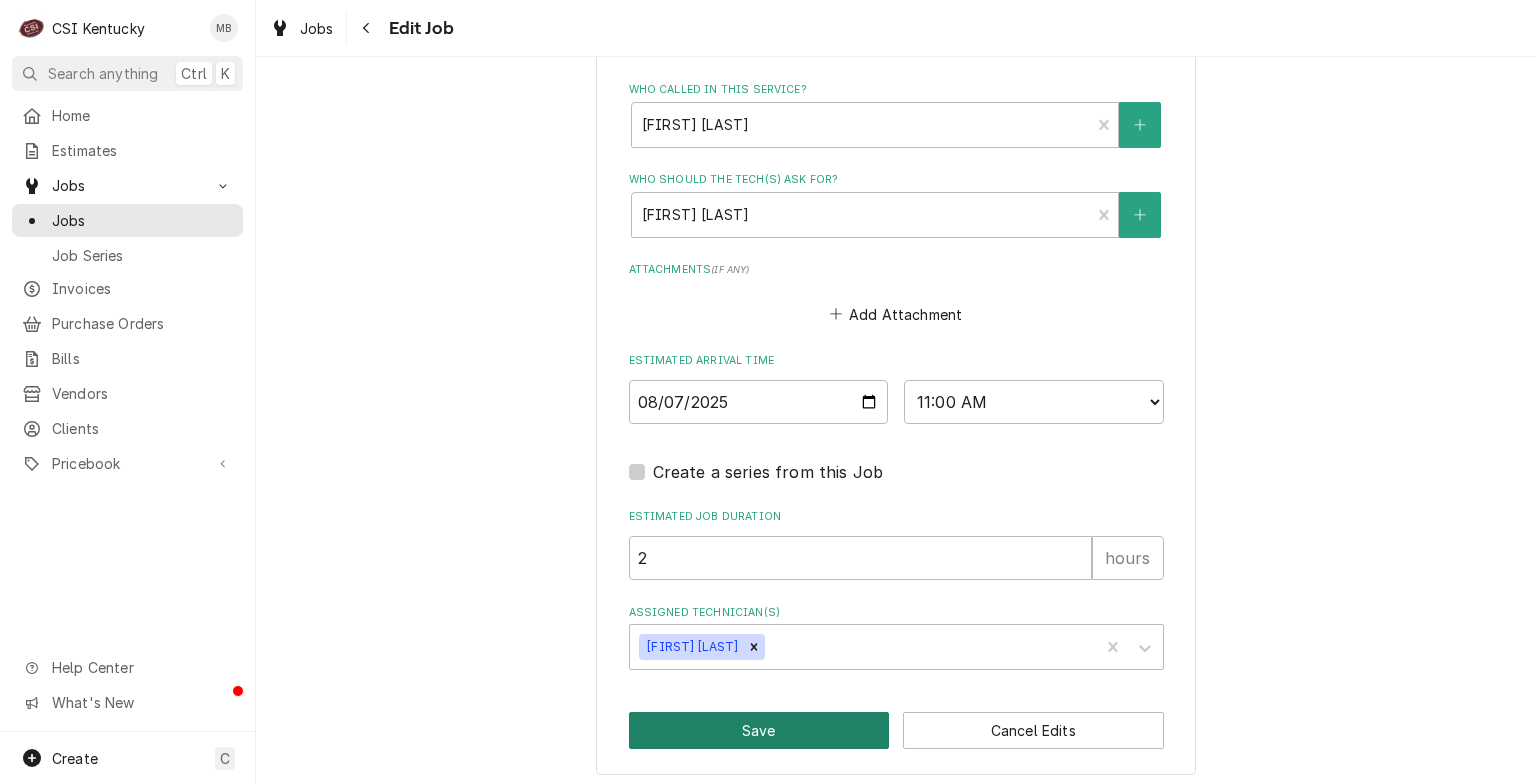 click on "Save" at bounding box center [759, 730] 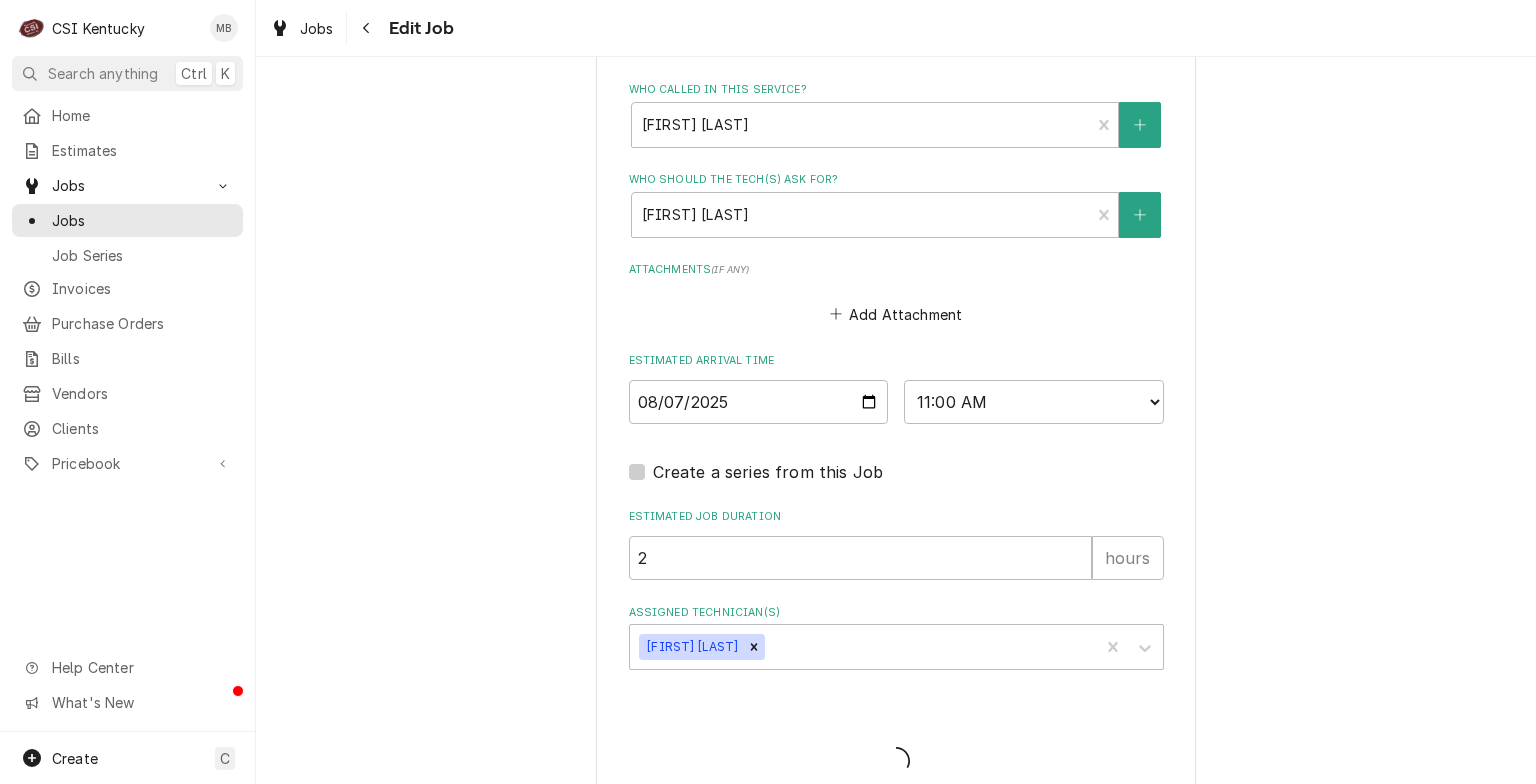 type on "x" 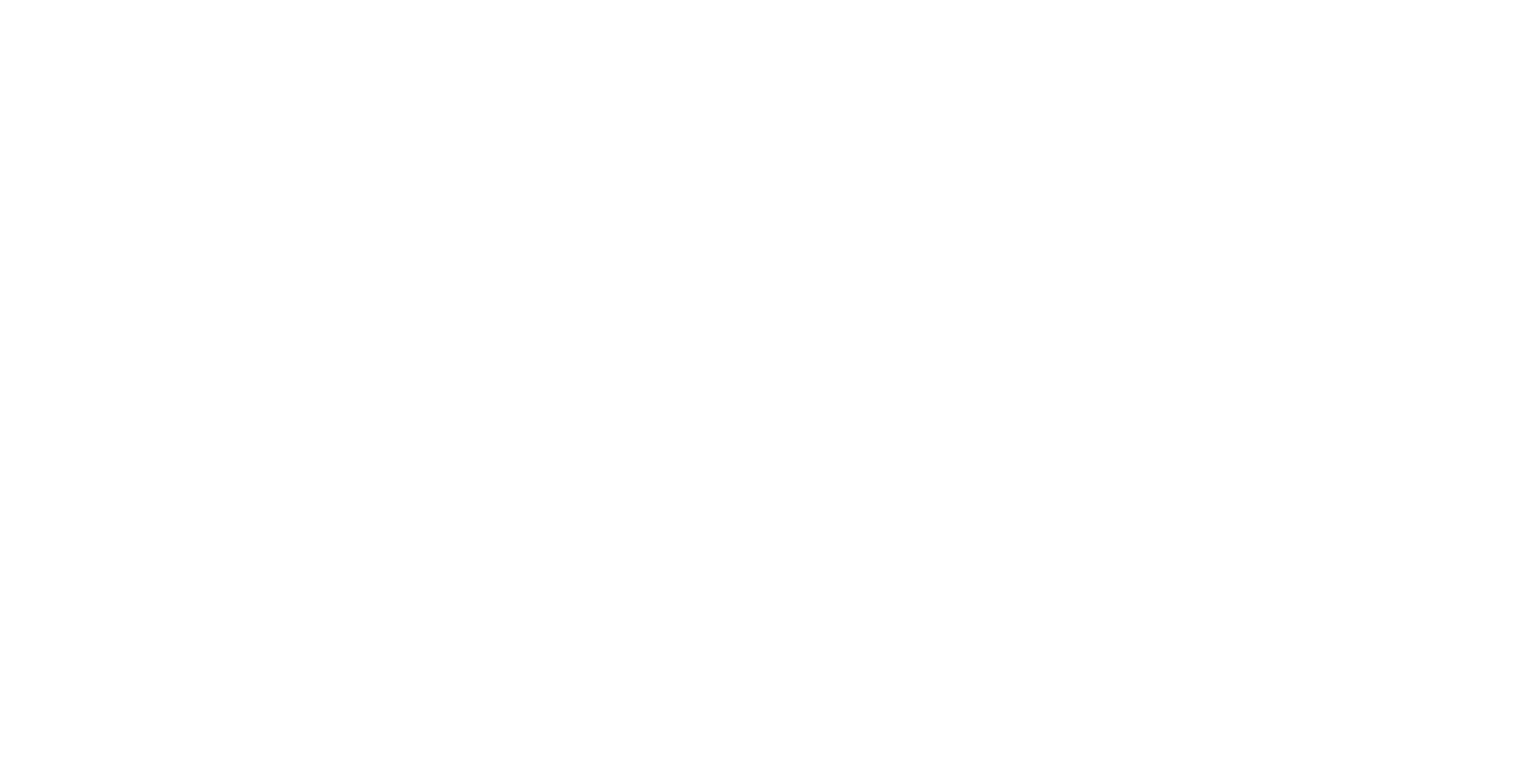 scroll, scrollTop: 0, scrollLeft: 0, axis: both 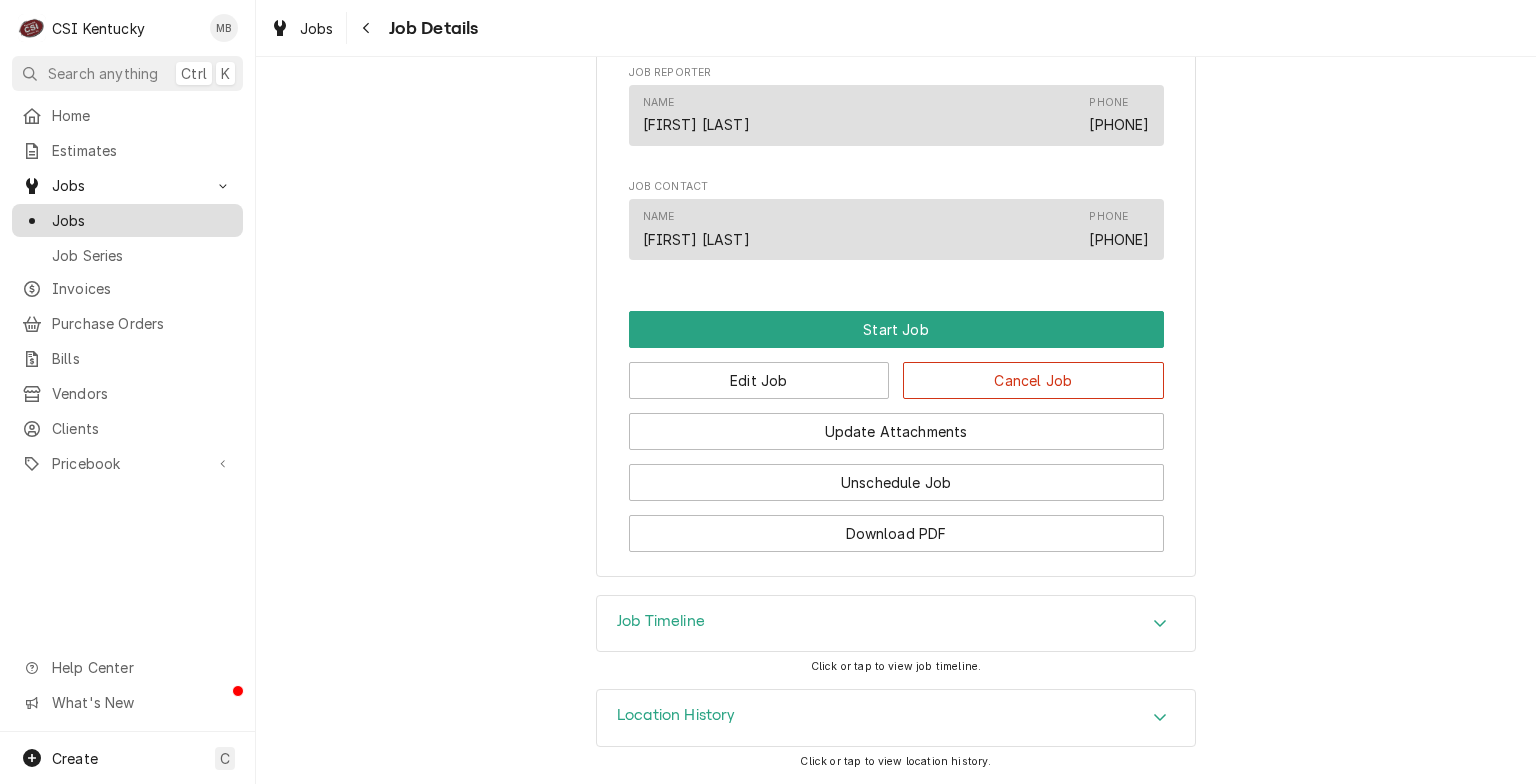 click on "Jobs" at bounding box center [127, 220] 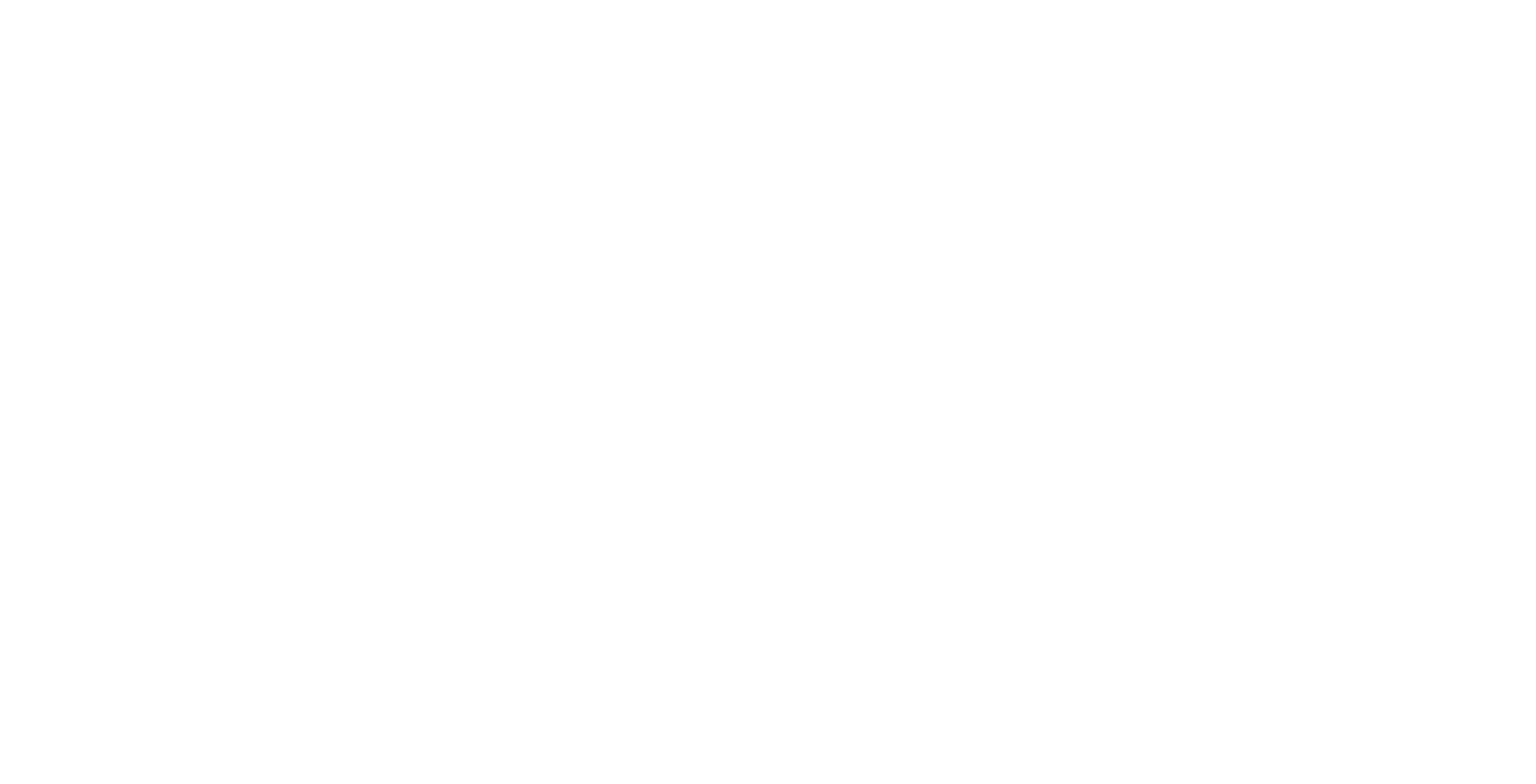 scroll, scrollTop: 0, scrollLeft: 0, axis: both 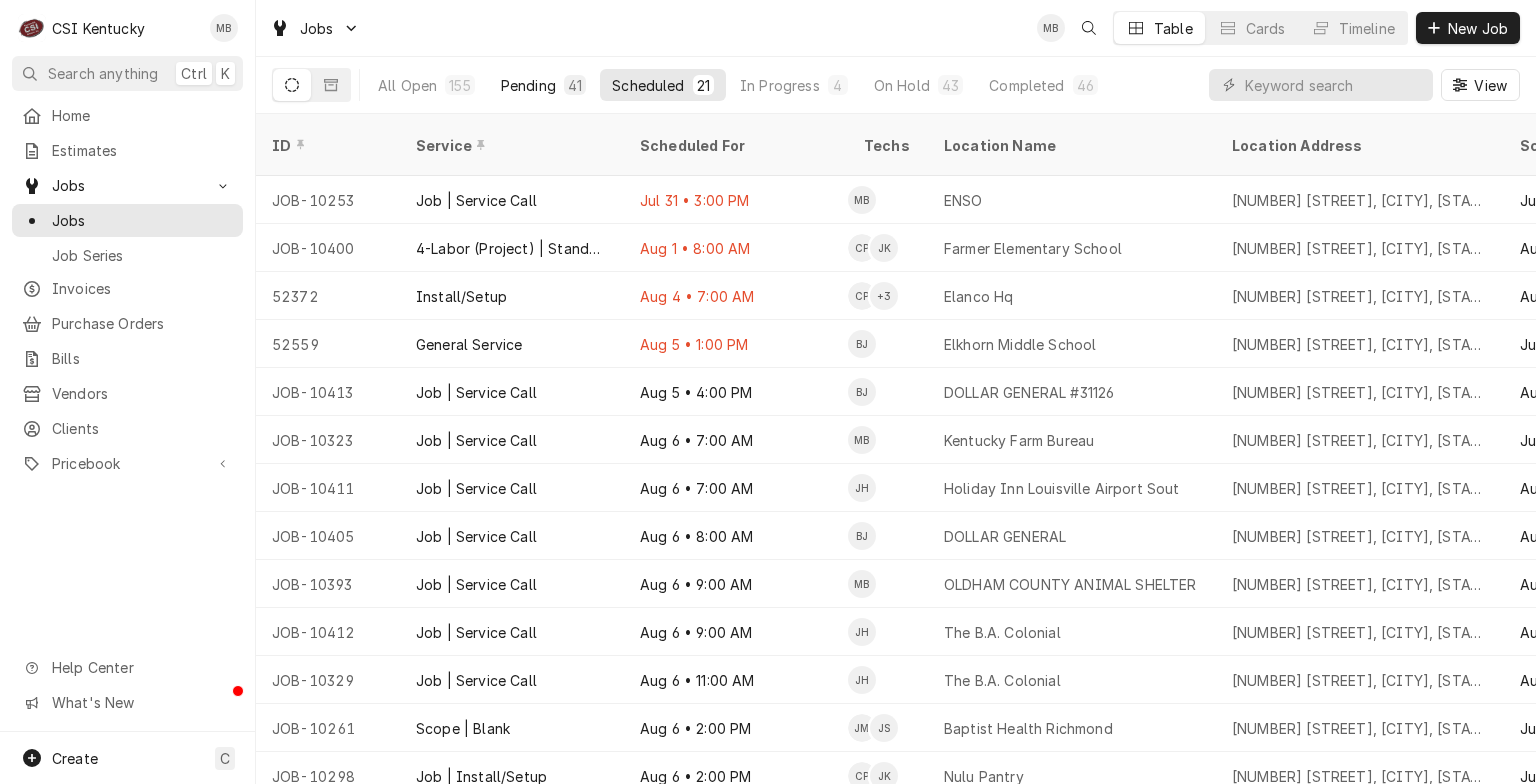 click on "Pending" at bounding box center [528, 85] 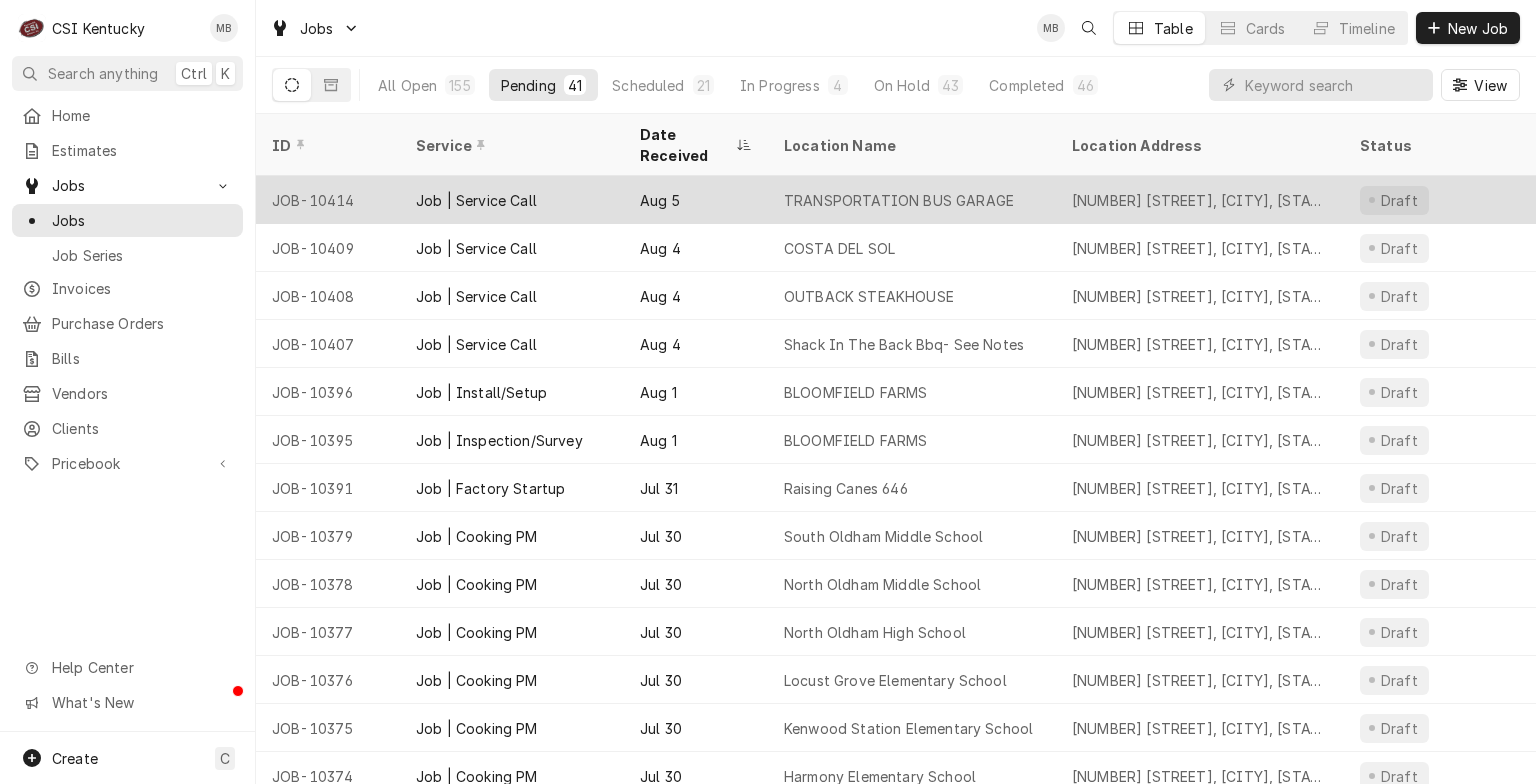 click on "Job | Service Call" at bounding box center [512, 200] 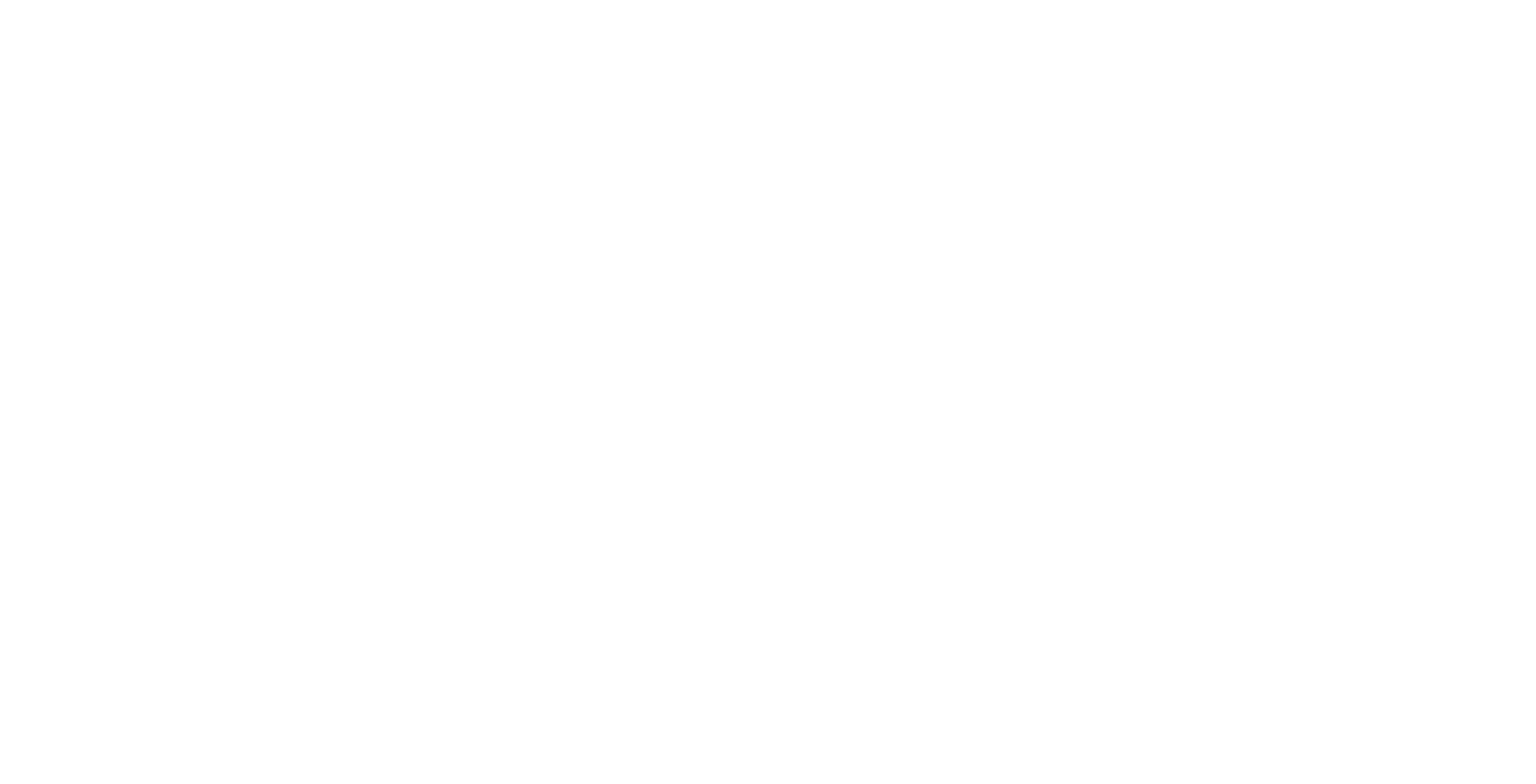 scroll, scrollTop: 0, scrollLeft: 0, axis: both 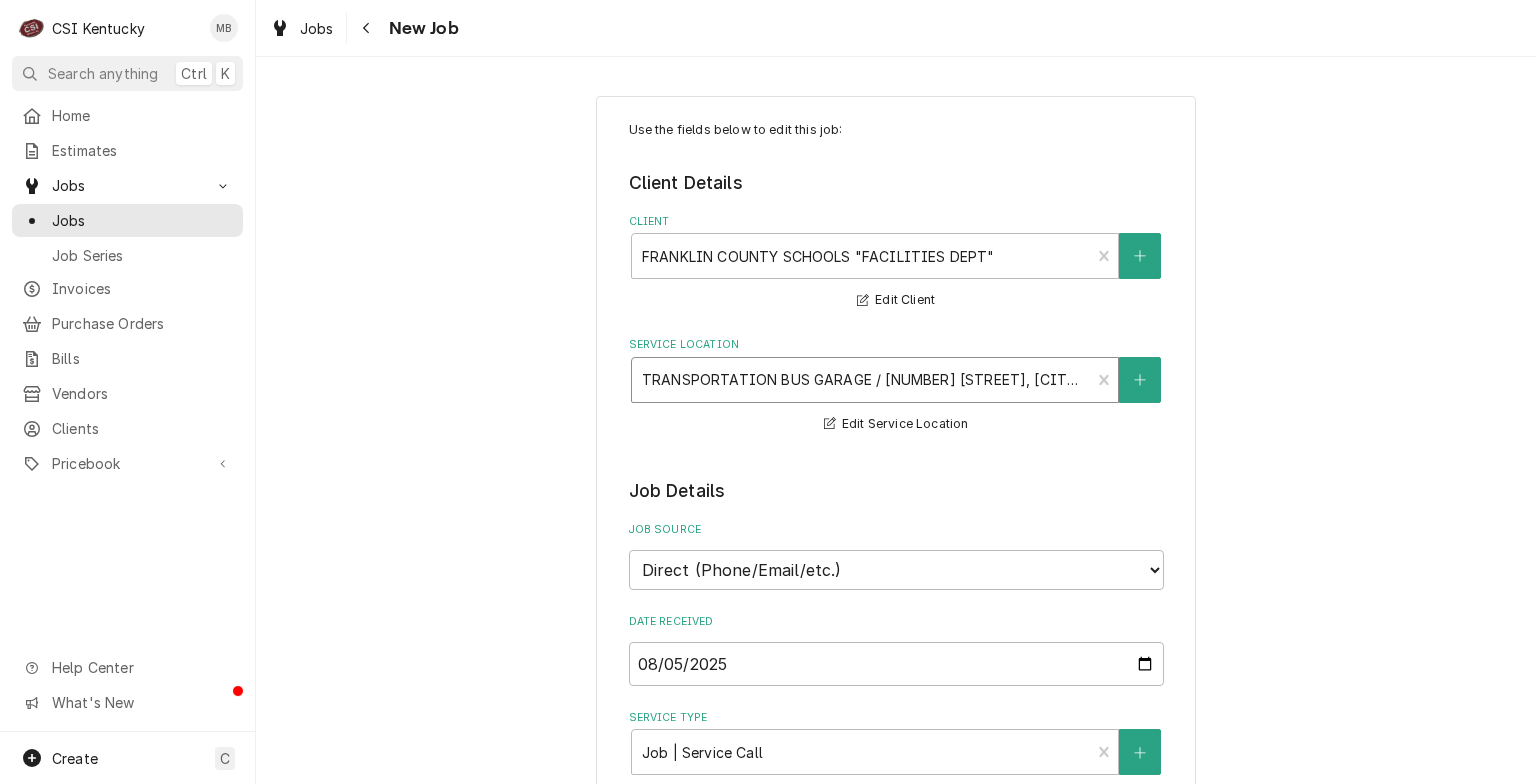 type on "x" 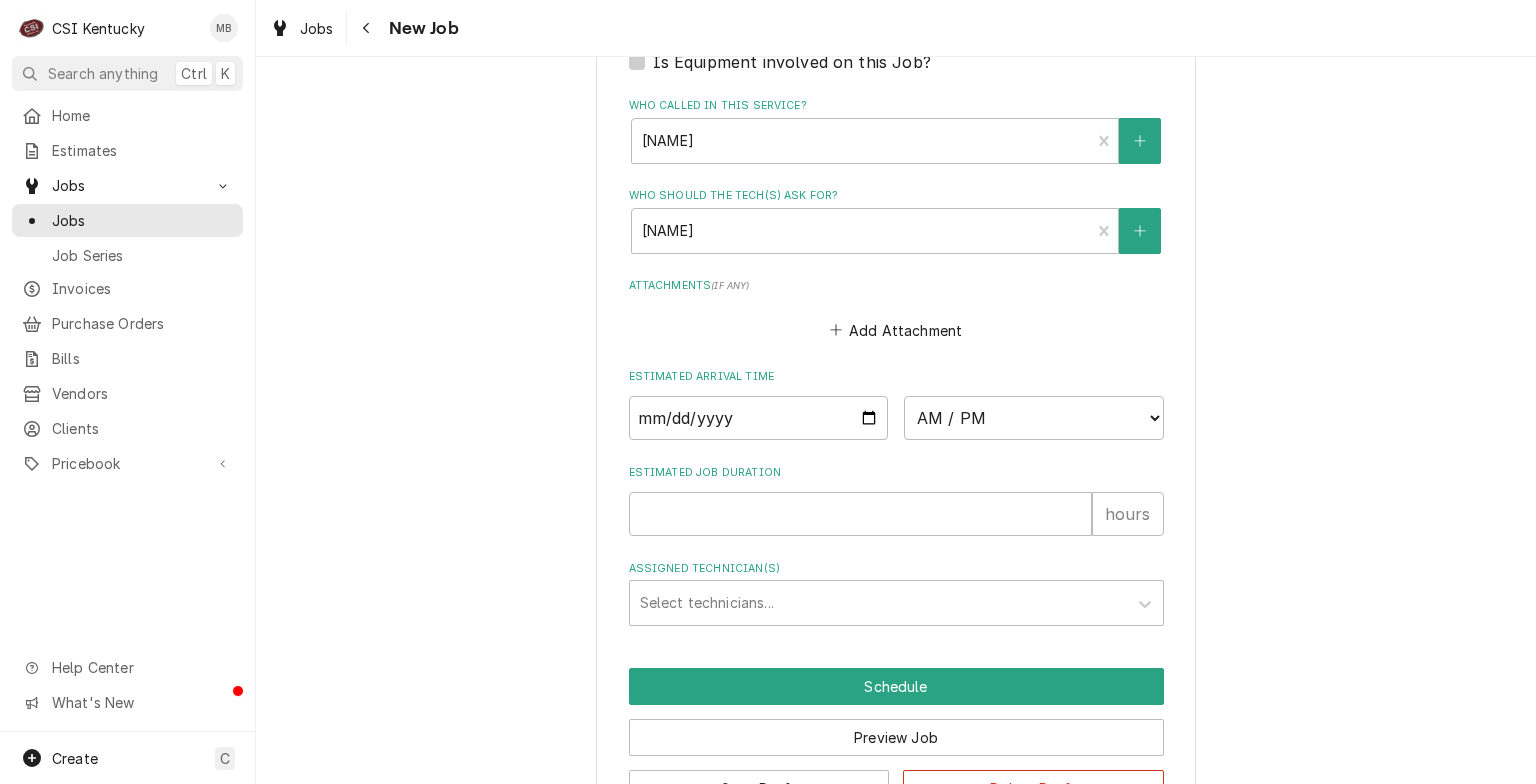 scroll, scrollTop: 1430, scrollLeft: 0, axis: vertical 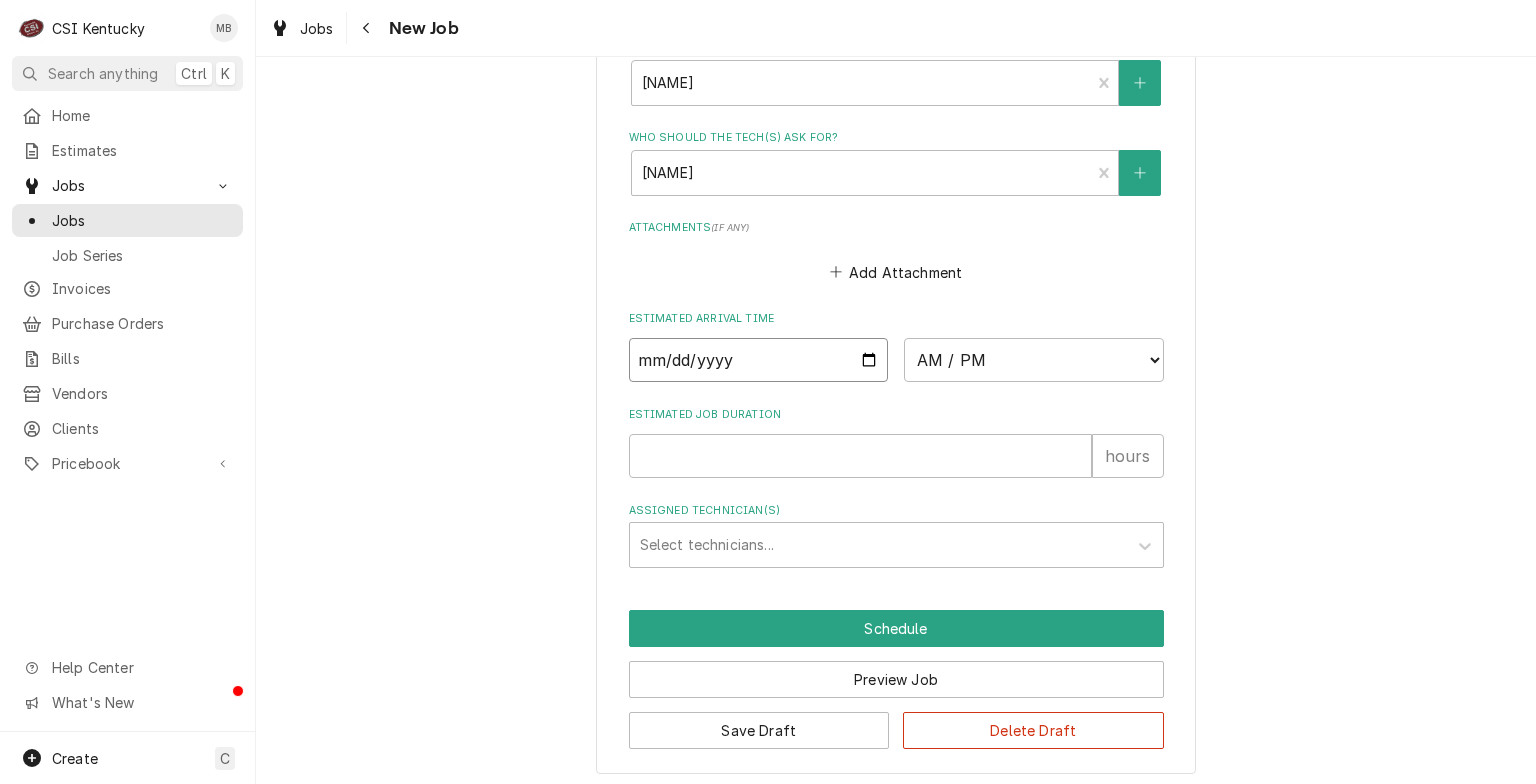 click at bounding box center [759, 360] 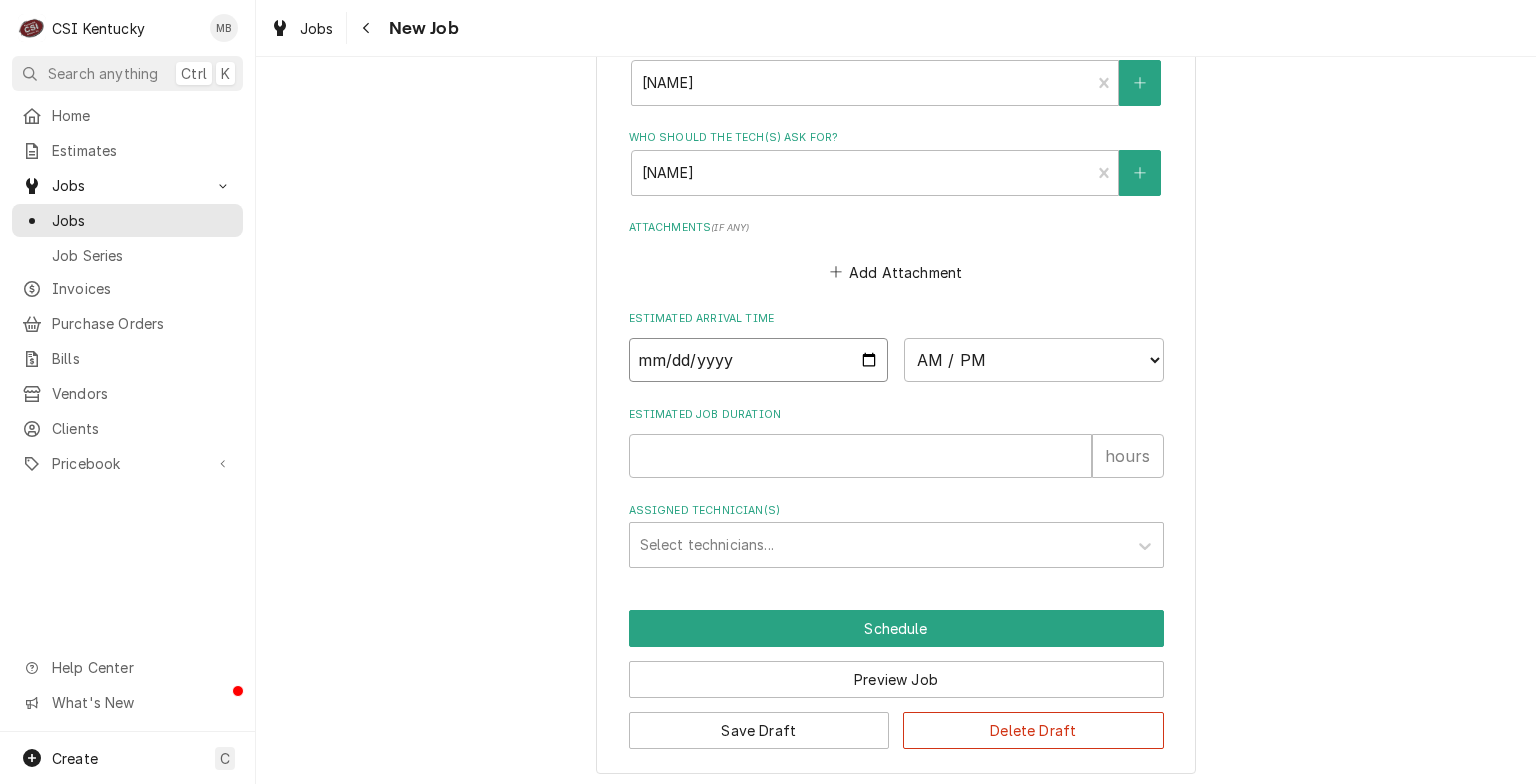type on "2025-08-06" 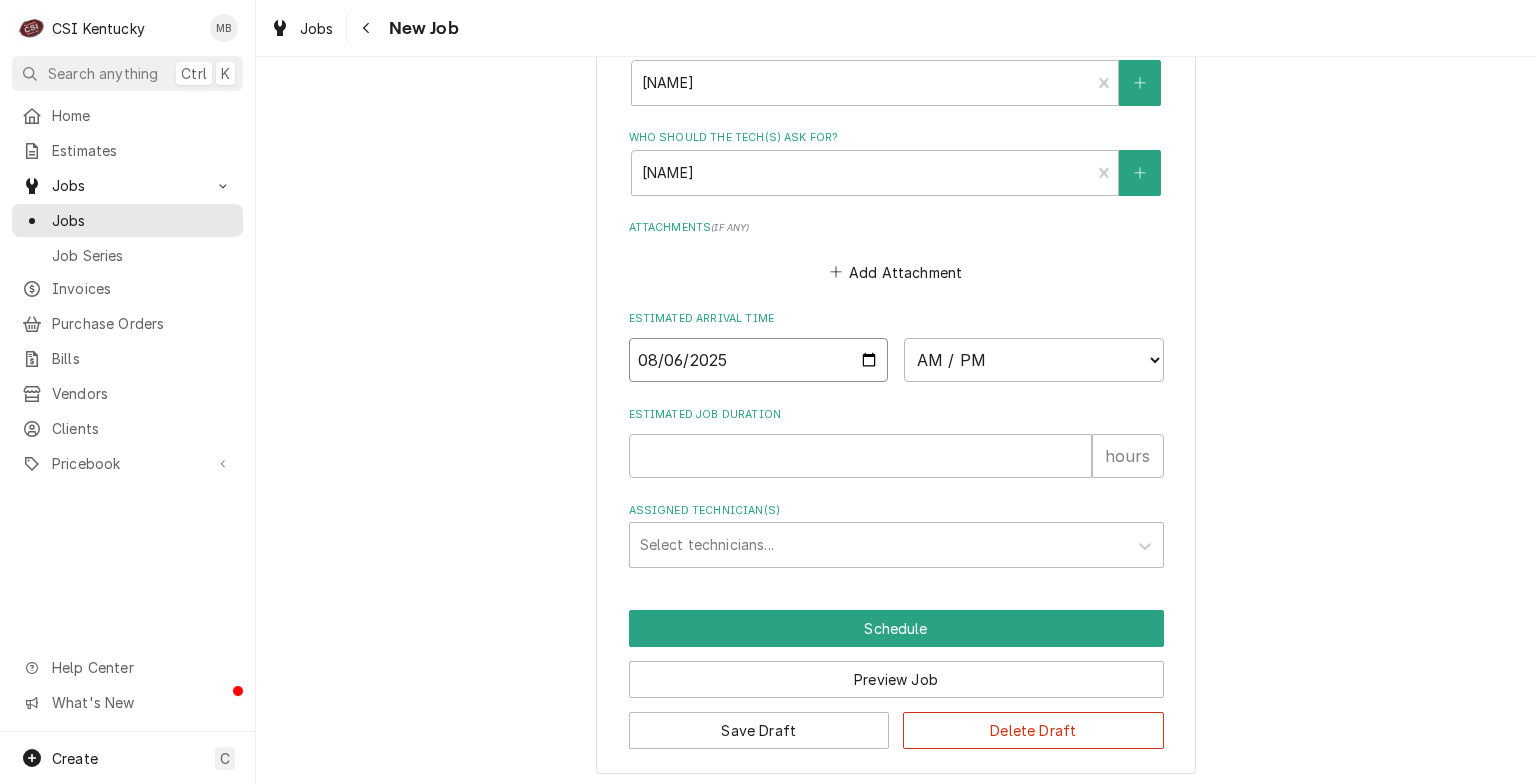 type on "x" 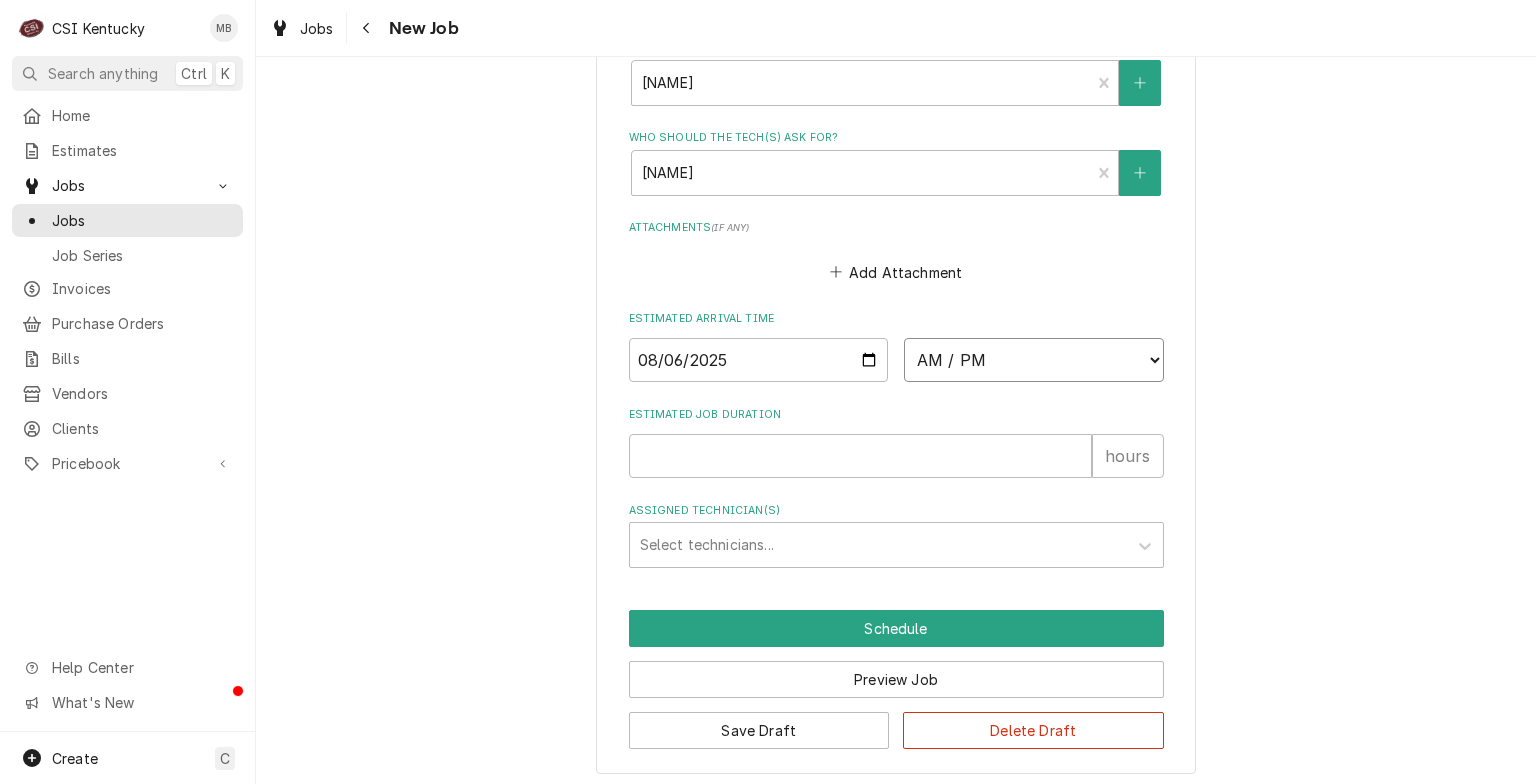 click on "AM / PM 6:00 AM 6:15 AM 6:30 AM 6:45 AM 7:00 AM 7:15 AM 7:30 AM 7:45 AM 8:00 AM 8:15 AM 8:30 AM 8:45 AM 9:00 AM 9:15 AM 9:30 AM 9:45 AM 10:00 AM 10:15 AM 10:30 AM 10:45 AM 11:00 AM 11:15 AM 11:30 AM 11:45 AM 12:00 PM 12:15 PM 12:30 PM 12:45 PM 1:00 PM 1:15 PM 1:30 PM 1:45 PM 2:00 PM 2:15 PM 2:30 PM 2:45 PM 3:00 PM 3:15 PM 3:30 PM 3:45 PM 4:00 PM 4:15 PM 4:30 PM 4:45 PM 5:00 PM 5:15 PM 5:30 PM 5:45 PM 6:00 PM 6:15 PM 6:30 PM 6:45 PM 7:00 PM 7:15 PM 7:30 PM 7:45 PM 8:00 PM 8:15 PM 8:30 PM 8:45 PM 9:00 PM 9:15 PM 9:30 PM 9:45 PM 10:00 PM 10:15 PM 10:30 PM 10:45 PM 11:00 PM 11:15 PM 11:30 PM 11:45 PM 12:00 AM 12:15 AM 12:30 AM 12:45 AM 1:00 AM 1:15 AM 1:30 AM 1:45 AM 2:00 AM 2:15 AM 2:30 AM 2:45 AM 3:00 AM 3:15 AM 3:30 AM 3:45 AM 4:00 AM 4:15 AM 4:30 AM 4:45 AM 5:00 AM 5:15 AM 5:30 AM 5:45 AM" at bounding box center (1034, 360) 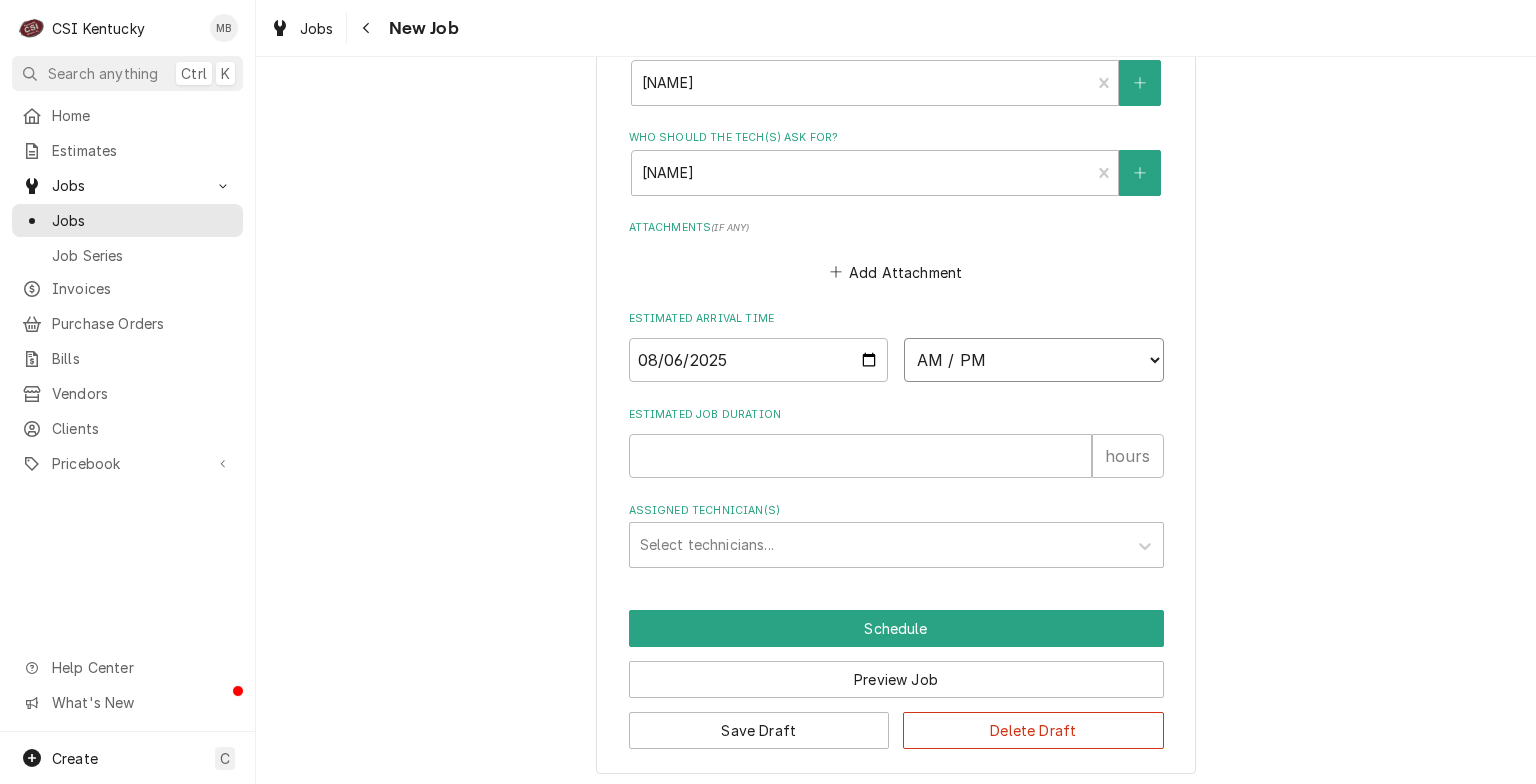 select on "11:00:00" 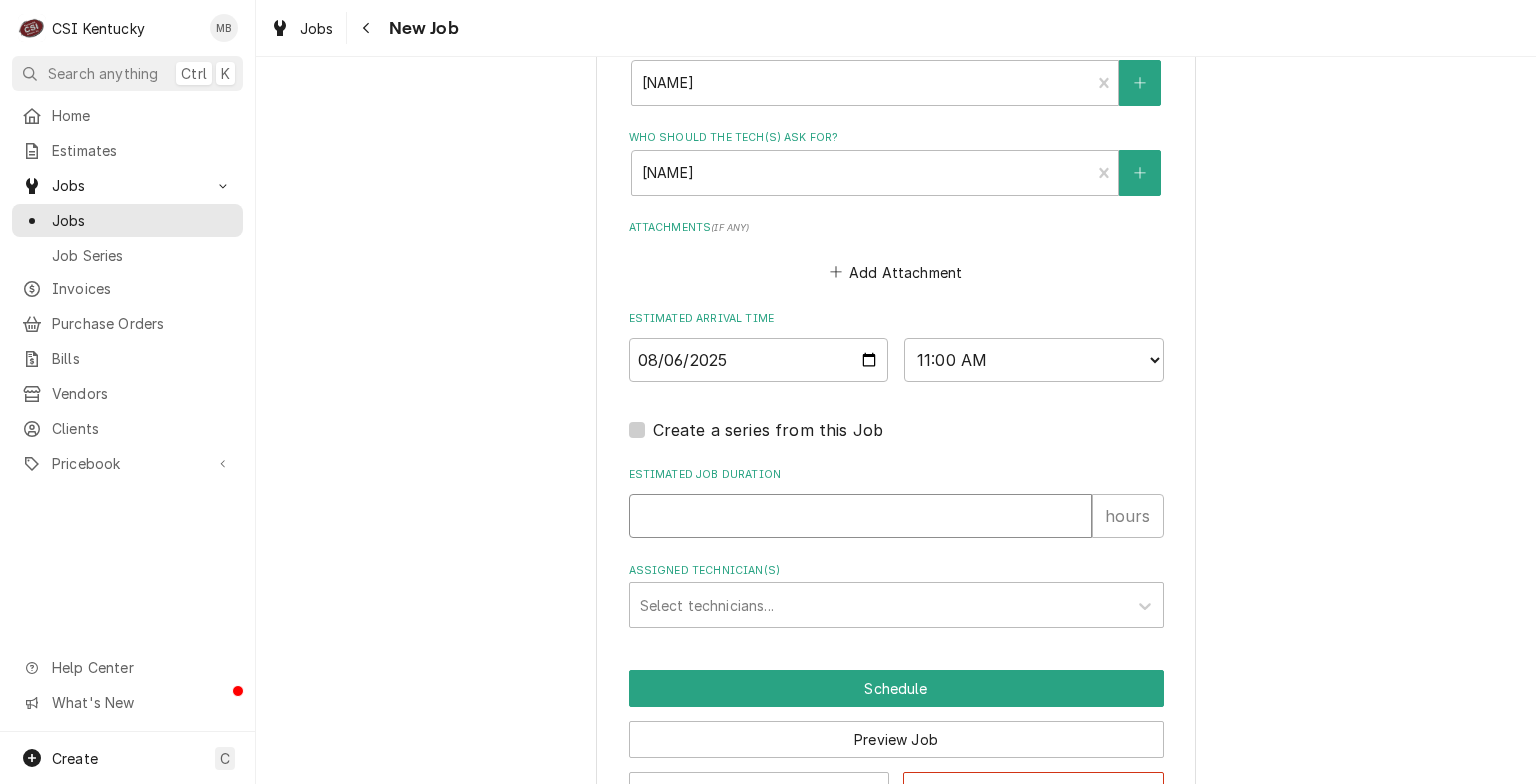 click on "Estimated Job Duration" at bounding box center [860, 516] 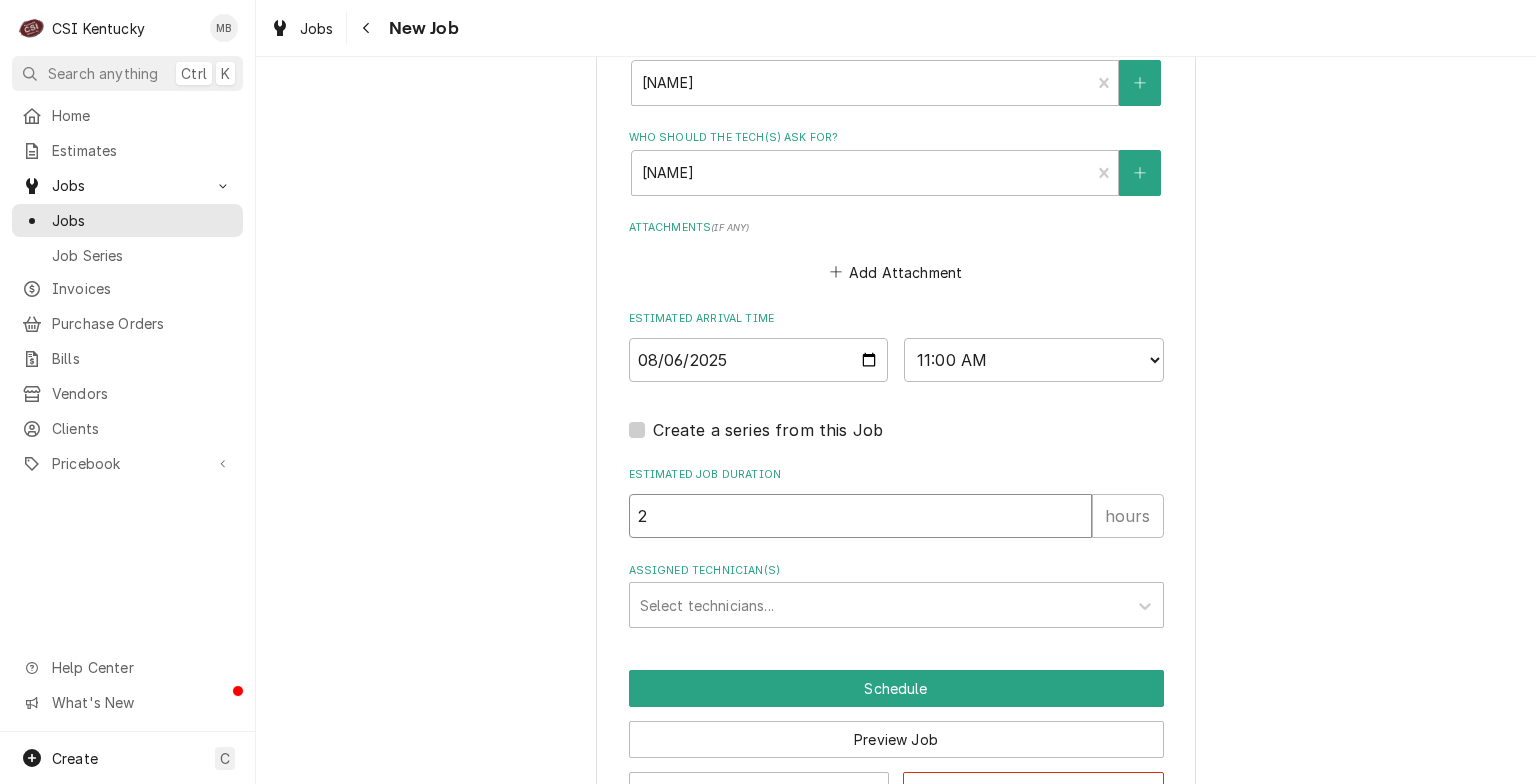 type on "x" 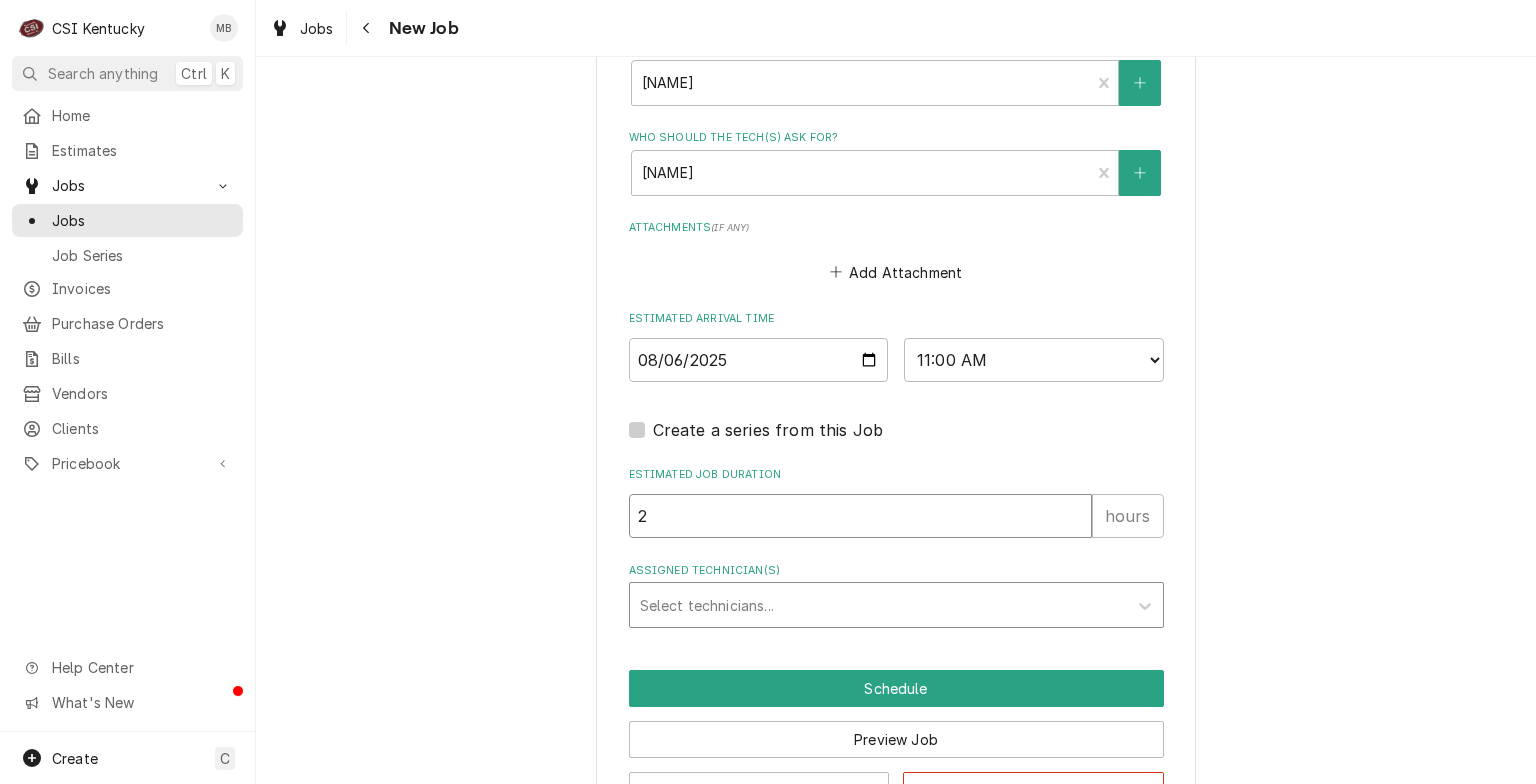 type on "2" 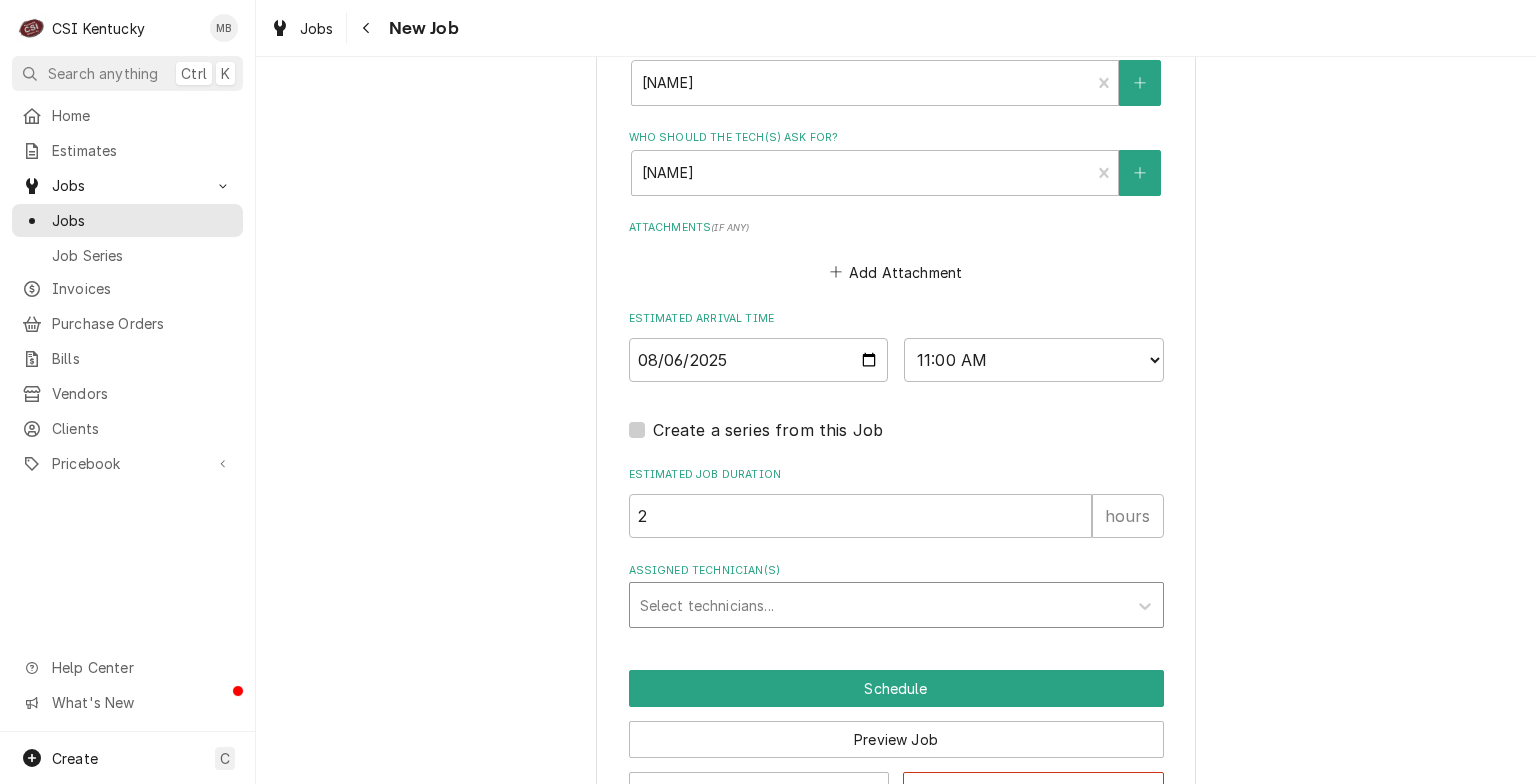 click at bounding box center (878, 605) 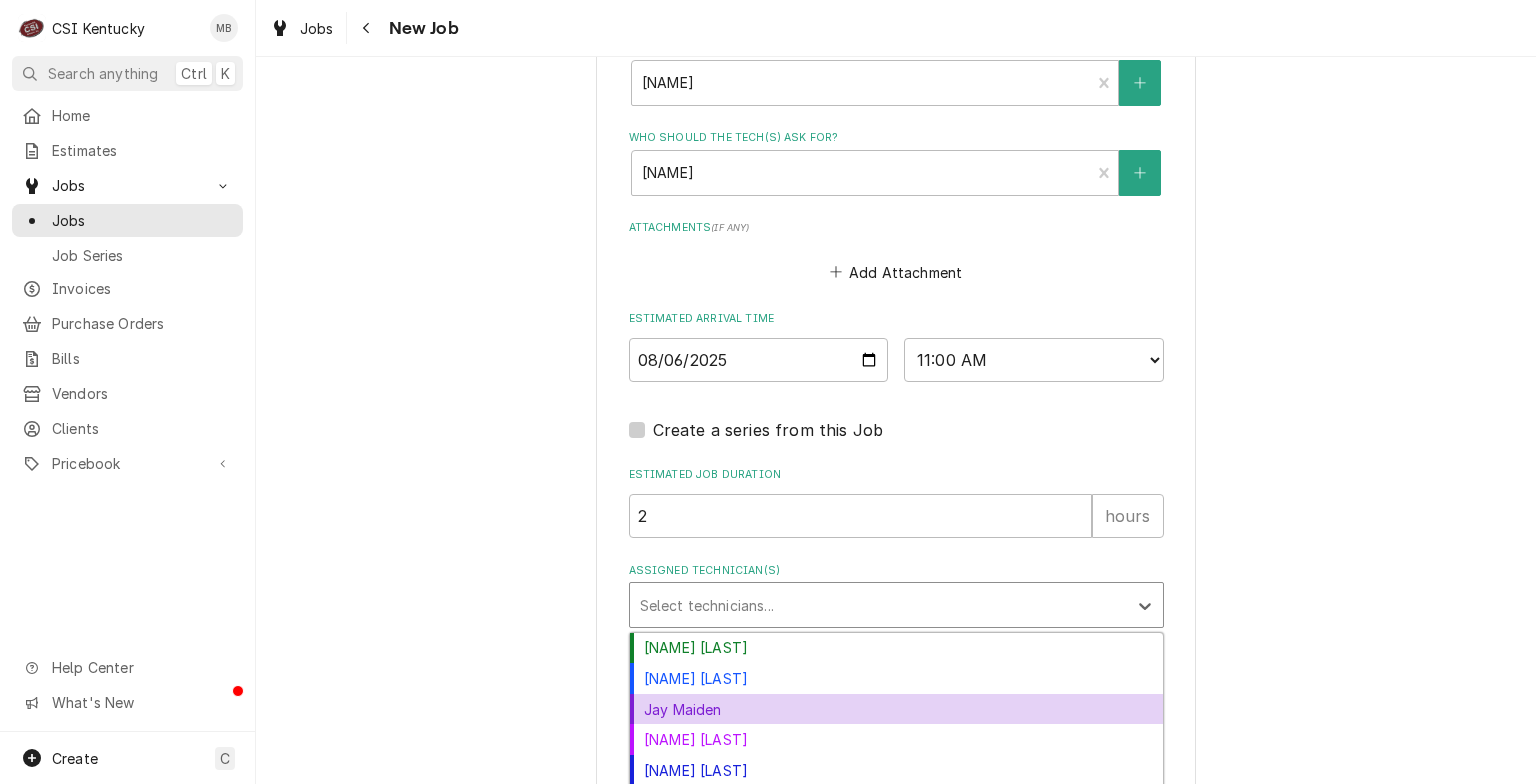 scroll, scrollTop: 58, scrollLeft: 0, axis: vertical 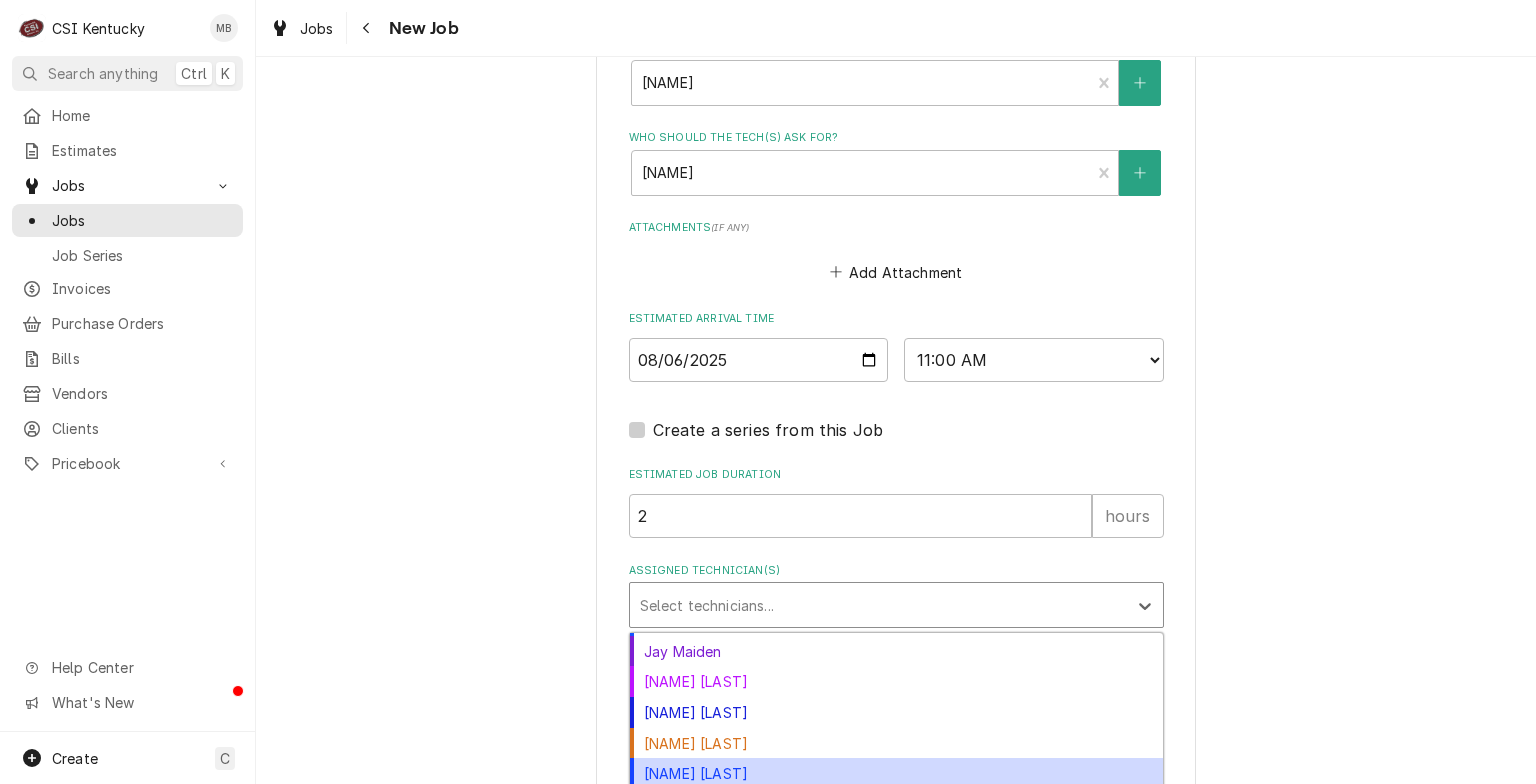 click on "Matt Brewington" at bounding box center [896, 773] 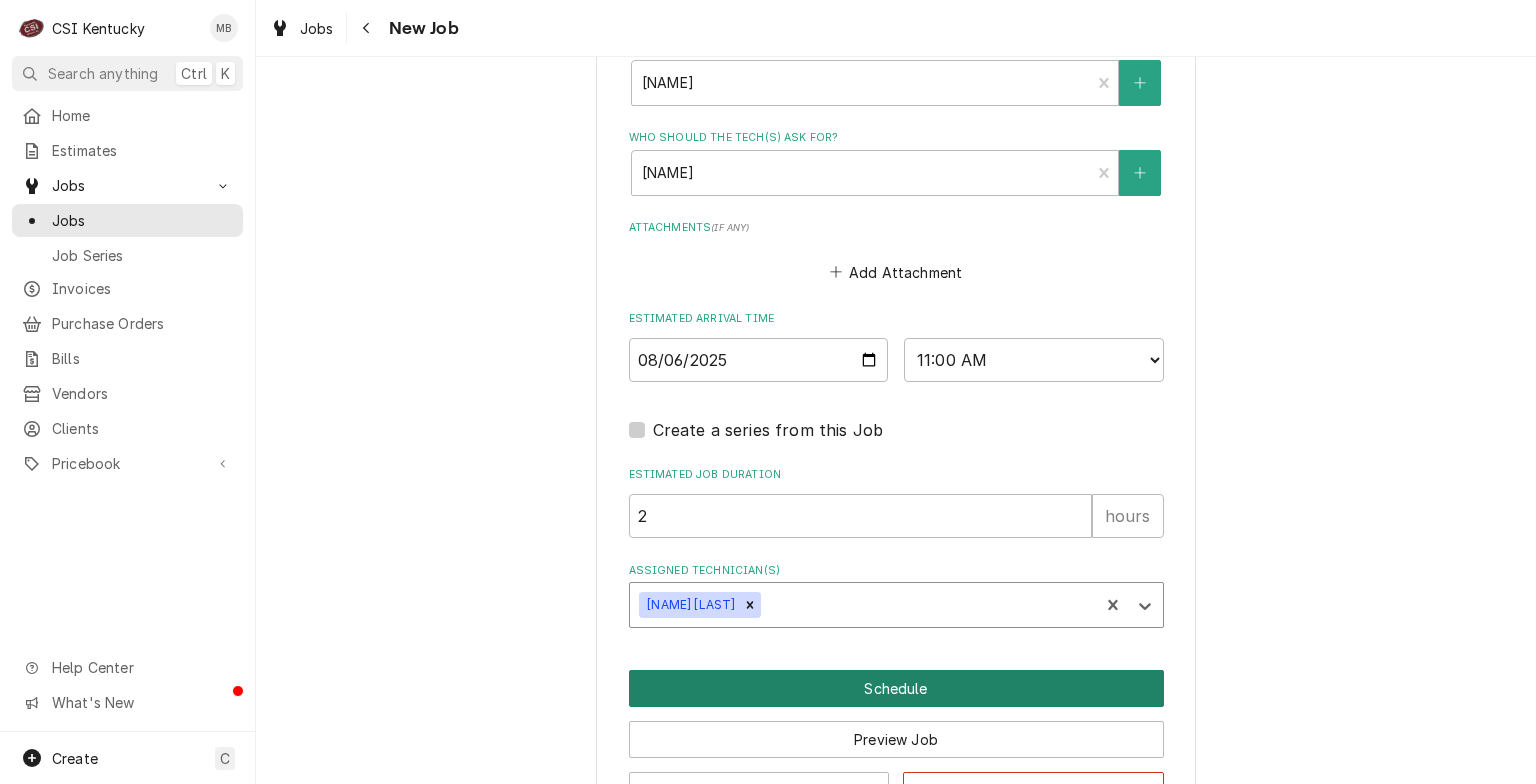 click on "Schedule" at bounding box center (896, 688) 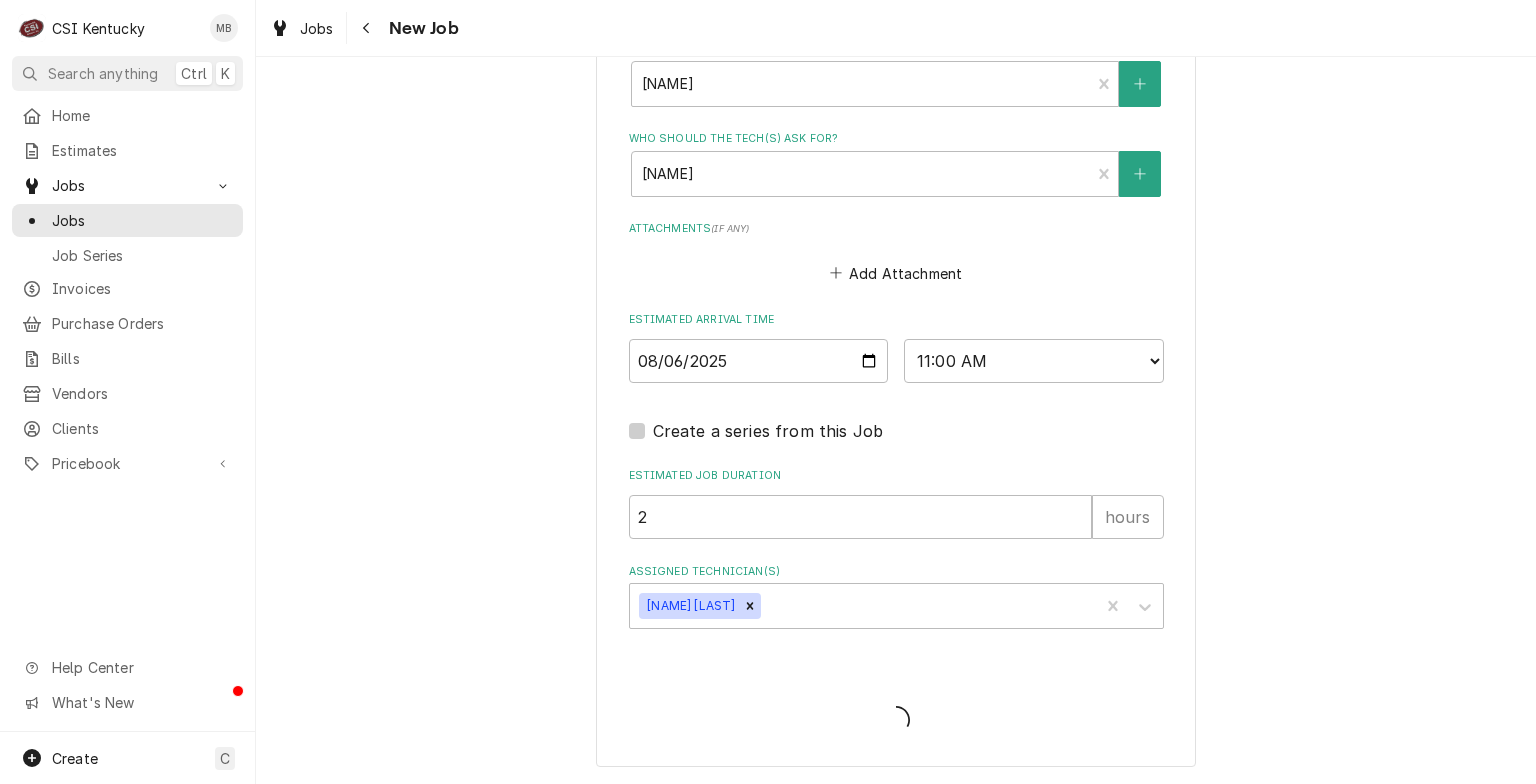 scroll, scrollTop: 1422, scrollLeft: 0, axis: vertical 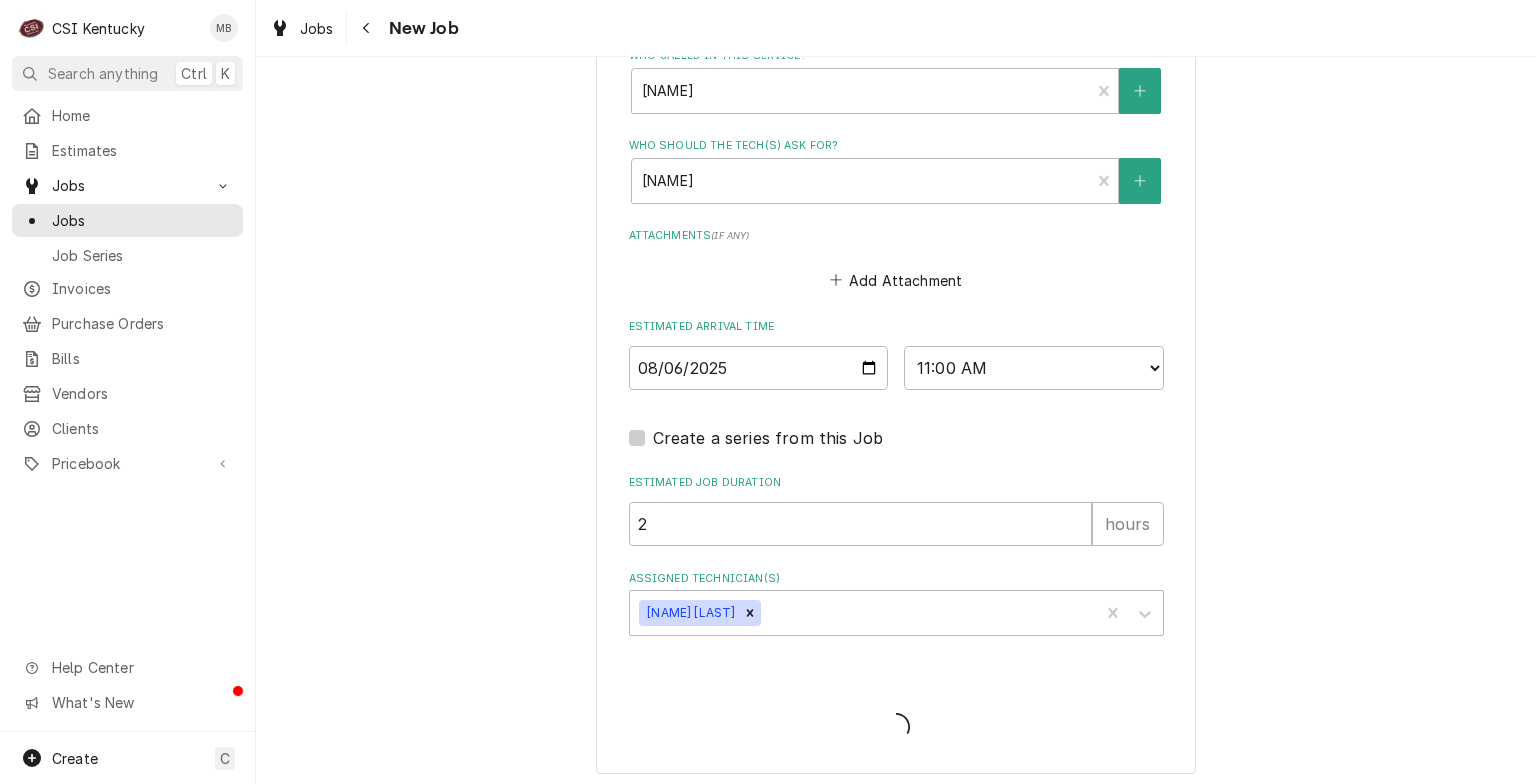 type on "x" 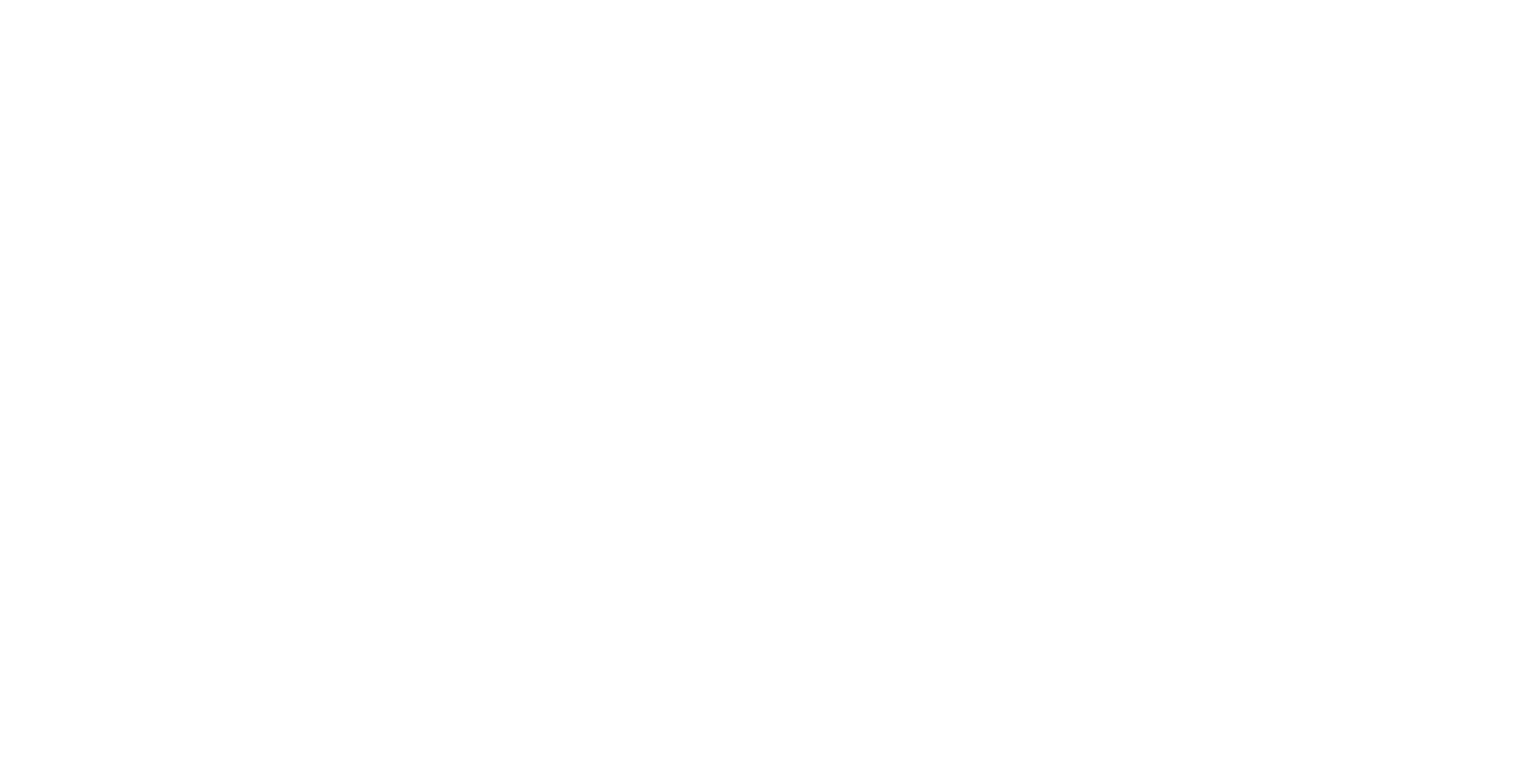 scroll, scrollTop: 0, scrollLeft: 0, axis: both 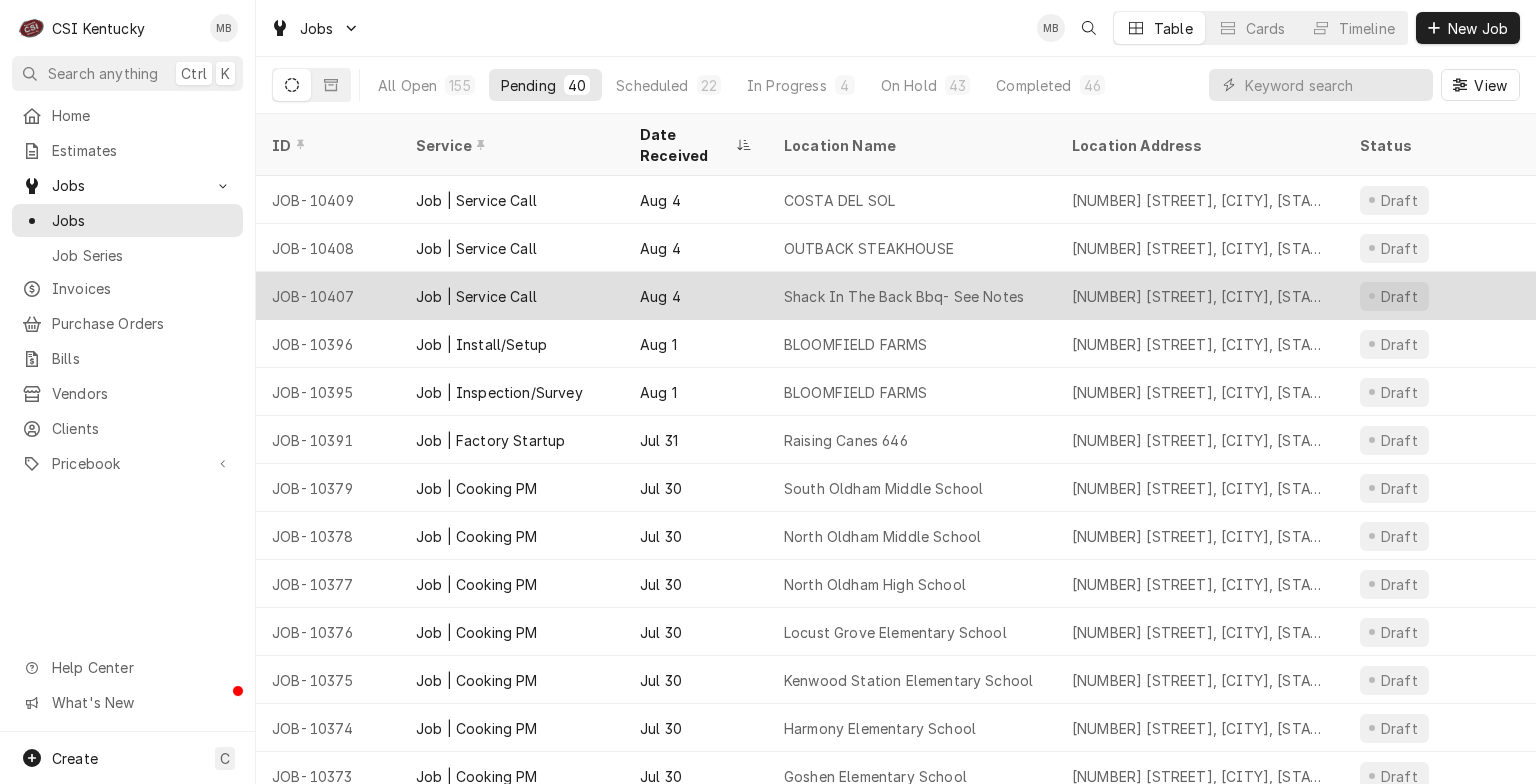 click on "Aug 4" at bounding box center [696, 296] 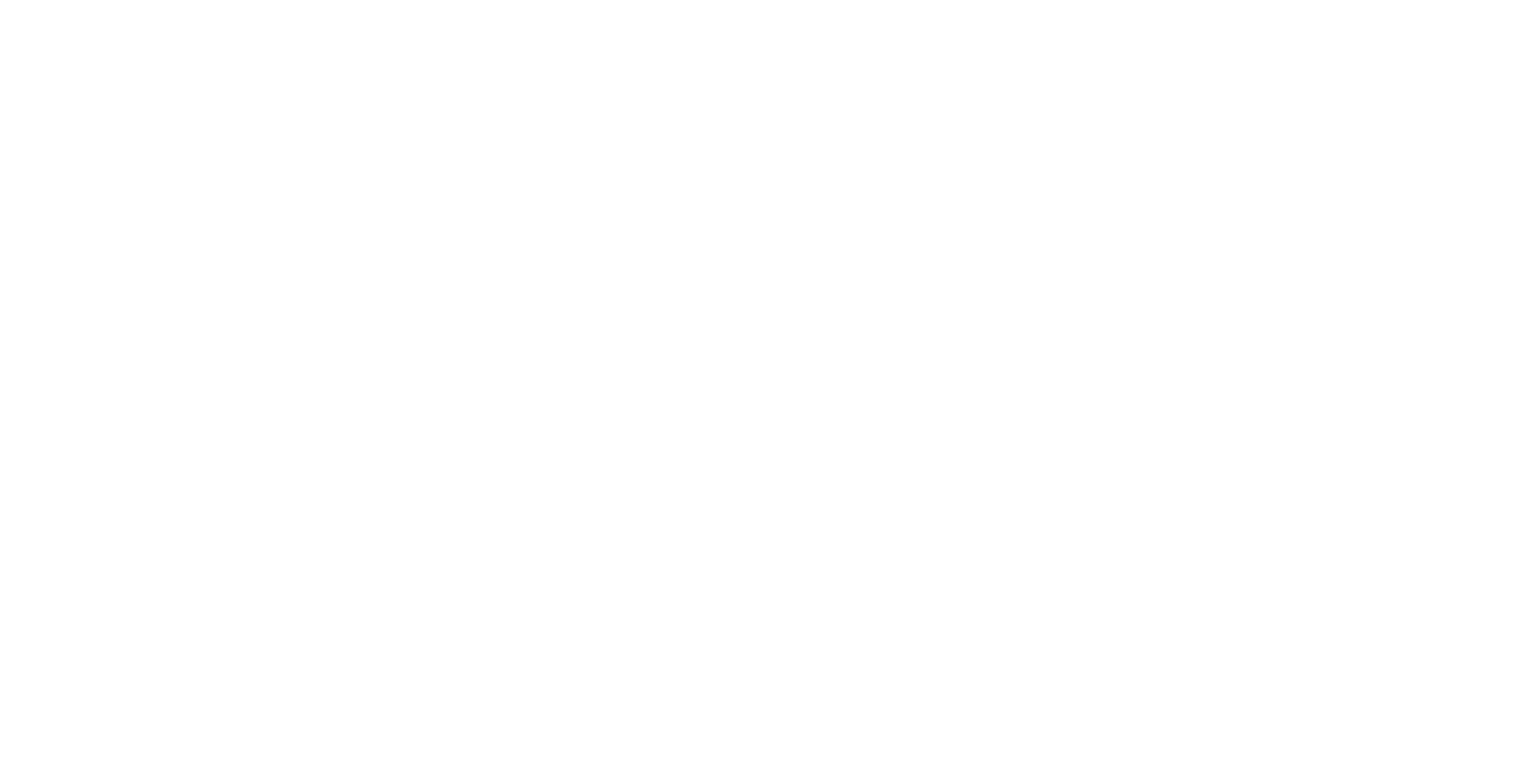 scroll, scrollTop: 0, scrollLeft: 0, axis: both 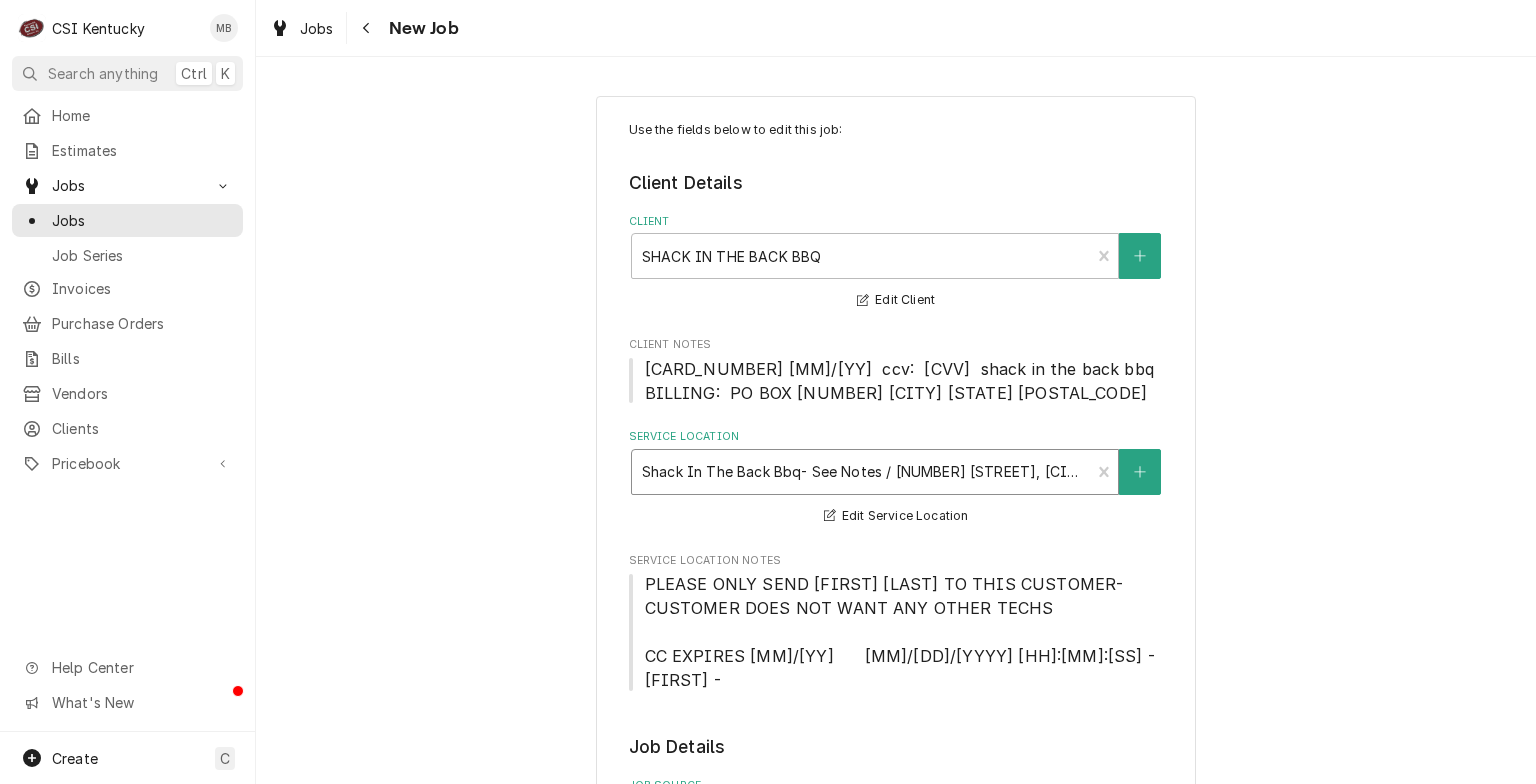 type on "x" 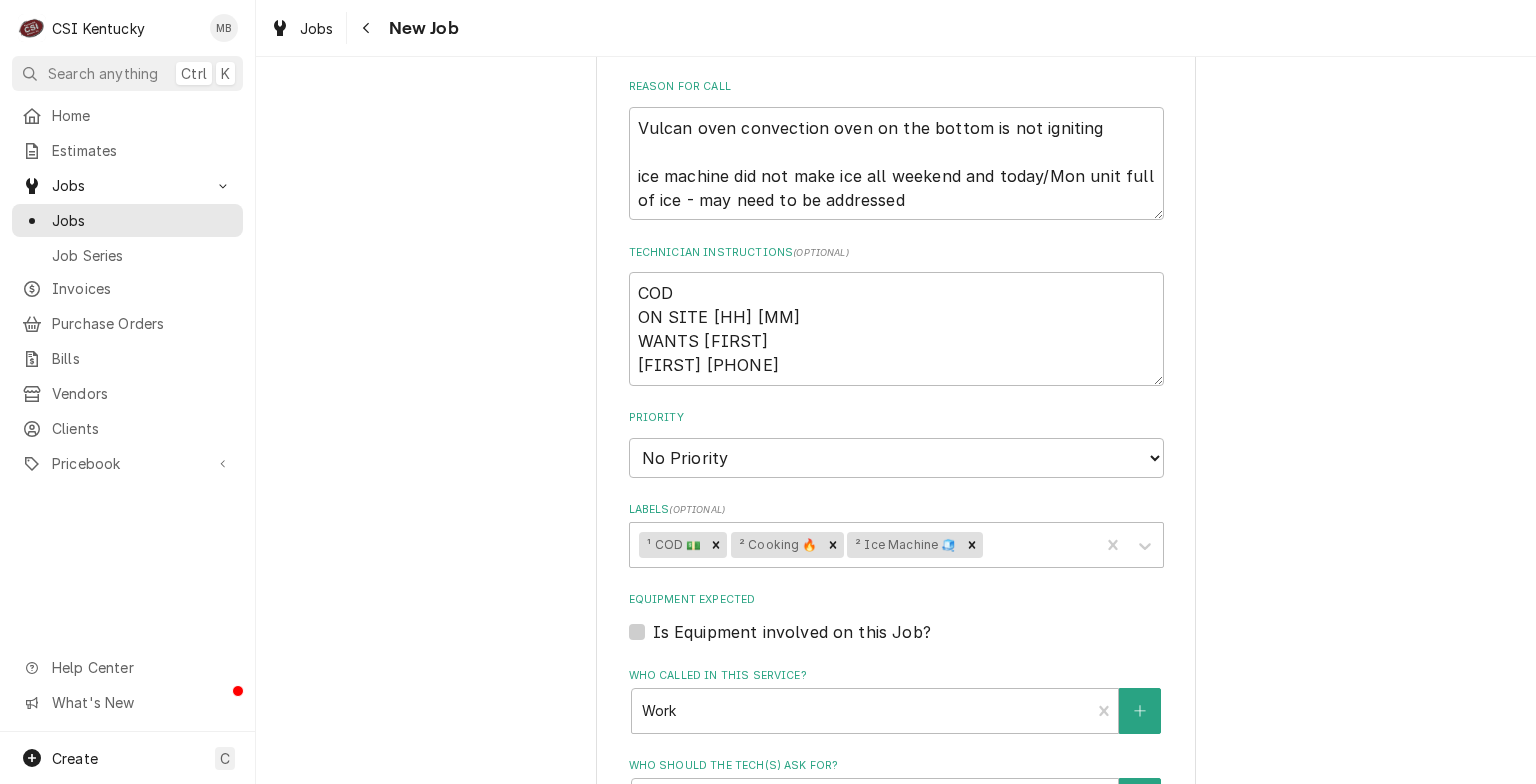 scroll, scrollTop: 1435, scrollLeft: 0, axis: vertical 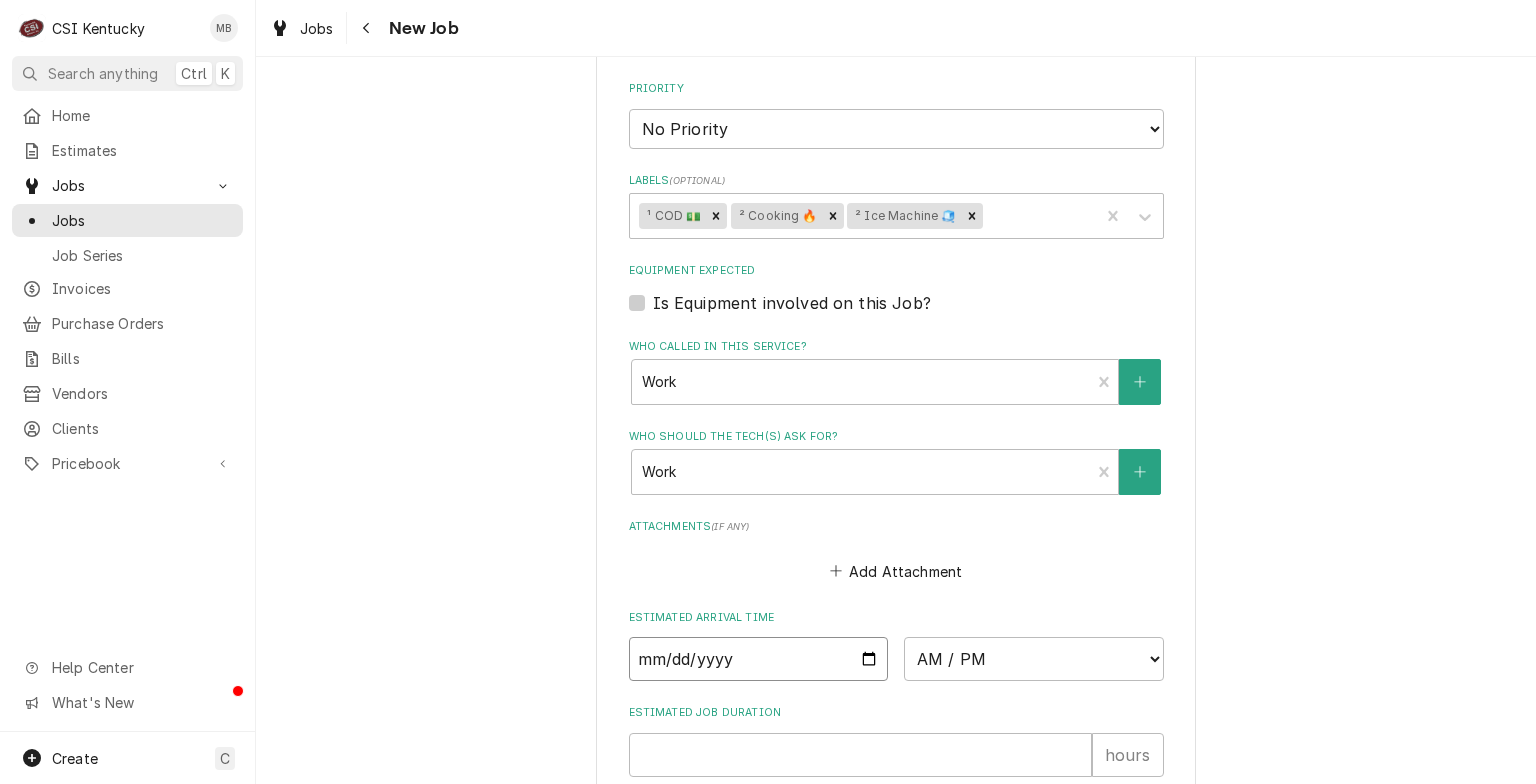 click at bounding box center [759, 659] 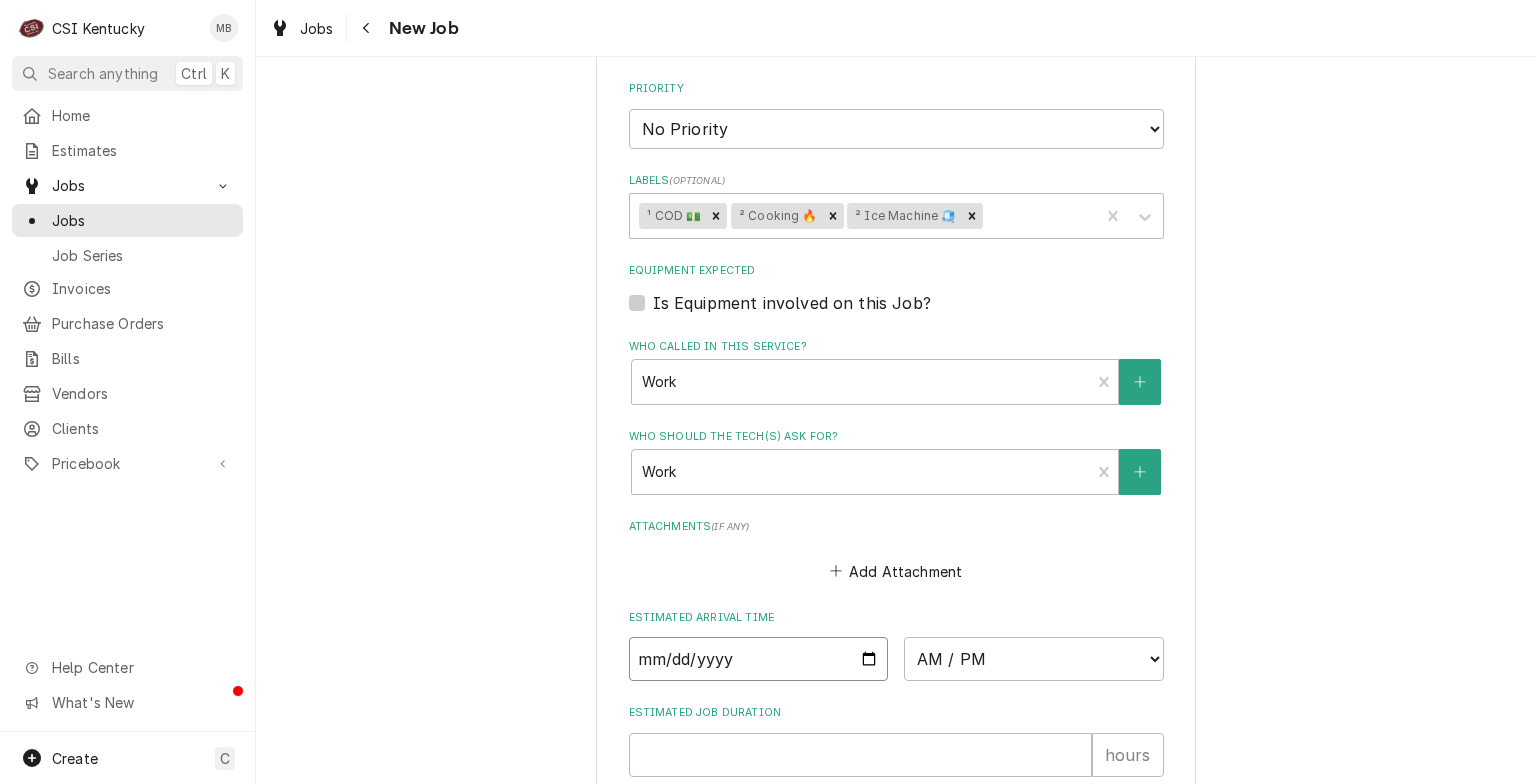 type on "2025-08-07" 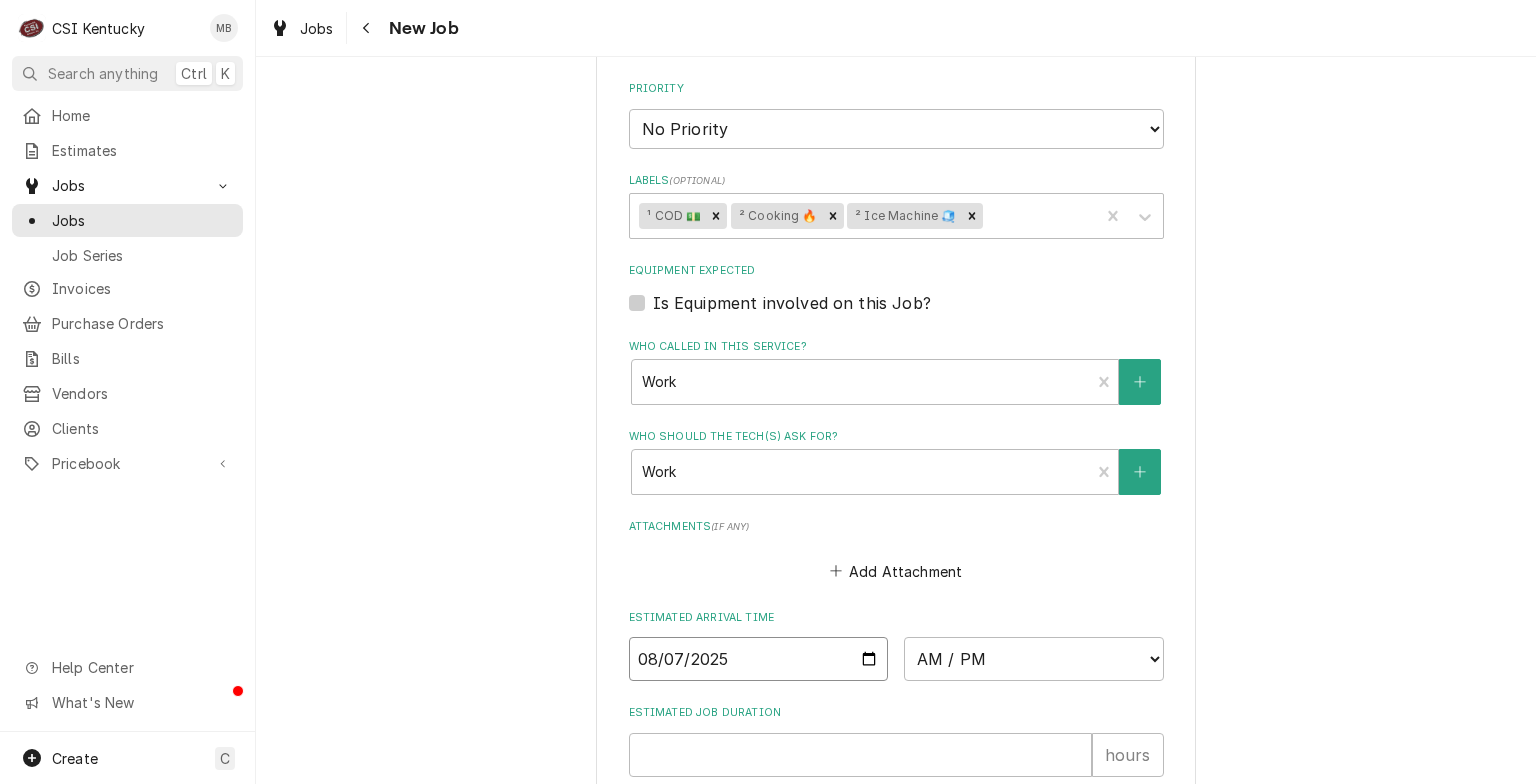 type on "x" 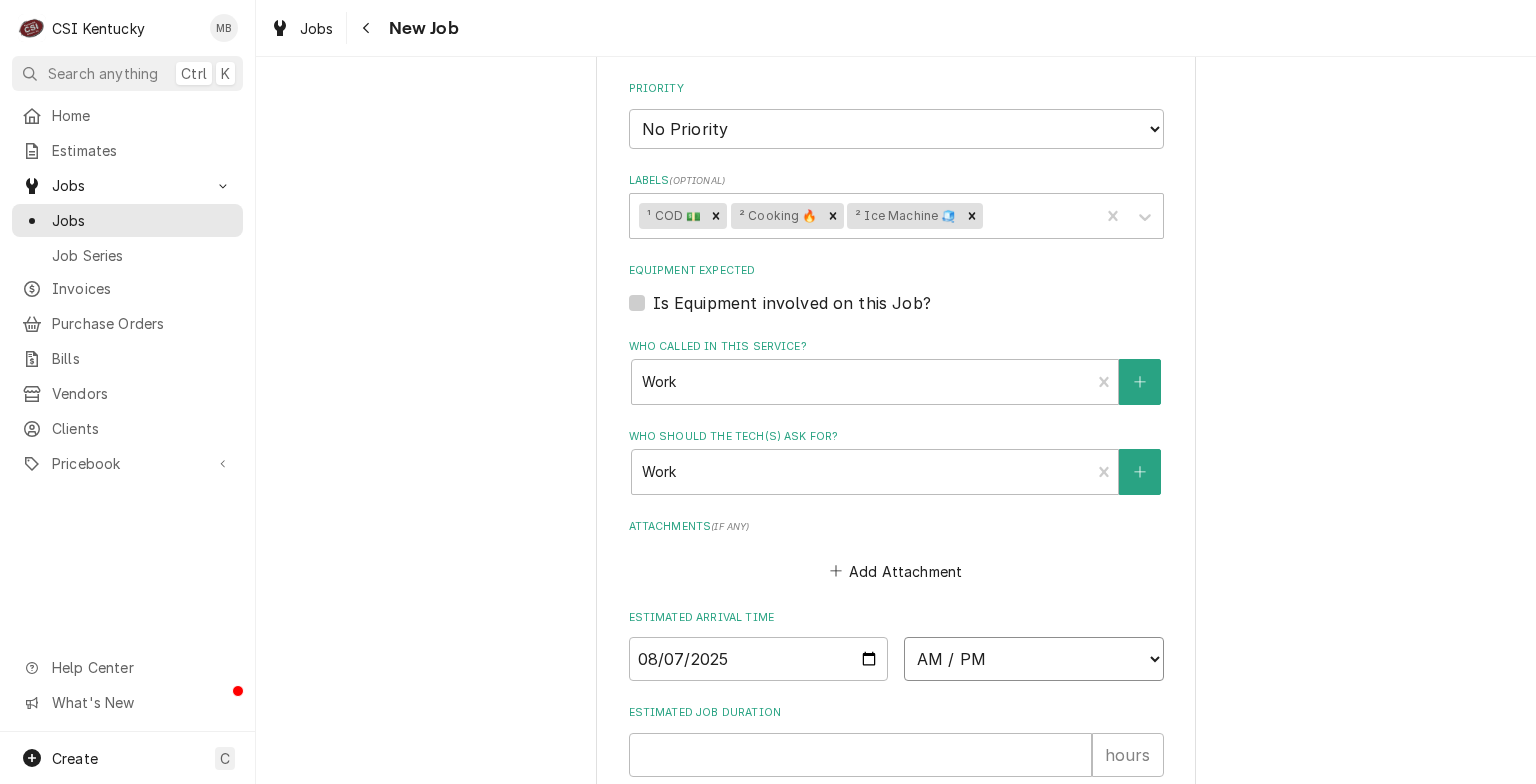 click on "AM / PM 6:00 AM 6:15 AM 6:30 AM 6:45 AM 7:00 AM 7:15 AM 7:30 AM 7:45 AM 8:00 AM 8:15 AM 8:30 AM 8:45 AM 9:00 AM 9:15 AM 9:30 AM 9:45 AM 10:00 AM 10:15 AM 10:30 AM 10:45 AM 11:00 AM 11:15 AM 11:30 AM 11:45 AM 12:00 PM 12:15 PM 12:30 PM 12:45 PM 1:00 PM 1:15 PM 1:30 PM 1:45 PM 2:00 PM 2:15 PM 2:30 PM 2:45 PM 3:00 PM 3:15 PM 3:30 PM 3:45 PM 4:00 PM 4:15 PM 4:30 PM 4:45 PM 5:00 PM 5:15 PM 5:30 PM 5:45 PM 6:00 PM 6:15 PM 6:30 PM 6:45 PM 7:00 PM 7:15 PM 7:30 PM 7:45 PM 8:00 PM 8:15 PM 8:30 PM 8:45 PM 9:00 PM 9:15 PM 9:30 PM 9:45 PM 10:00 PM 10:15 PM 10:30 PM 10:45 PM 11:00 PM 11:15 PM 11:30 PM 11:45 PM 12:00 AM 12:15 AM 12:30 AM 12:45 AM 1:00 AM 1:15 AM 1:30 AM 1:45 AM 2:00 AM 2:15 AM 2:30 AM 2:45 AM 3:00 AM 3:15 AM 3:30 AM 3:45 AM 4:00 AM 4:15 AM 4:30 AM 4:45 AM 5:00 AM 5:15 AM 5:30 AM 5:45 AM" at bounding box center (1034, 659) 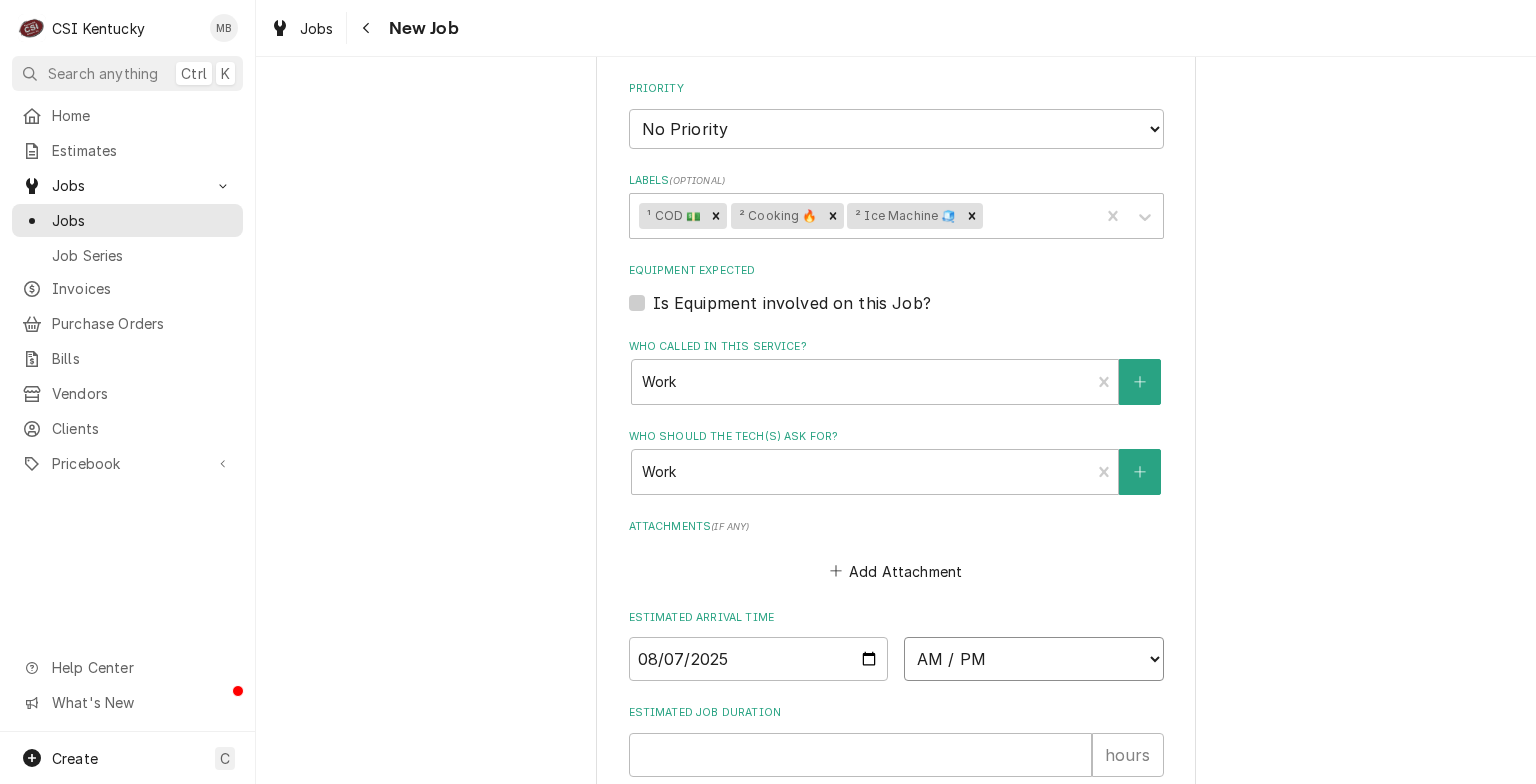 select on "09:00:00" 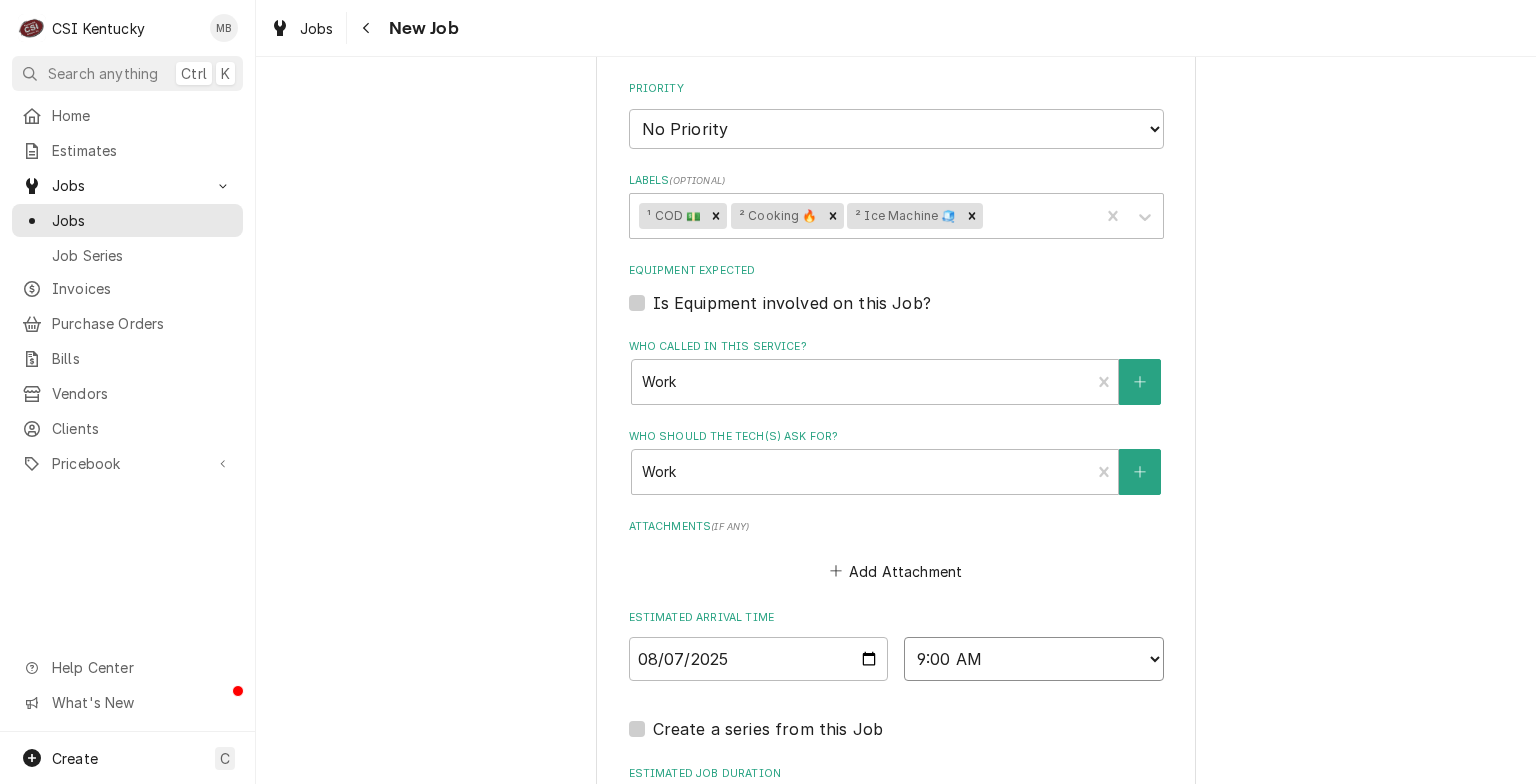 scroll, scrollTop: 1620, scrollLeft: 0, axis: vertical 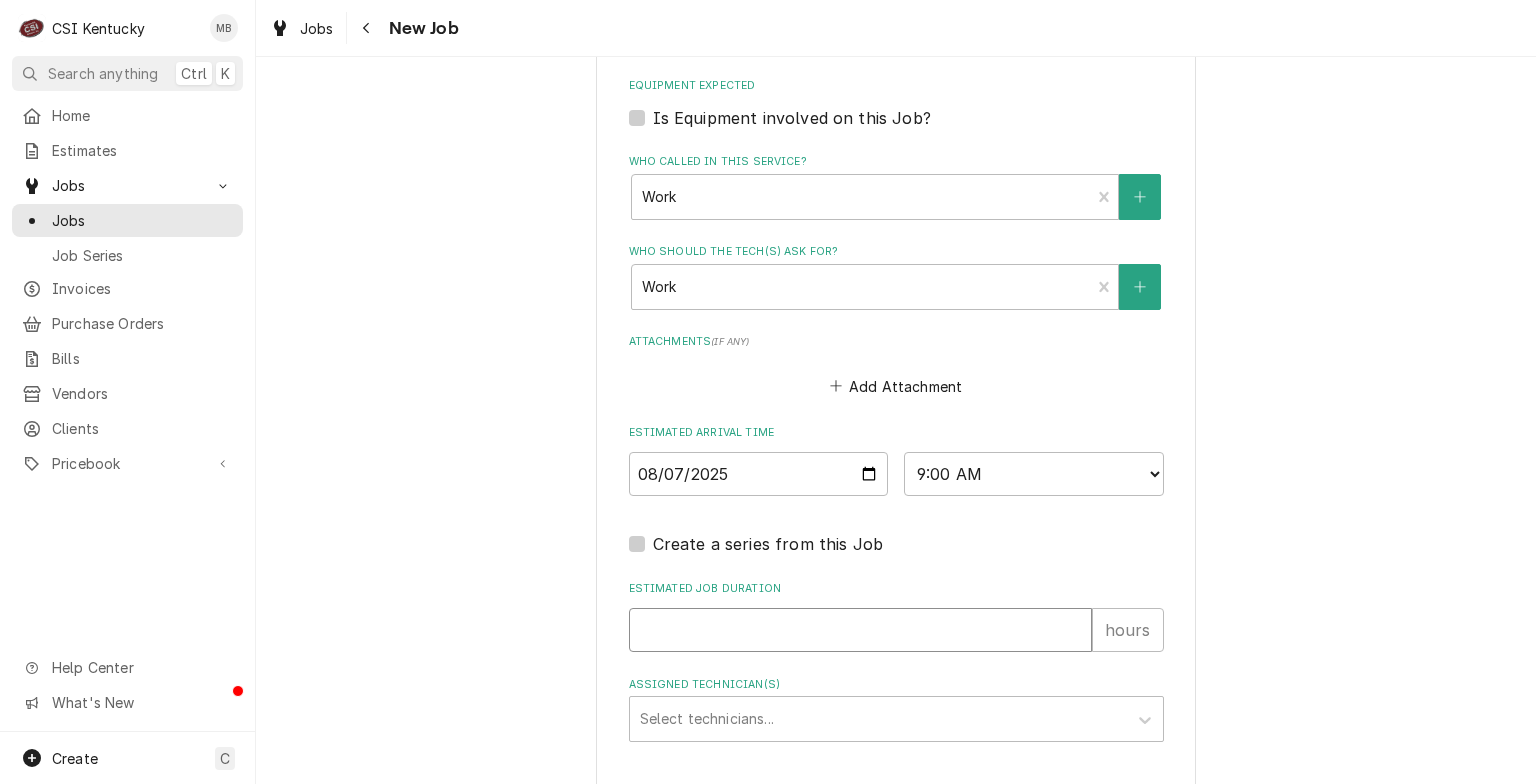 click on "Estimated Job Duration" at bounding box center (860, 630) 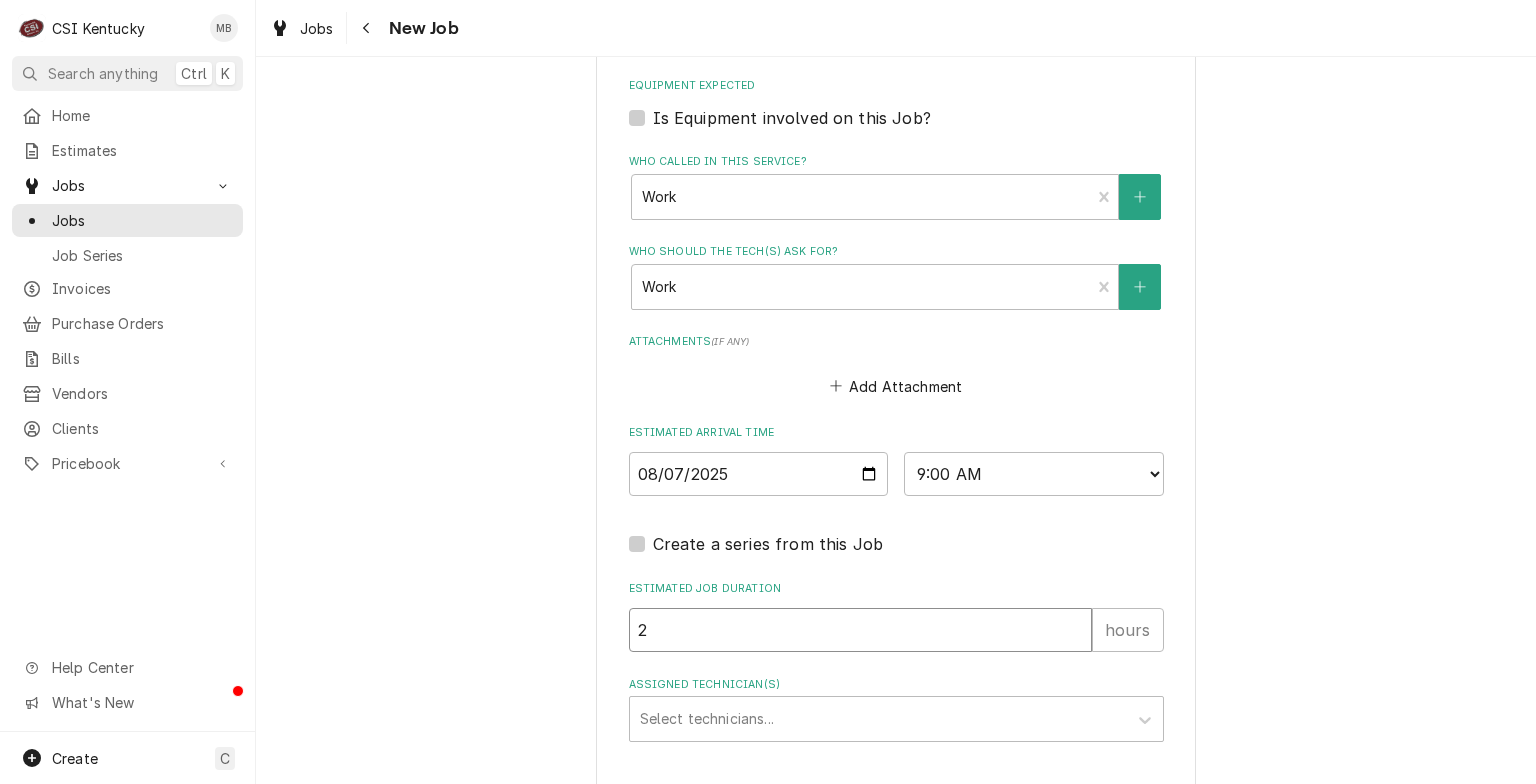 type on "x" 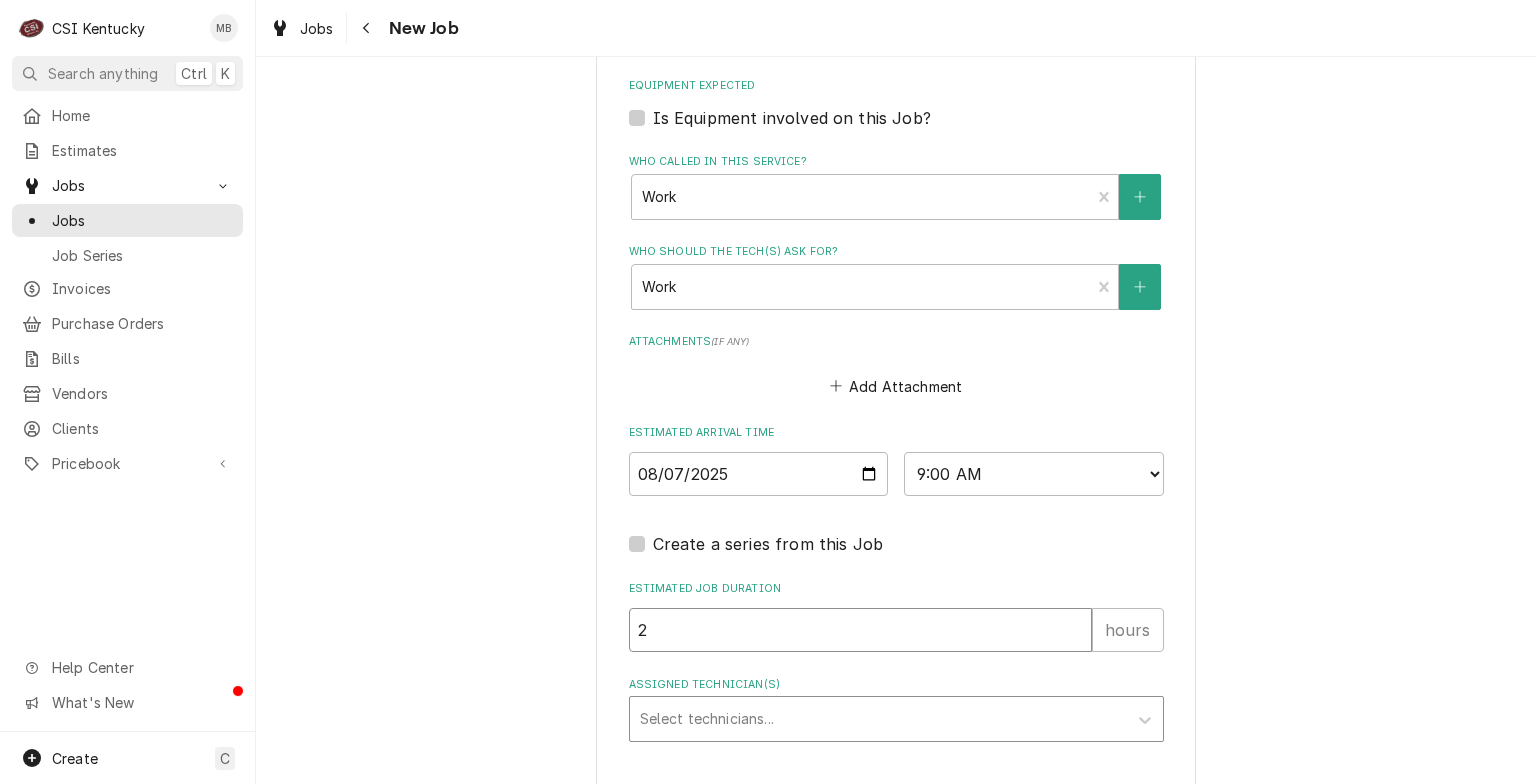 type on "2" 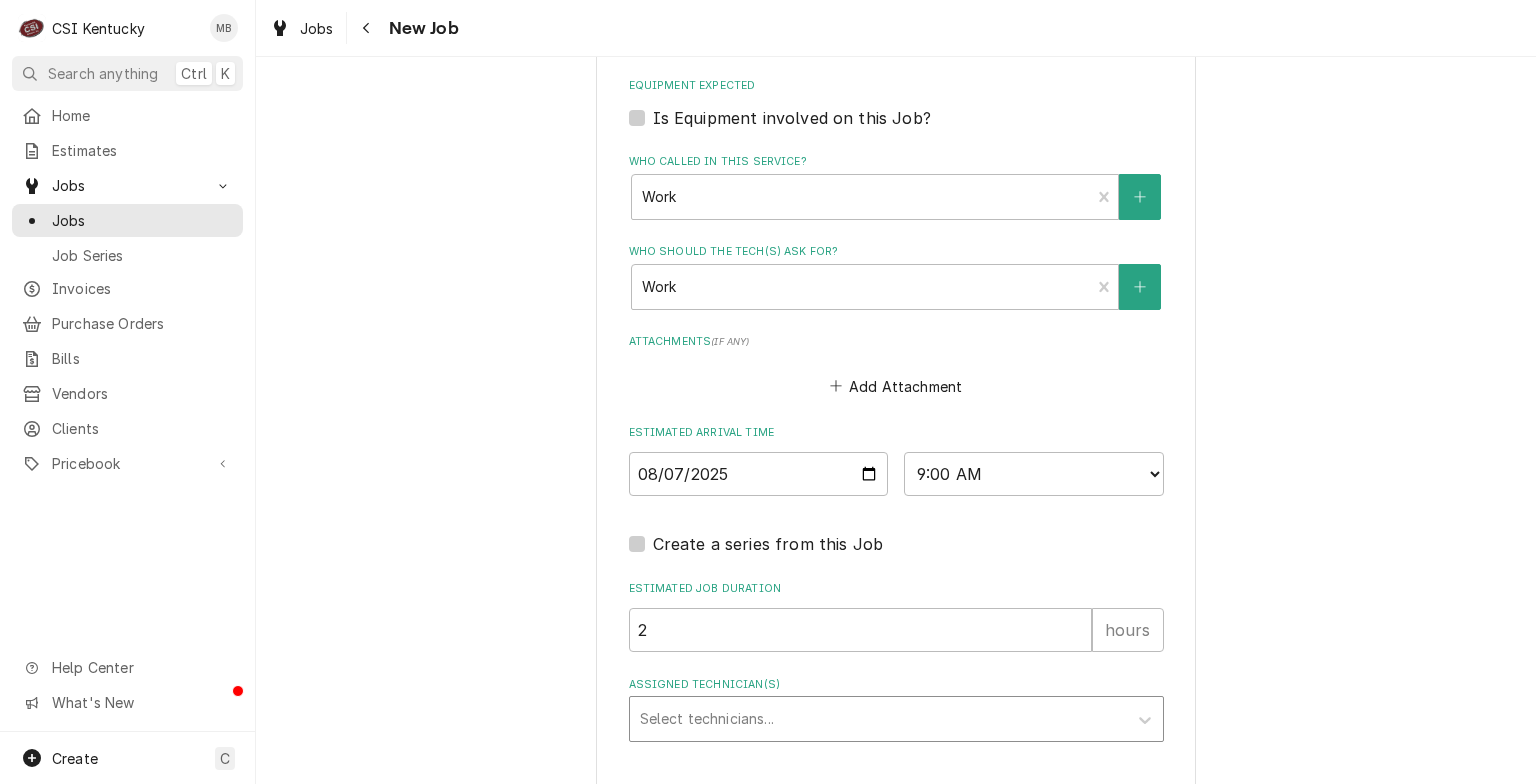 click at bounding box center (878, 719) 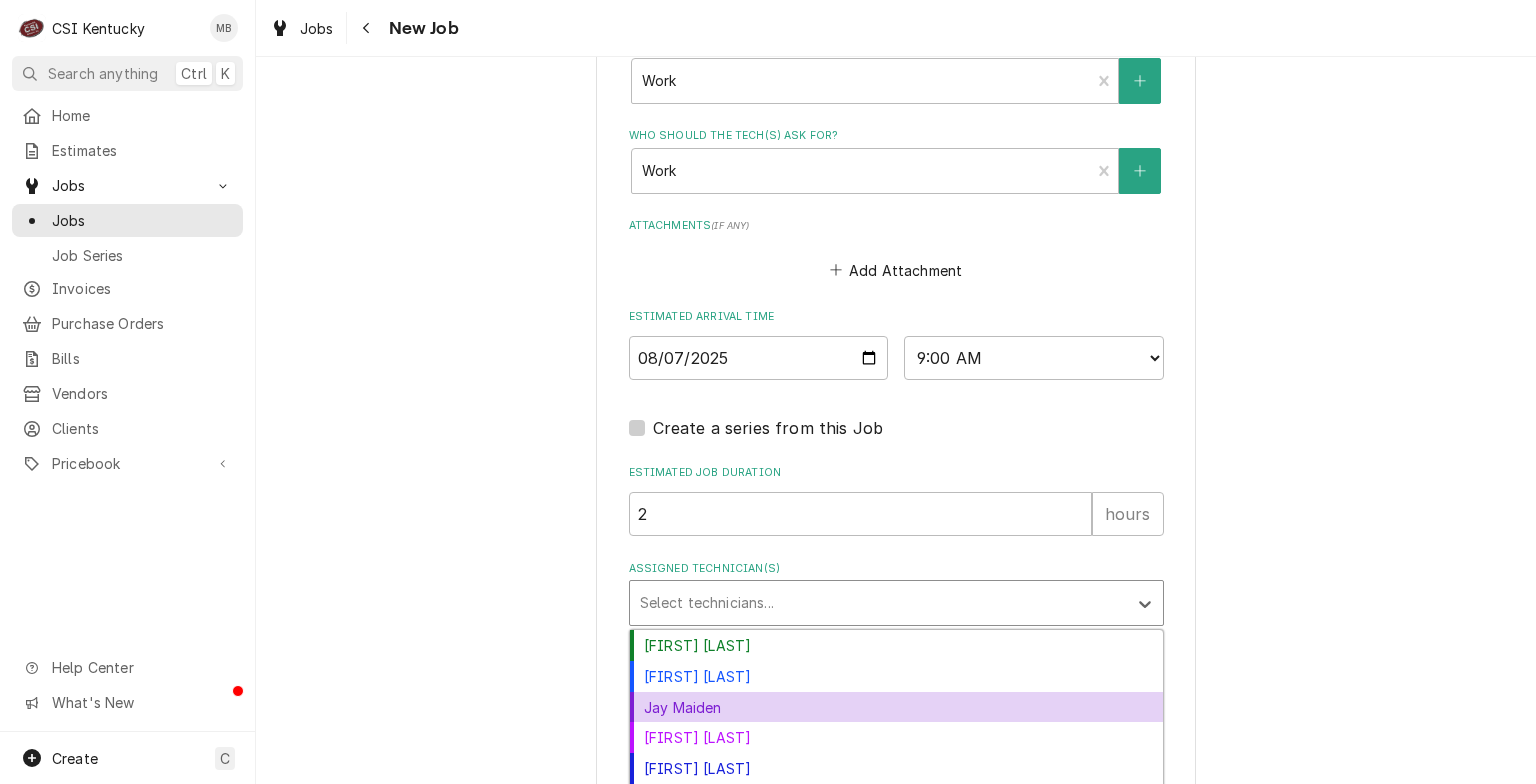 scroll, scrollTop: 1770, scrollLeft: 0, axis: vertical 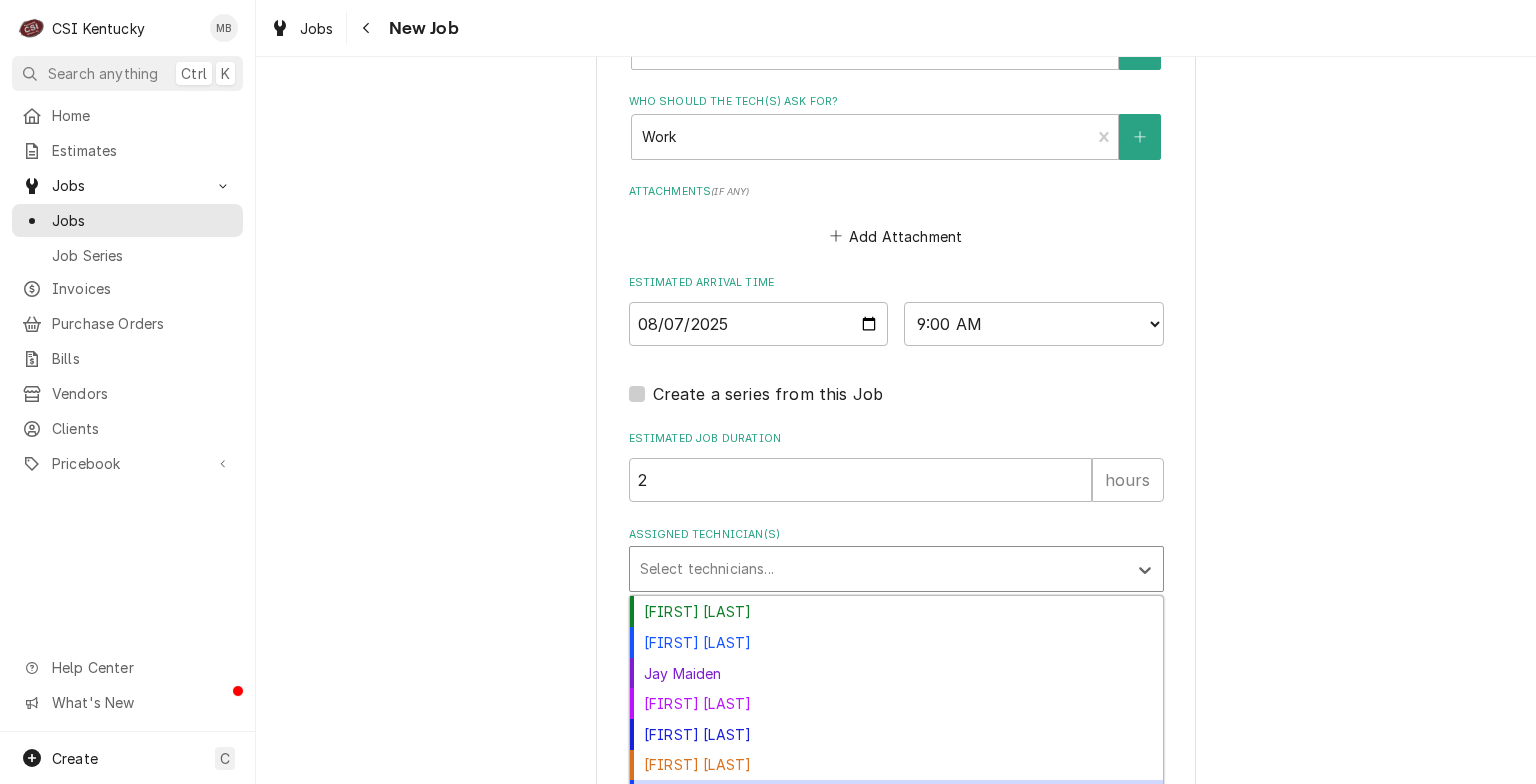 click on "Matt Brewington" at bounding box center (896, 795) 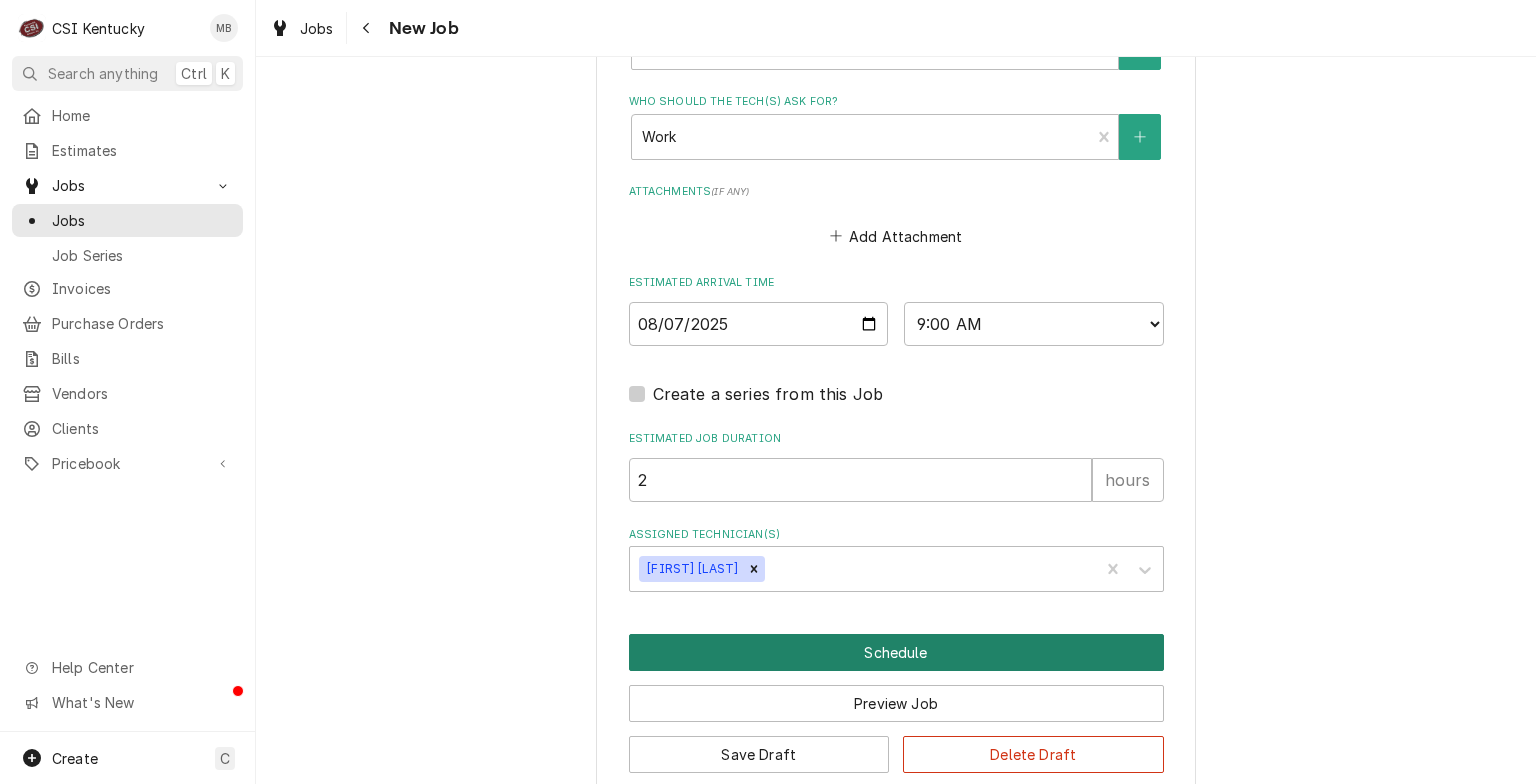 click on "Schedule" at bounding box center (896, 652) 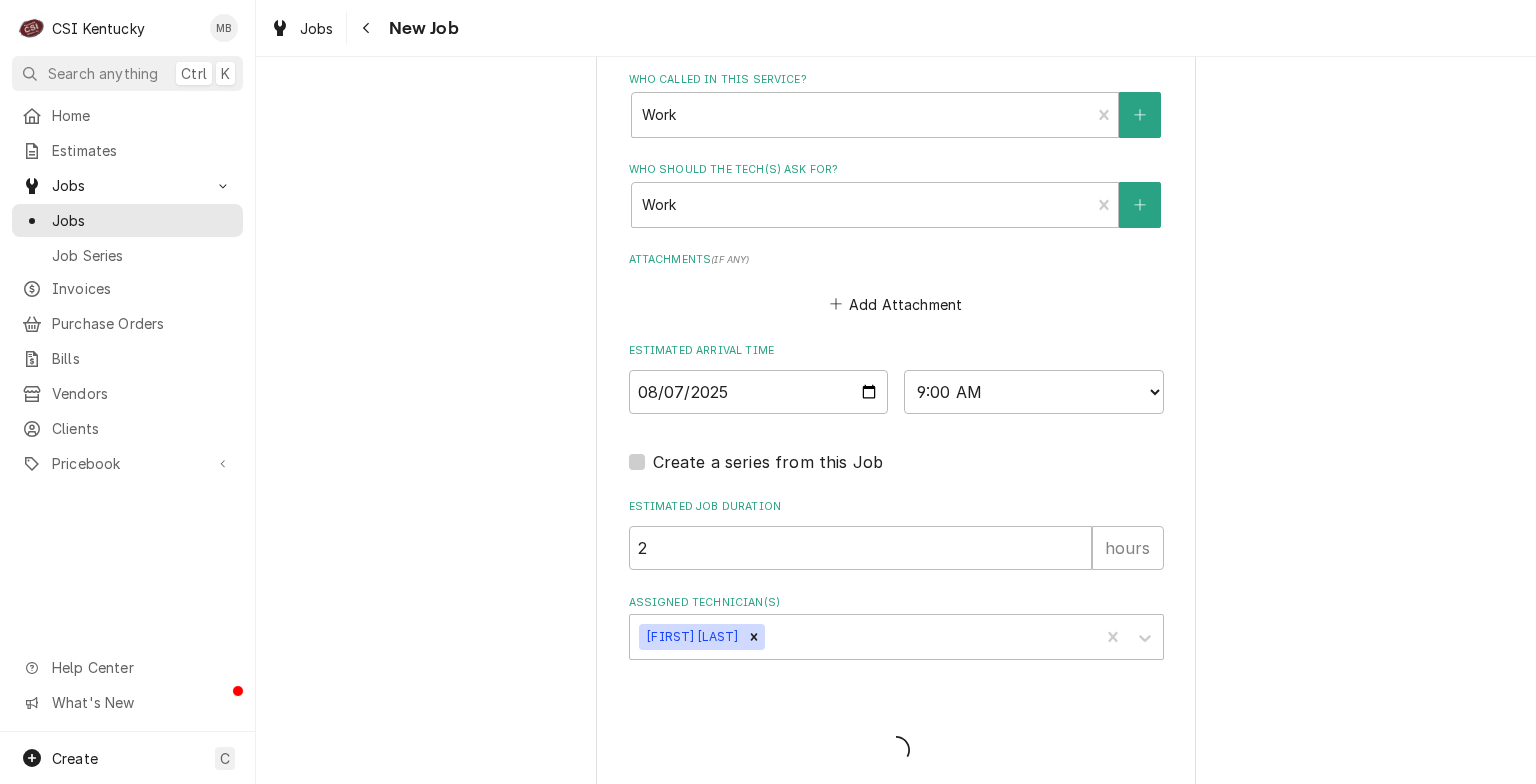type on "x" 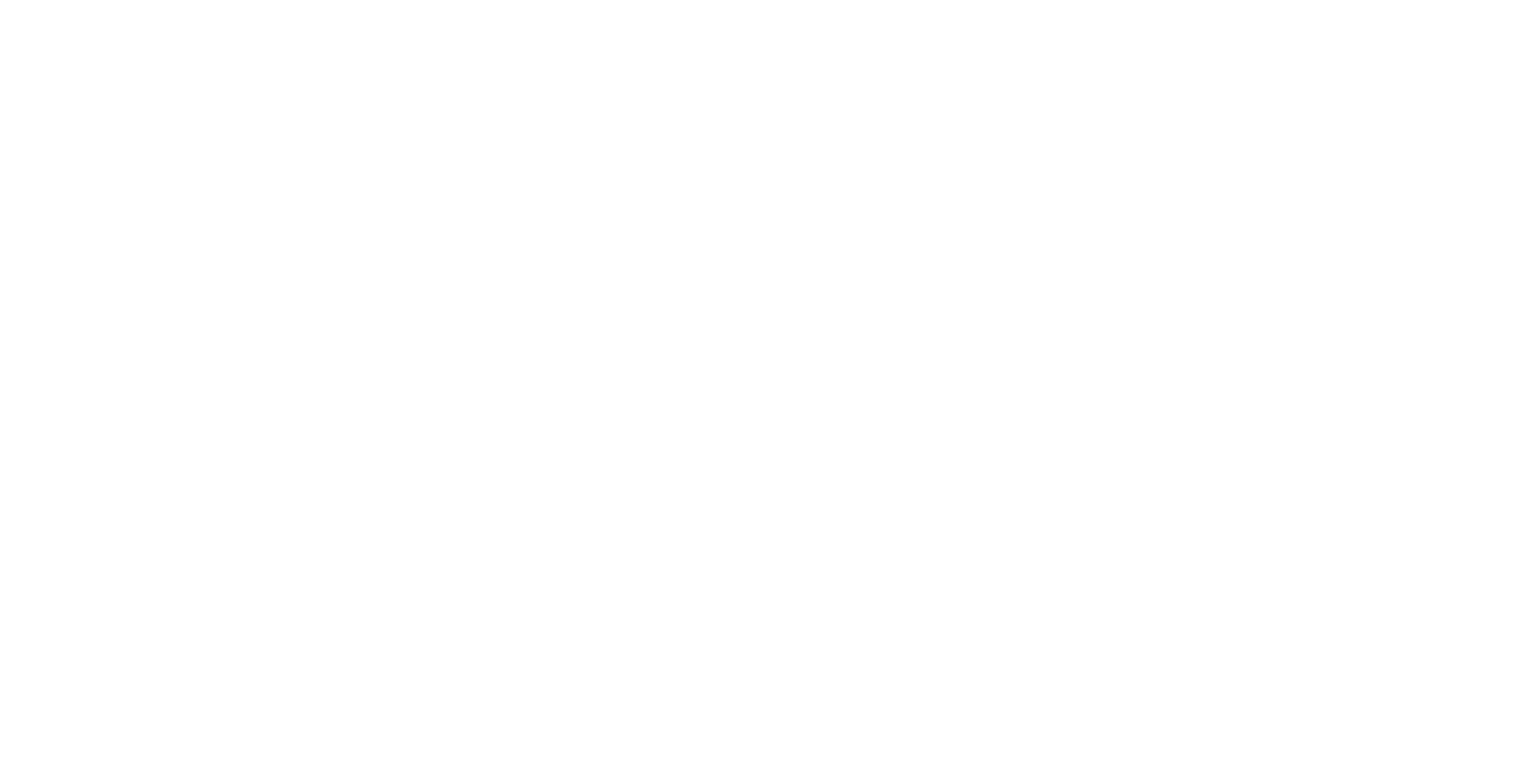 scroll, scrollTop: 0, scrollLeft: 0, axis: both 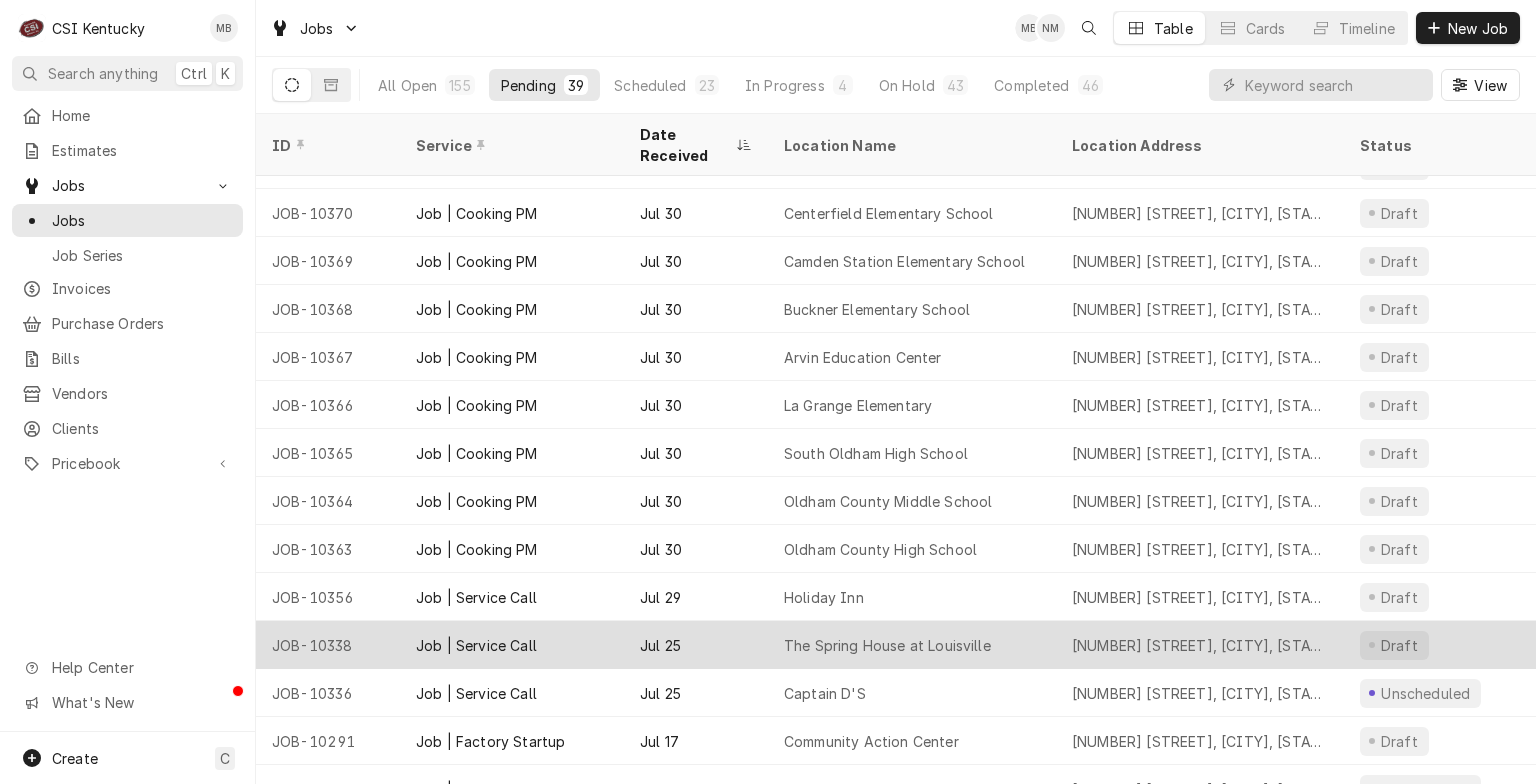 click on "Jul 25" at bounding box center (696, 645) 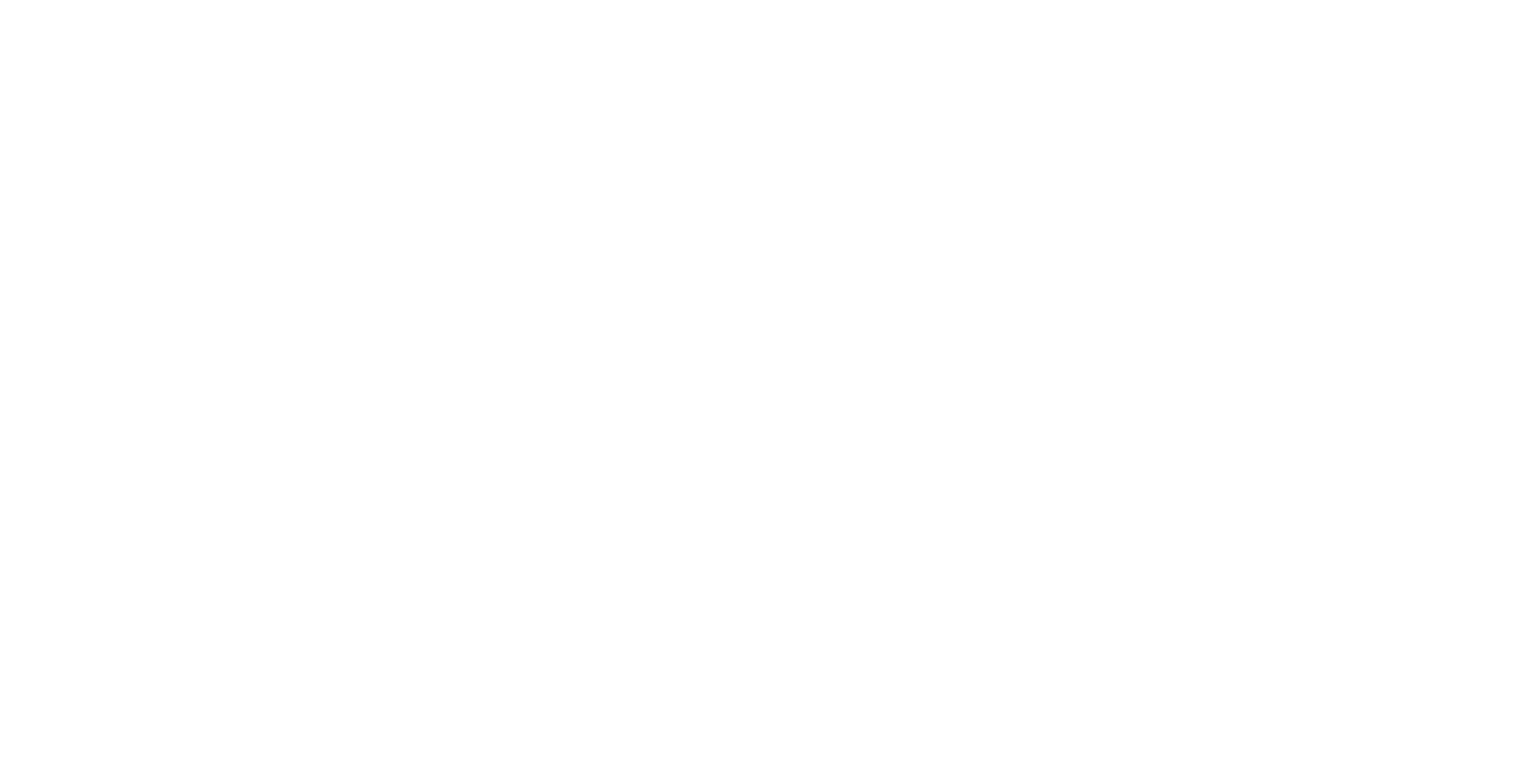 scroll, scrollTop: 0, scrollLeft: 0, axis: both 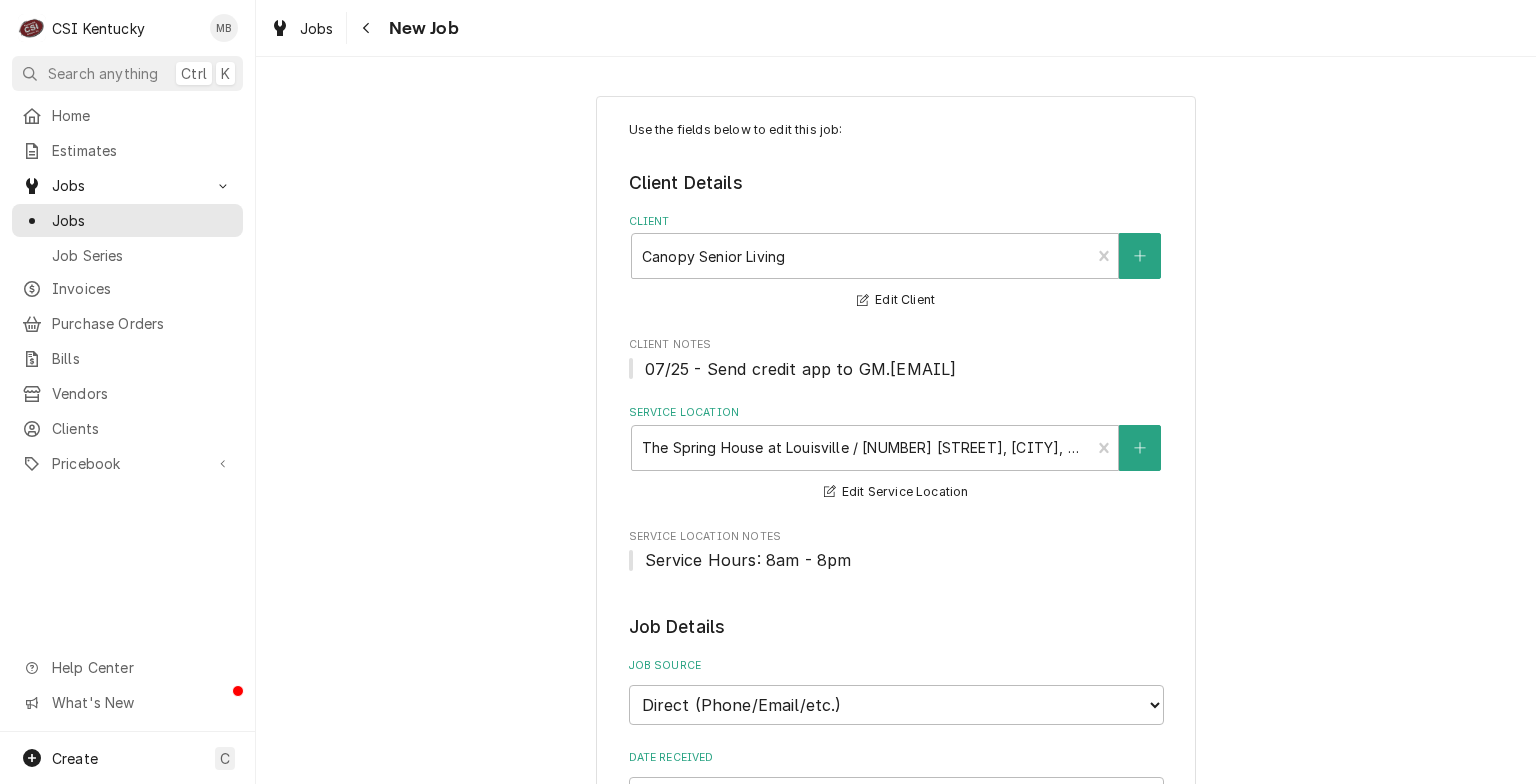 type on "x" 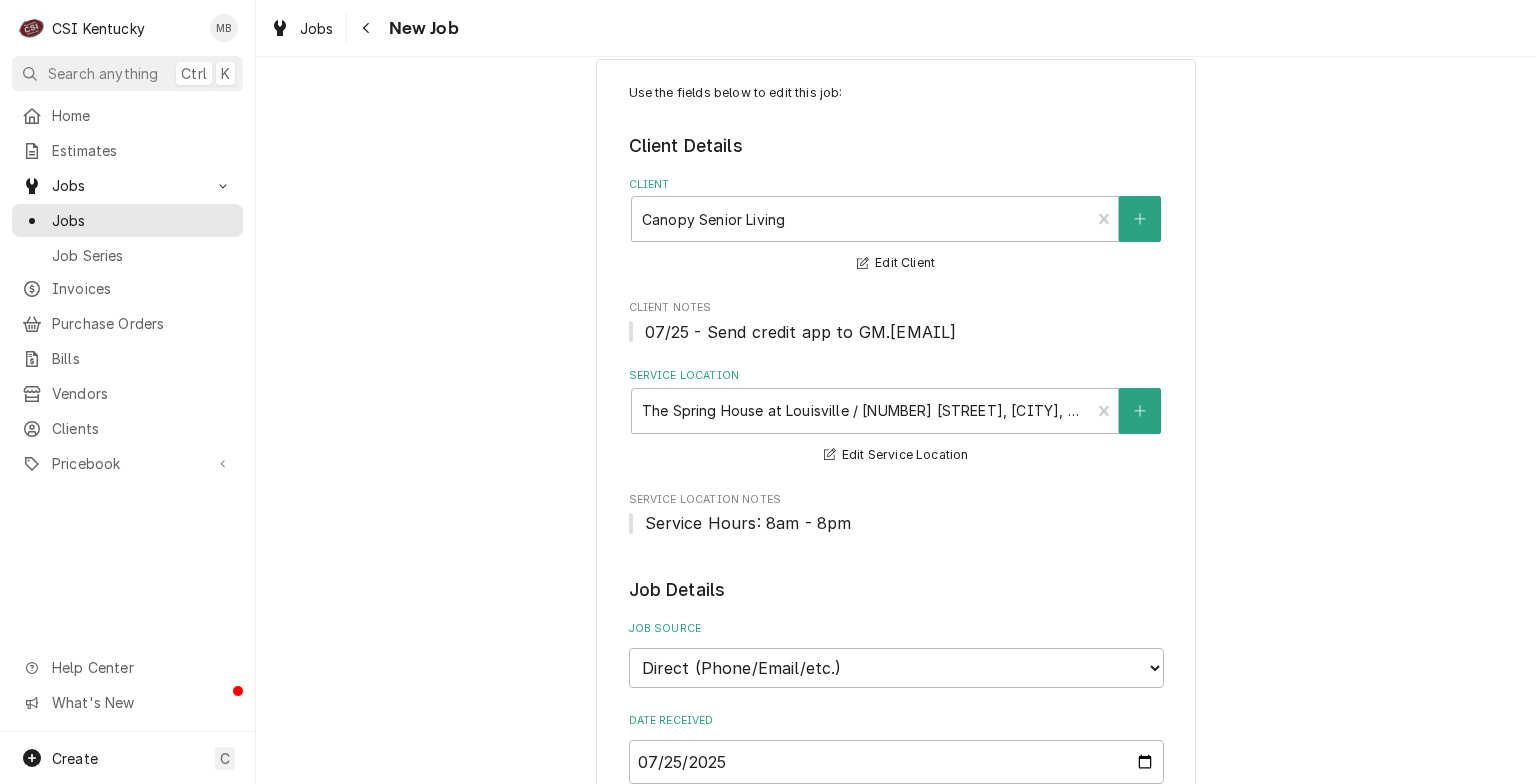 scroll, scrollTop: 0, scrollLeft: 0, axis: both 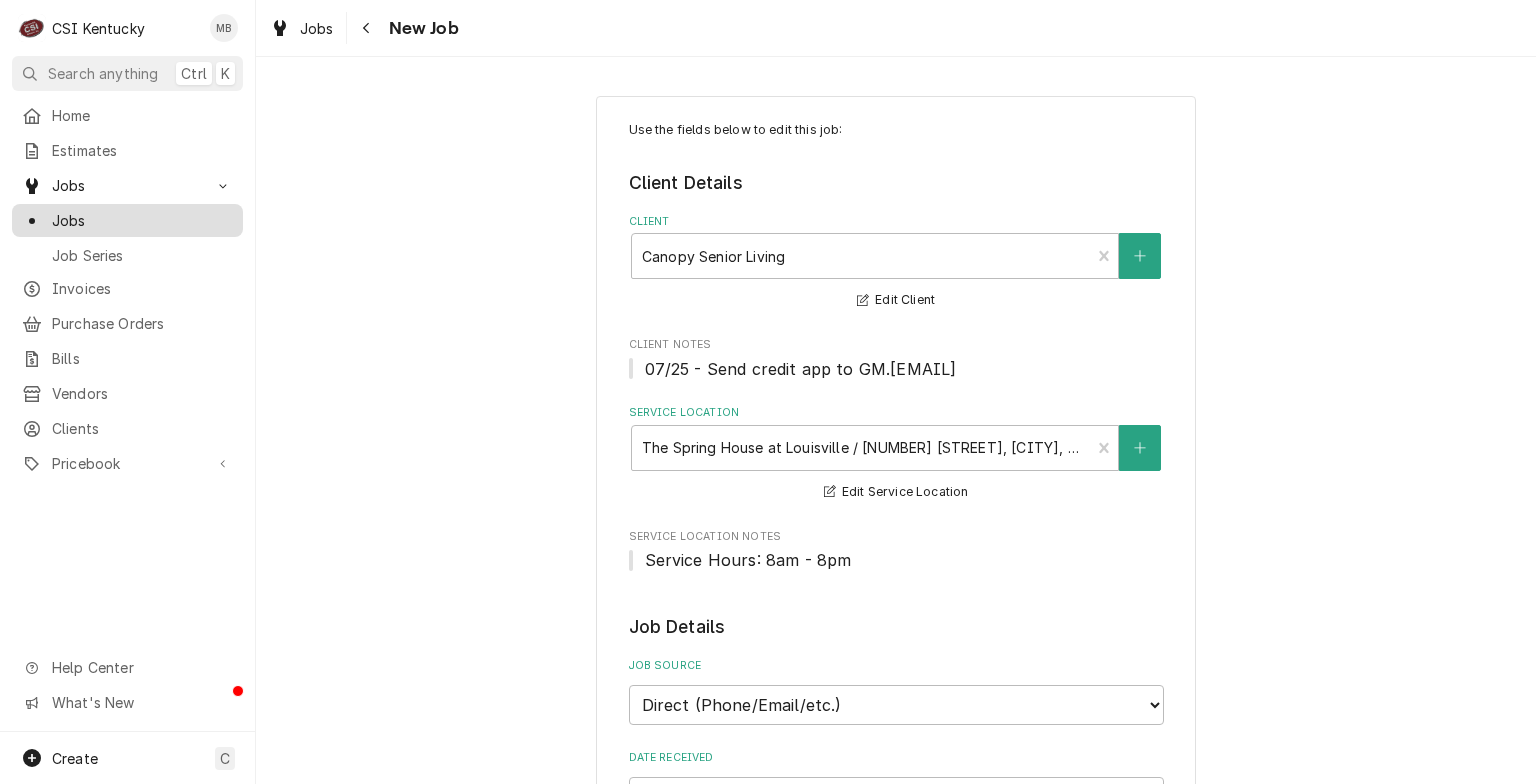 click on "Jobs" at bounding box center [142, 220] 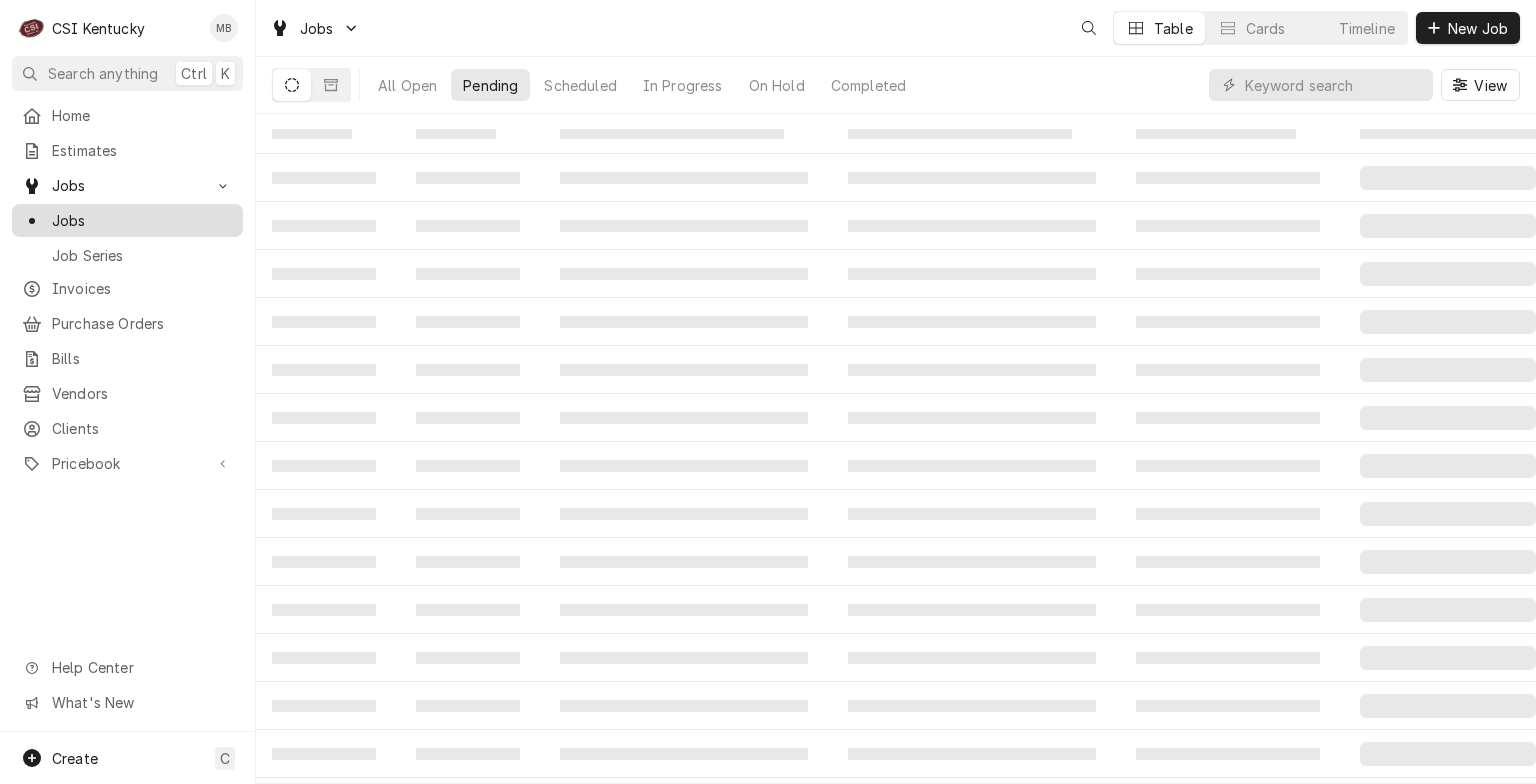 scroll, scrollTop: 0, scrollLeft: 0, axis: both 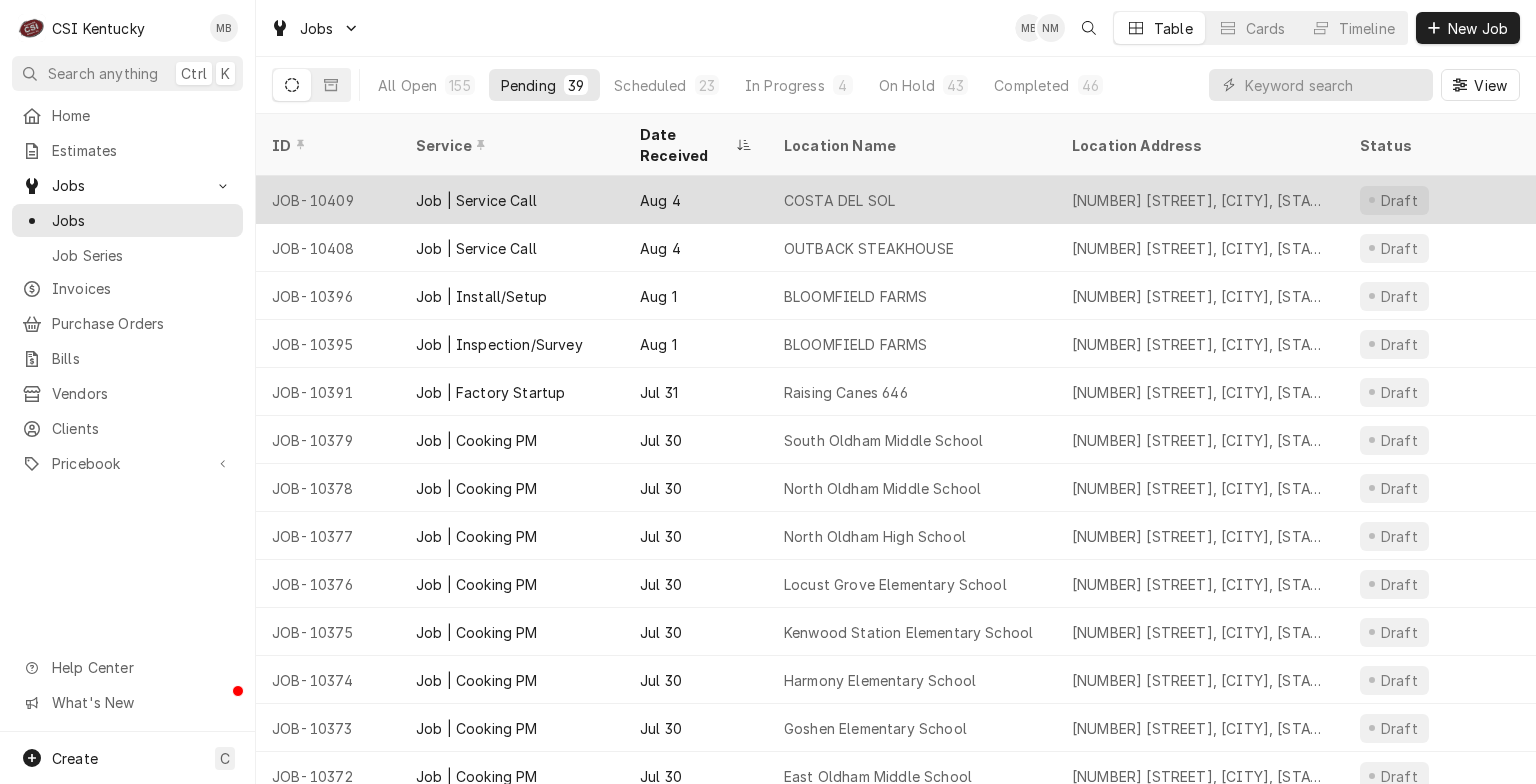 click on "JOB-10409" at bounding box center [328, 200] 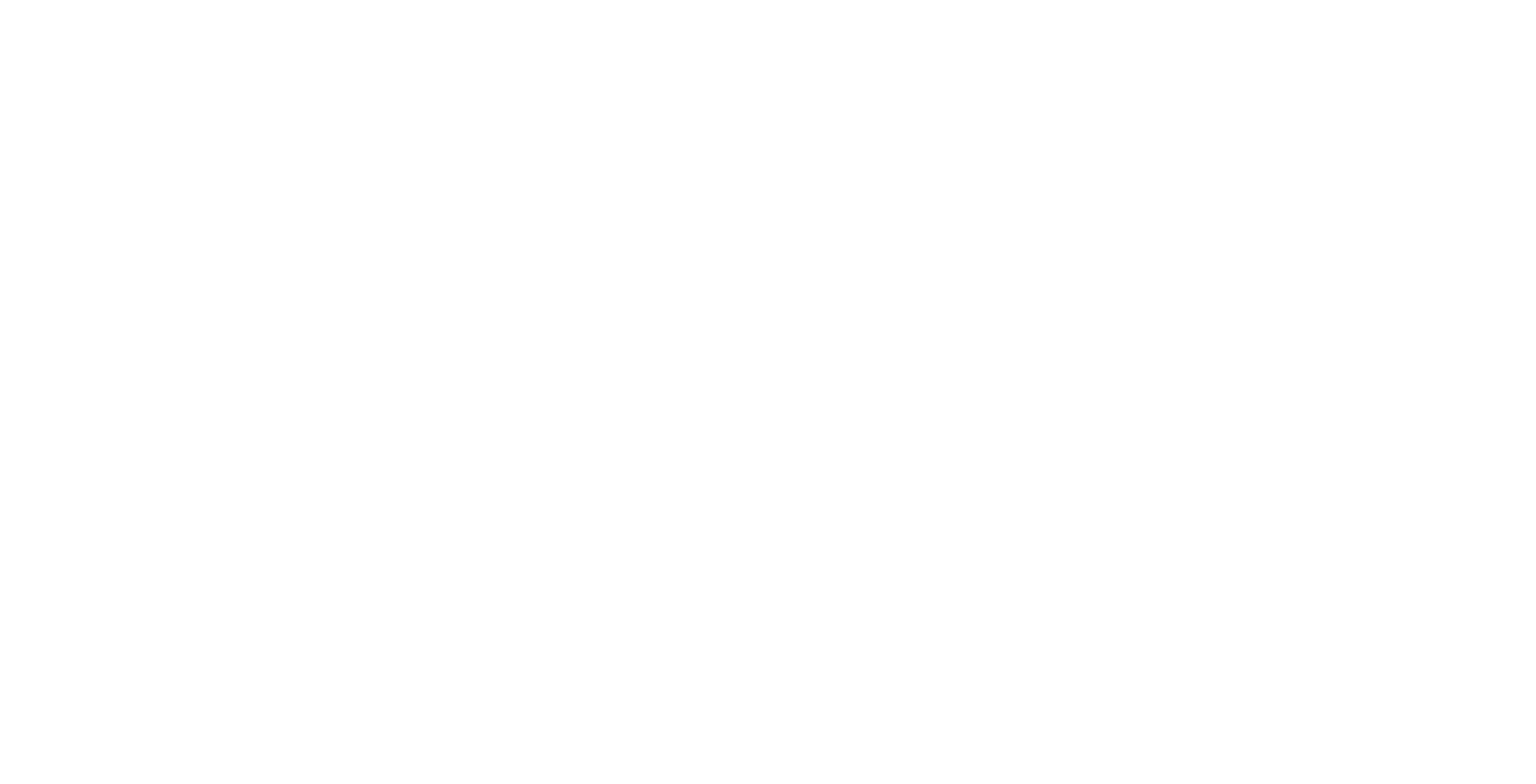 scroll, scrollTop: 0, scrollLeft: 0, axis: both 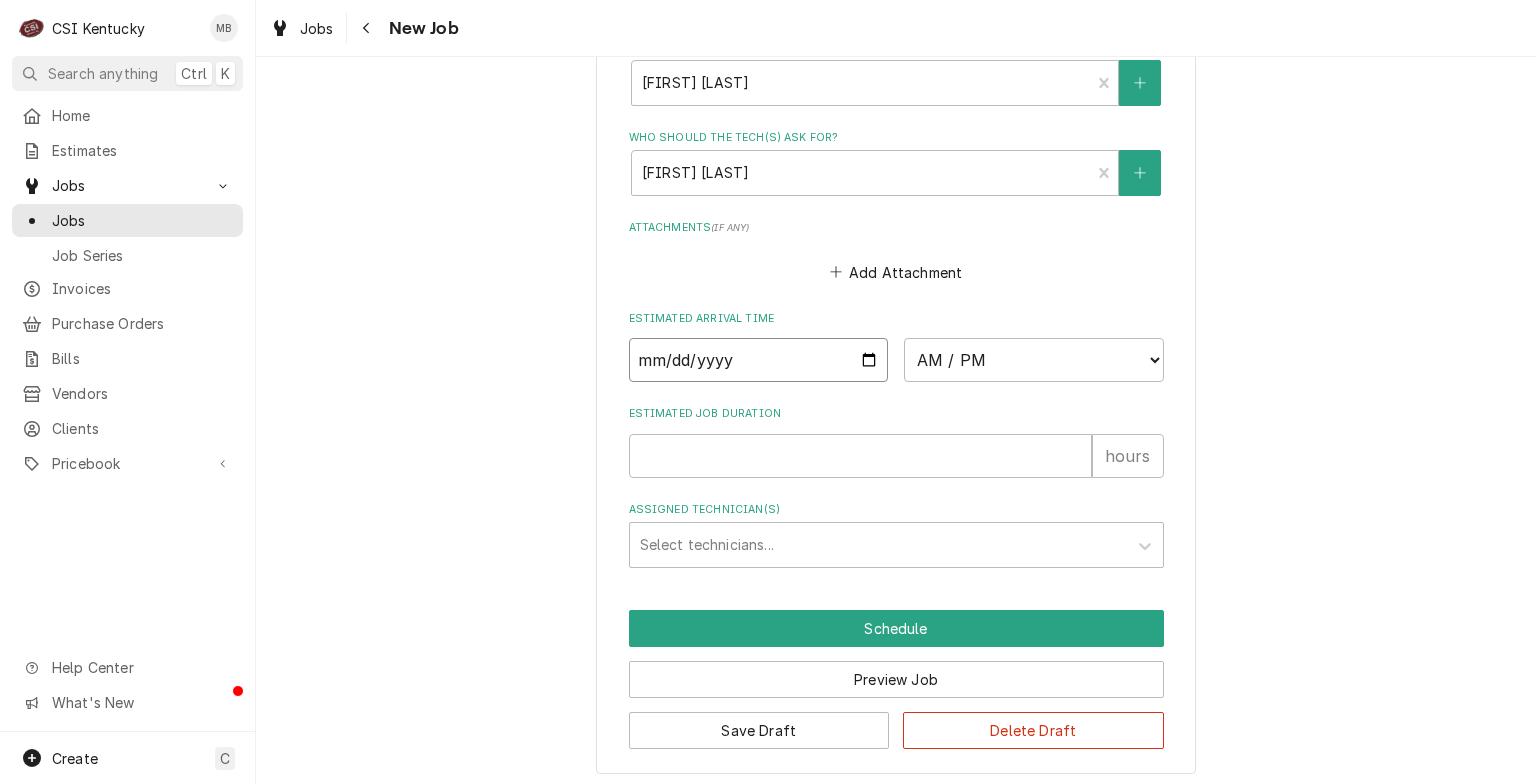click at bounding box center (759, 360) 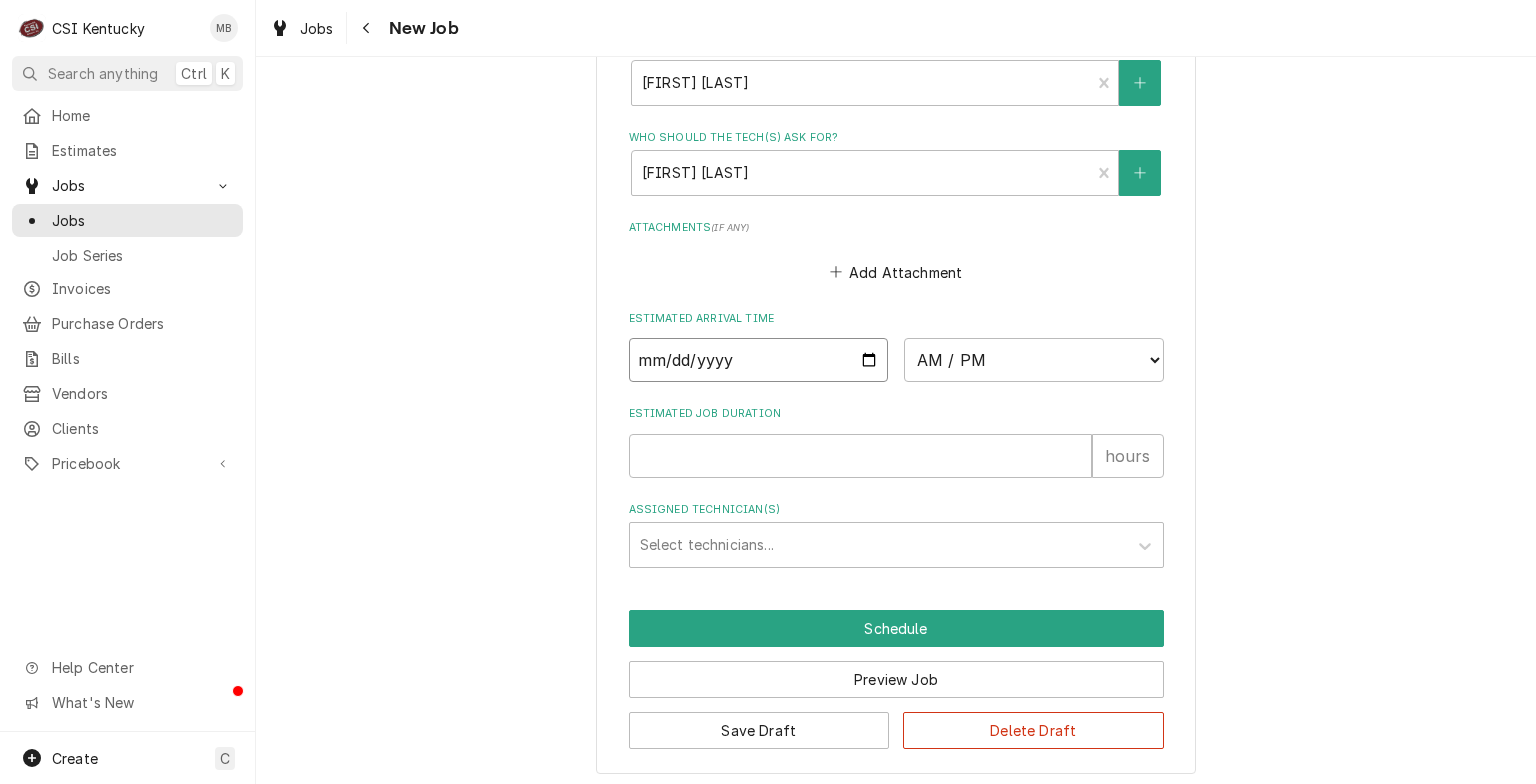 type on "x" 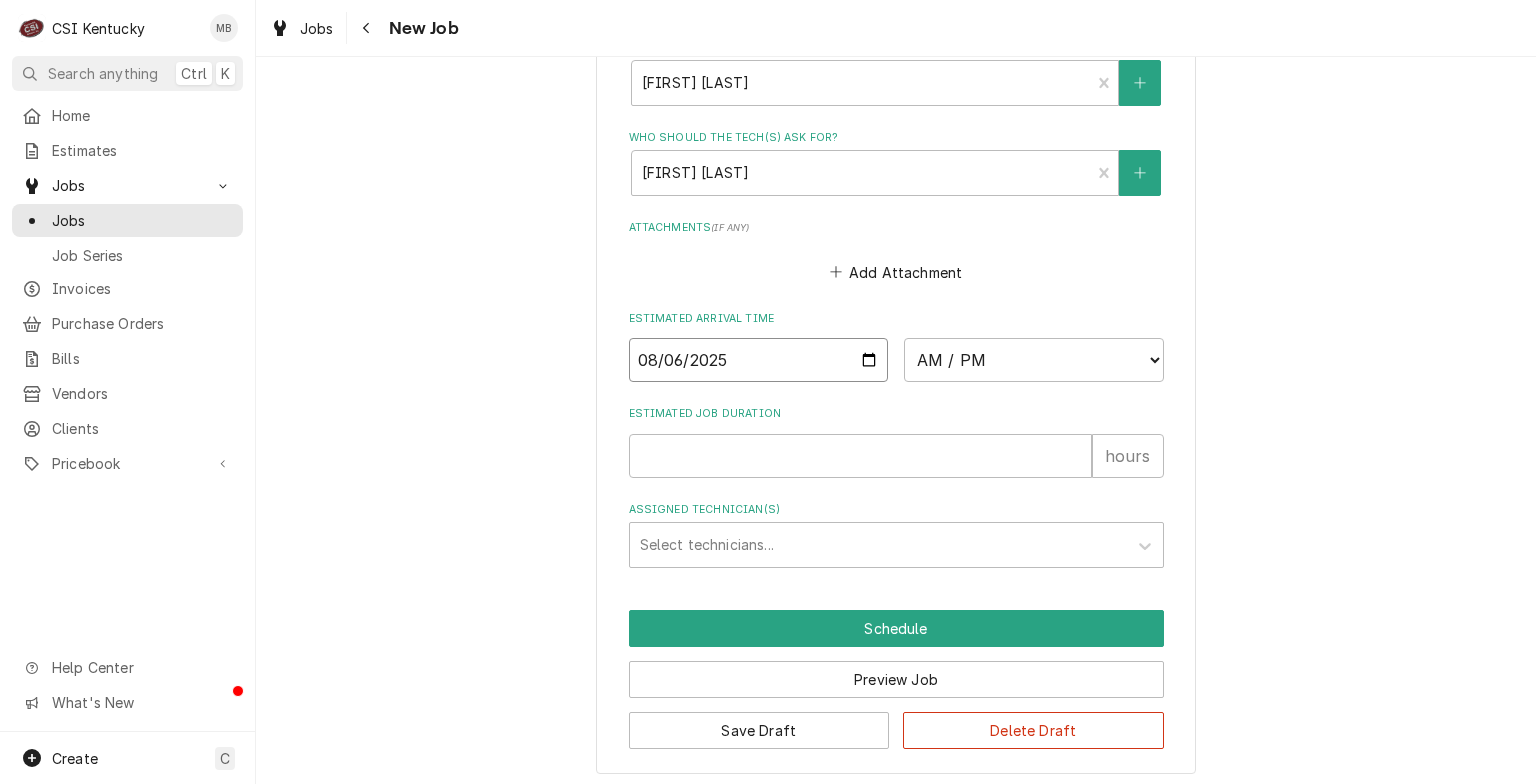 type on "2025-08-06" 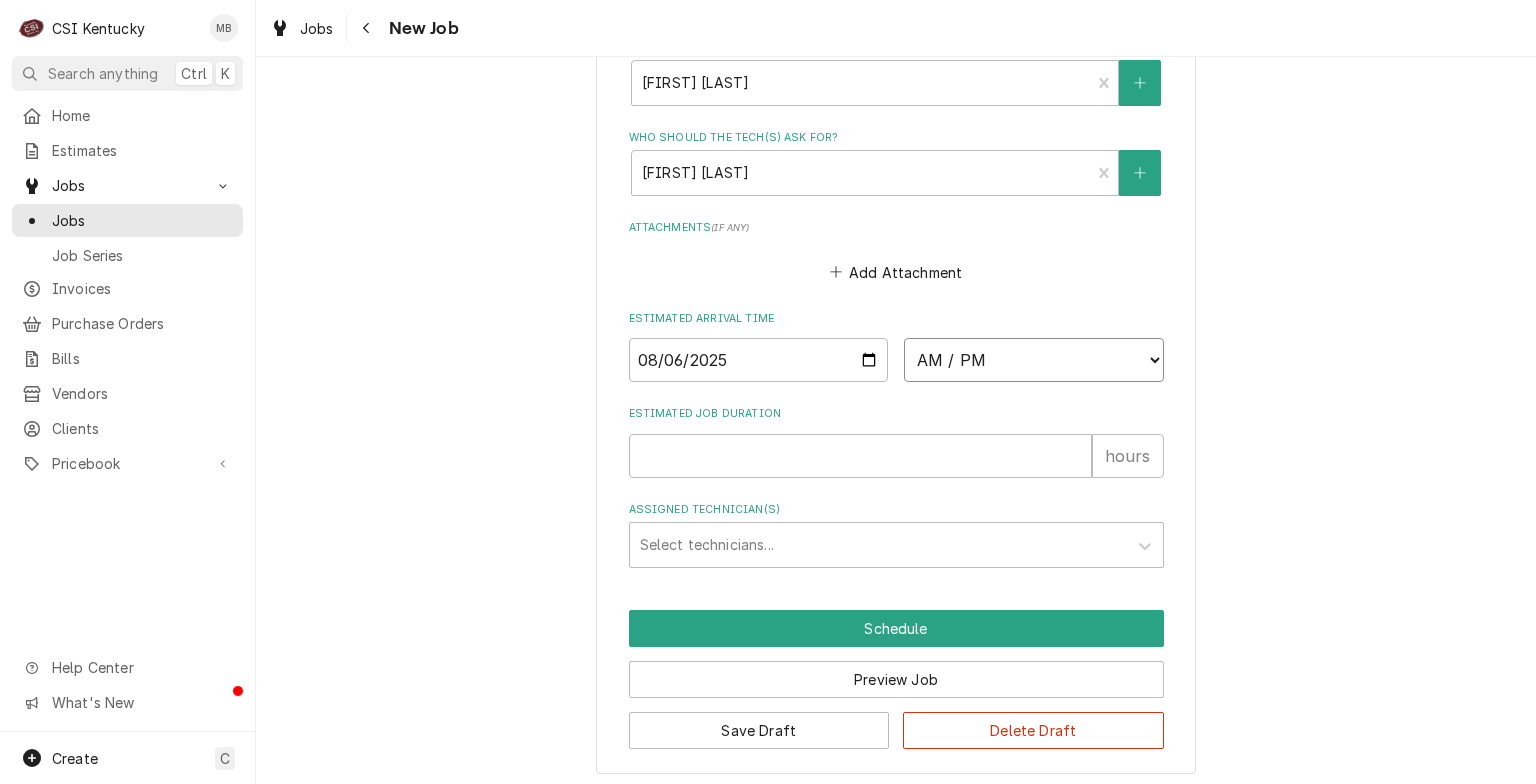 click on "AM / PM 6:00 AM 6:15 AM 6:30 AM 6:45 AM 7:00 AM 7:15 AM 7:30 AM 7:45 AM 8:00 AM 8:15 AM 8:30 AM 8:45 AM 9:00 AM 9:15 AM 9:30 AM 9:45 AM 10:00 AM 10:15 AM 10:30 AM 10:45 AM 11:00 AM 11:15 AM 11:30 AM 11:45 AM 12:00 PM 12:15 PM 12:30 PM 12:45 PM 1:00 PM 1:15 PM 1:30 PM 1:45 PM 2:00 PM 2:15 PM 2:30 PM 2:45 PM 3:00 PM 3:15 PM 3:30 PM 3:45 PM 4:00 PM 4:15 PM 4:30 PM 4:45 PM 5:00 PM 5:15 PM 5:30 PM 5:45 PM 6:00 PM 6:15 PM 6:30 PM 6:45 PM 7:00 PM 7:15 PM 7:30 PM 7:45 PM 8:00 PM 8:15 PM 8:30 PM 8:45 PM 9:00 PM 9:15 PM 9:30 PM 9:45 PM 10:00 PM 10:15 PM 10:30 PM 10:45 PM 11:00 PM 11:15 PM 11:30 PM 11:45 PM 12:00 AM 12:15 AM 12:30 AM 12:45 AM 1:00 AM 1:15 AM 1:30 AM 1:45 AM 2:00 AM 2:15 AM 2:30 AM 2:45 AM 3:00 AM 3:15 AM 3:30 AM 3:45 AM 4:00 AM 4:15 AM 4:30 AM 4:45 AM 5:00 AM 5:15 AM 5:30 AM 5:45 AM" at bounding box center [1034, 360] 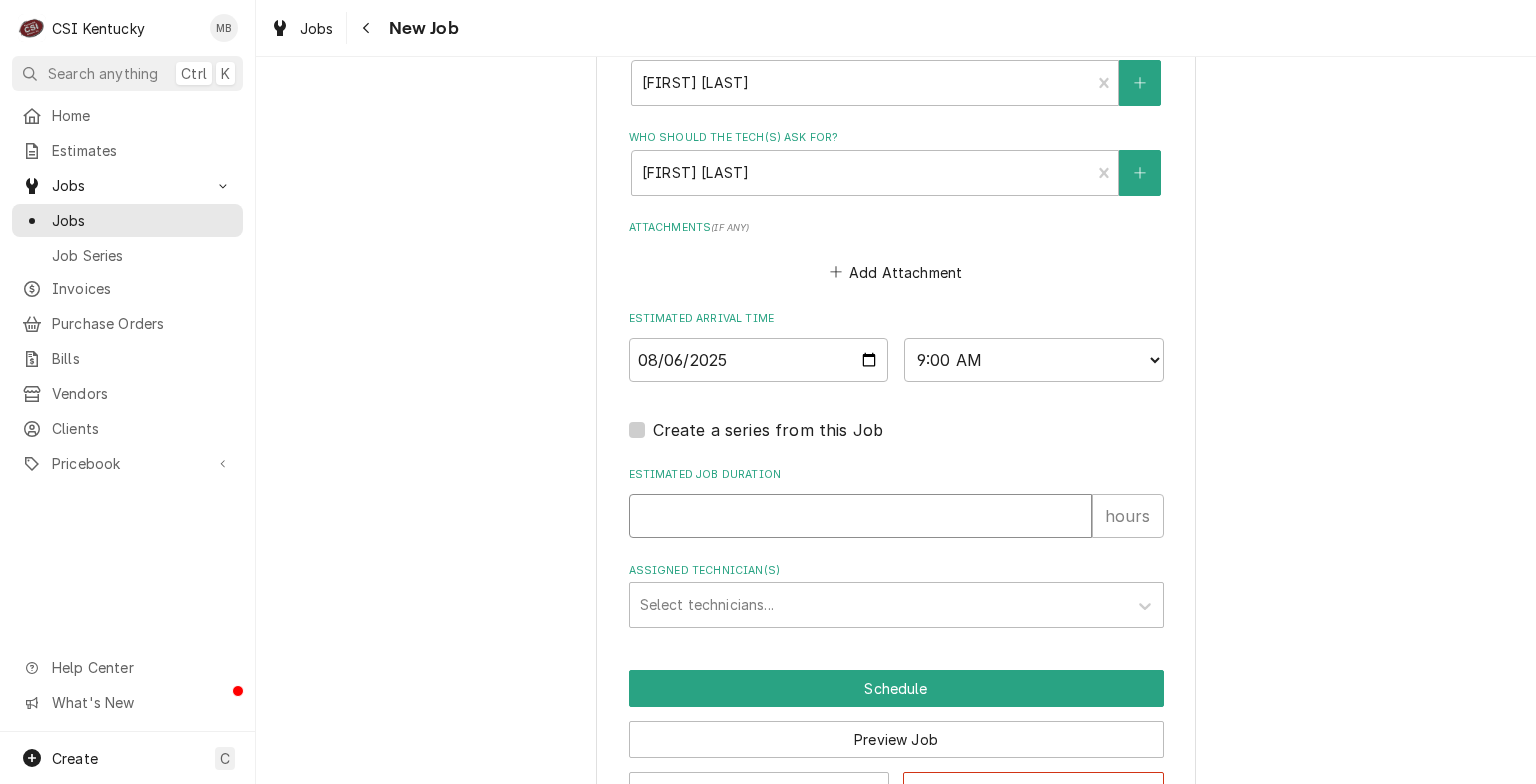 click on "Estimated Job Duration" at bounding box center (860, 516) 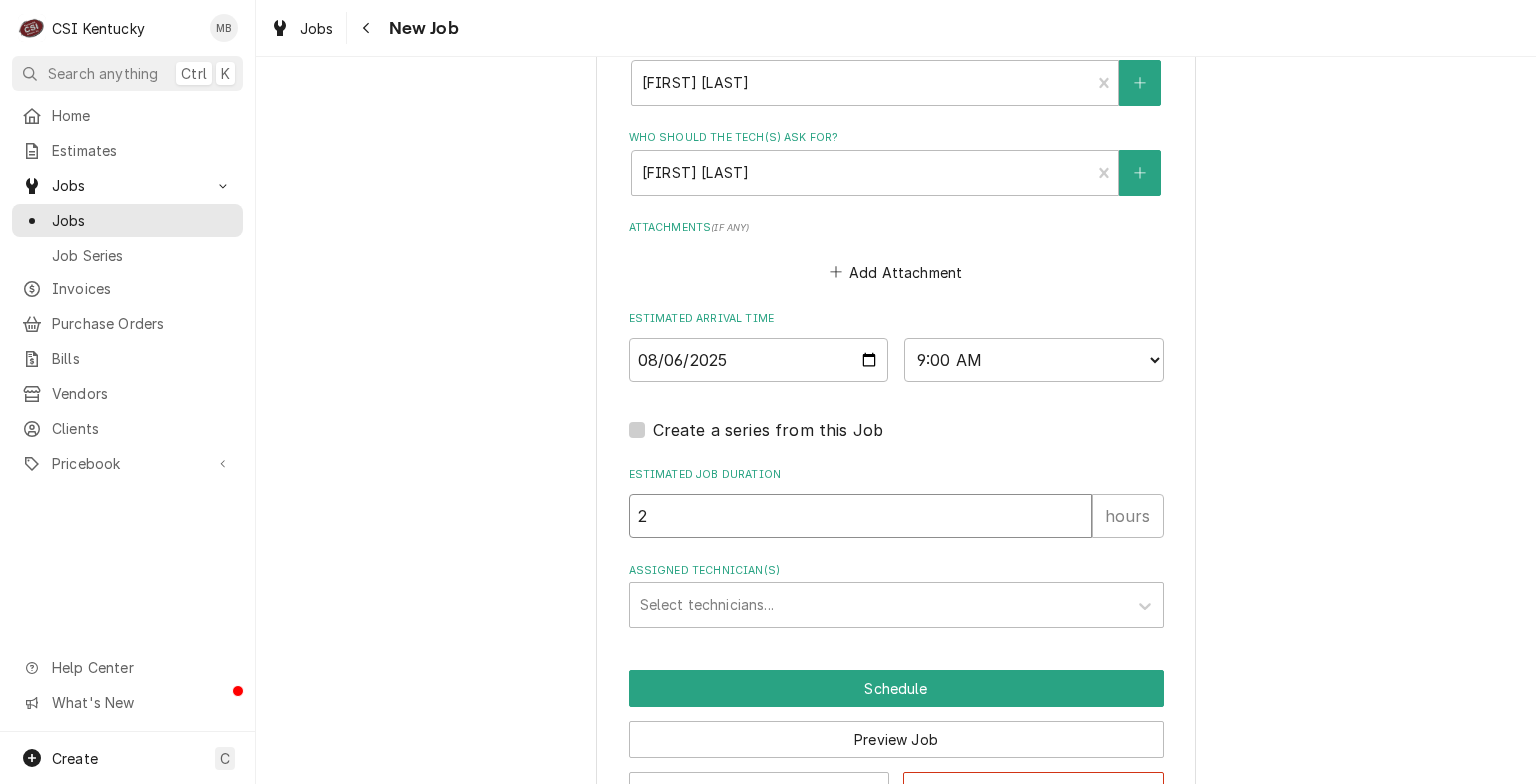 type on "x" 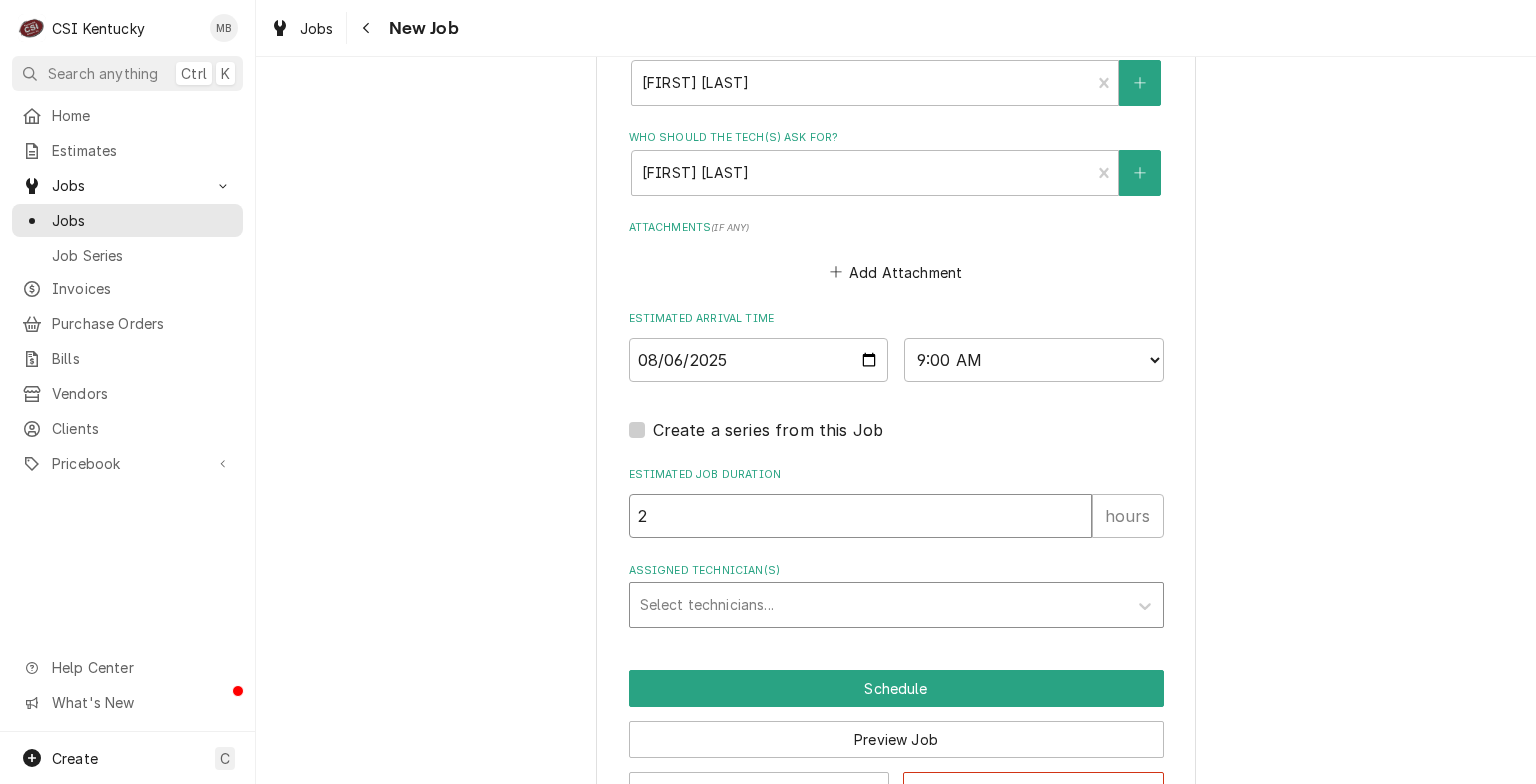 type on "2" 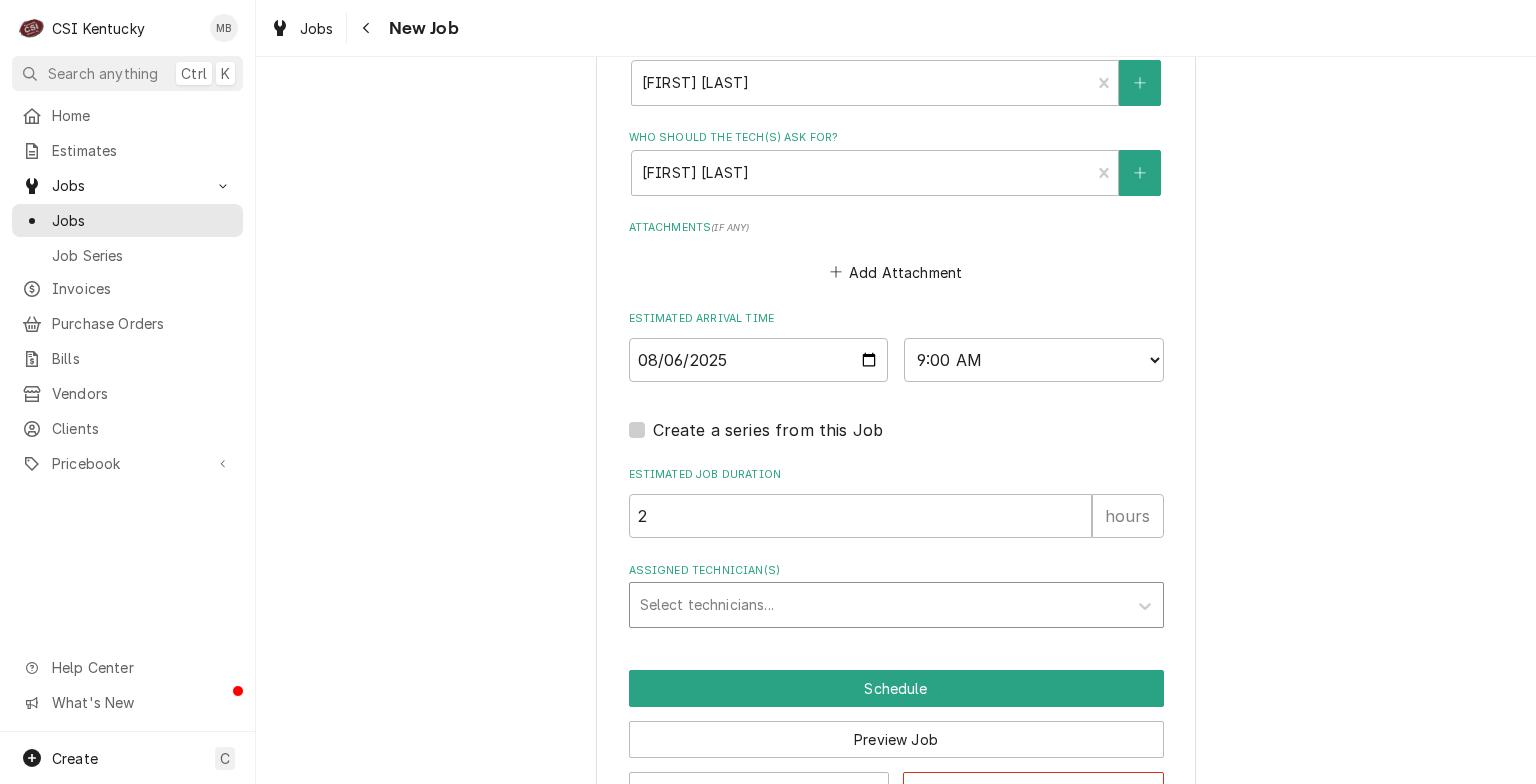 click at bounding box center [878, 605] 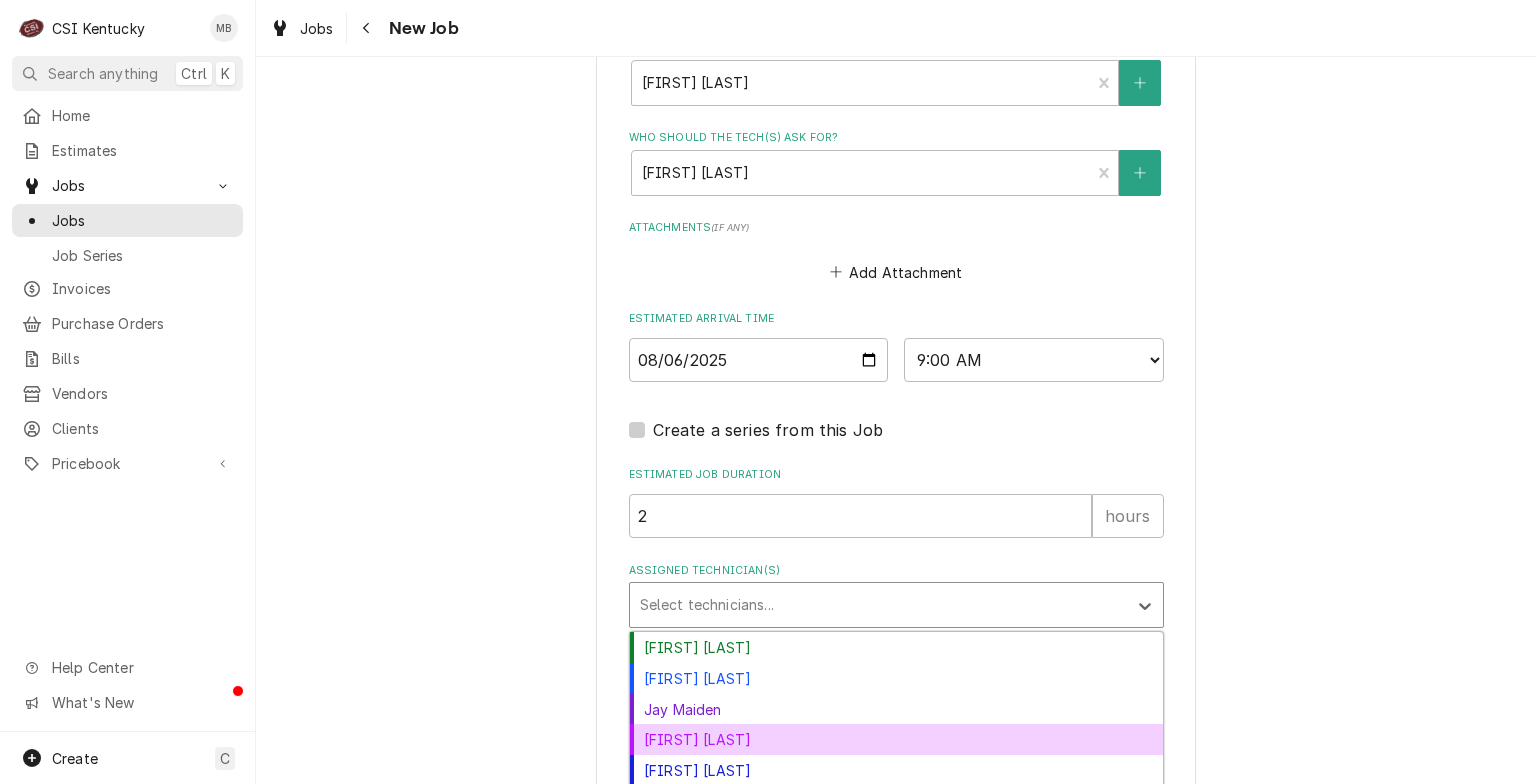 scroll, scrollTop: 58, scrollLeft: 0, axis: vertical 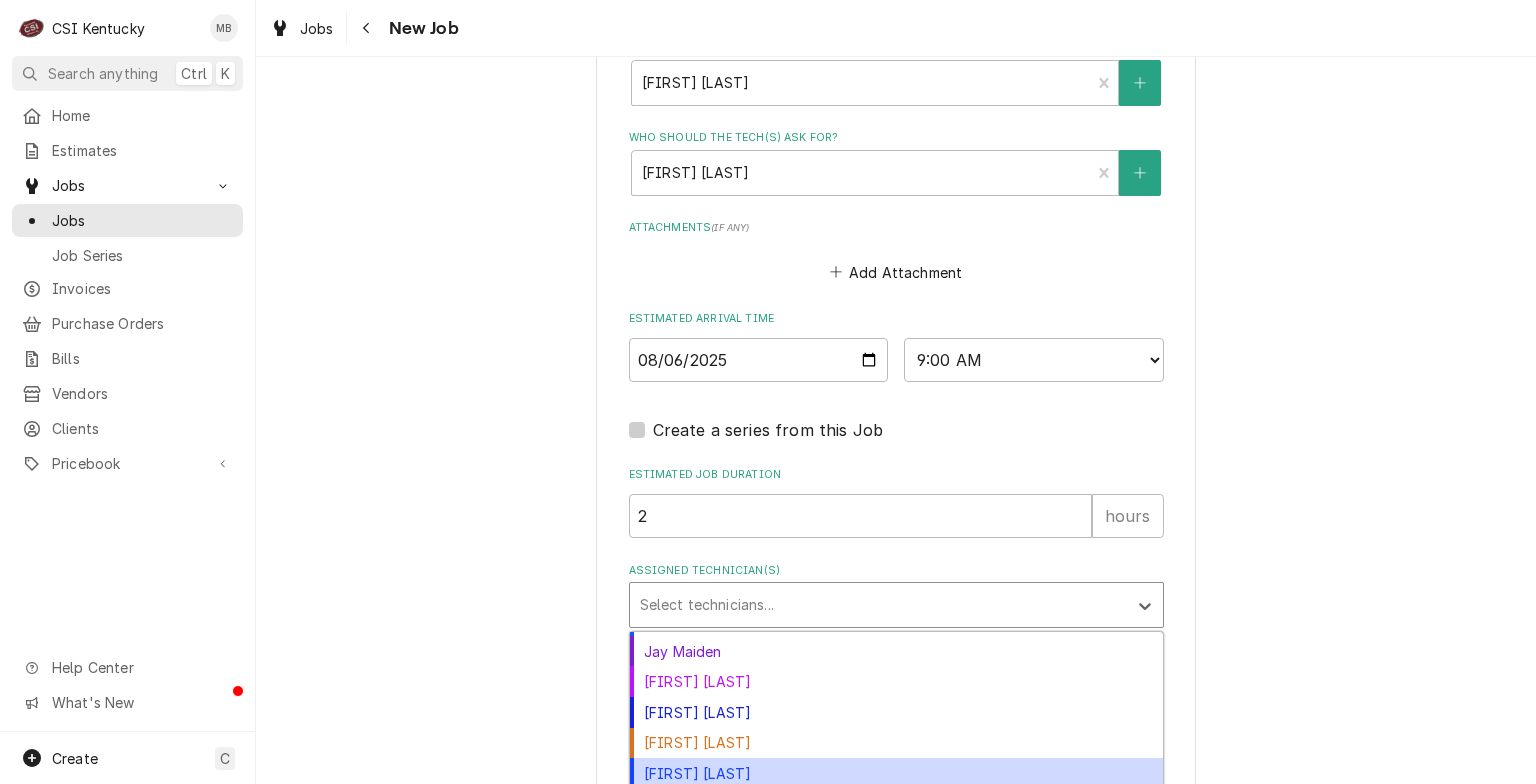 click on "[FIRST] [LAST]" at bounding box center (896, 773) 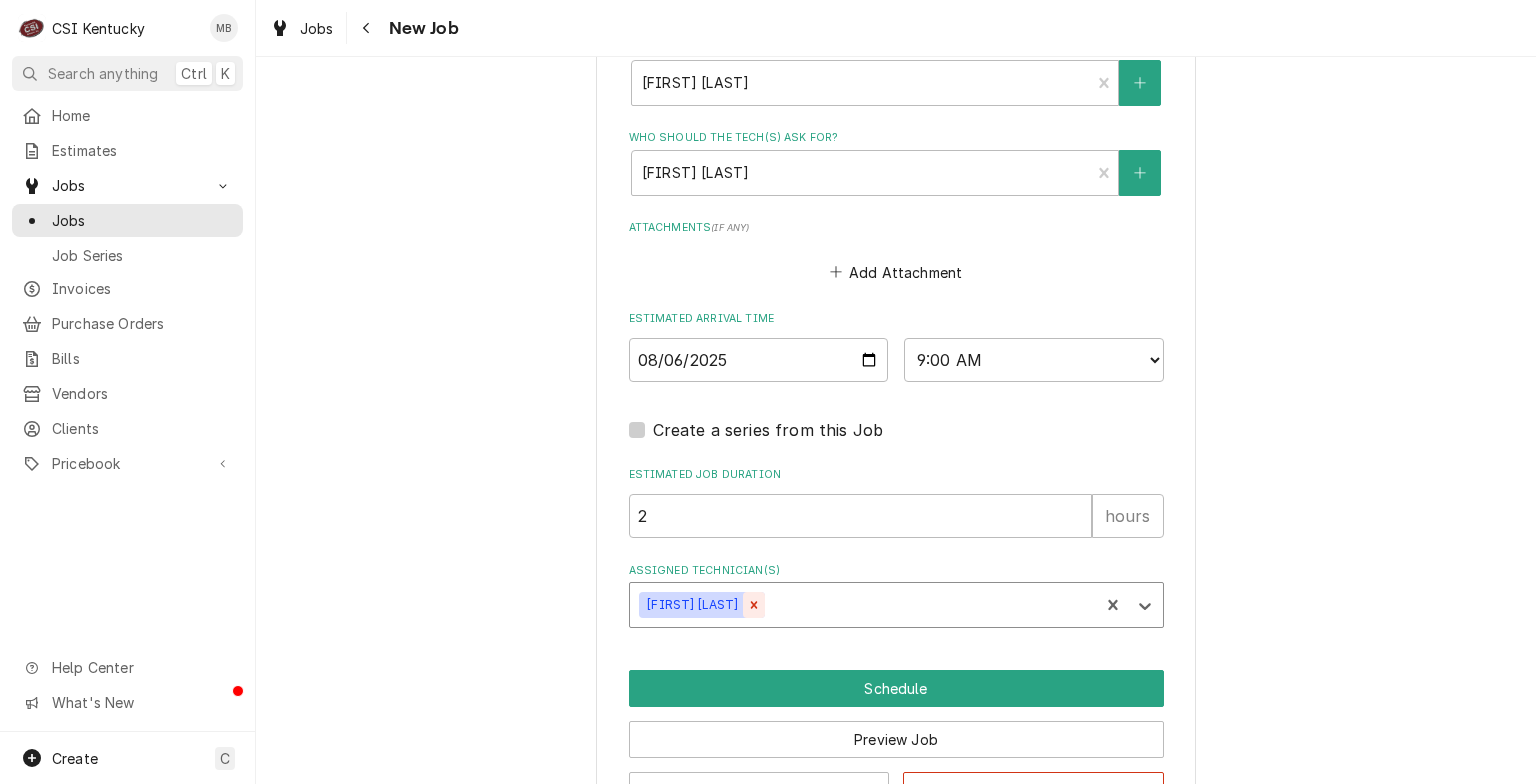 click at bounding box center [754, 605] 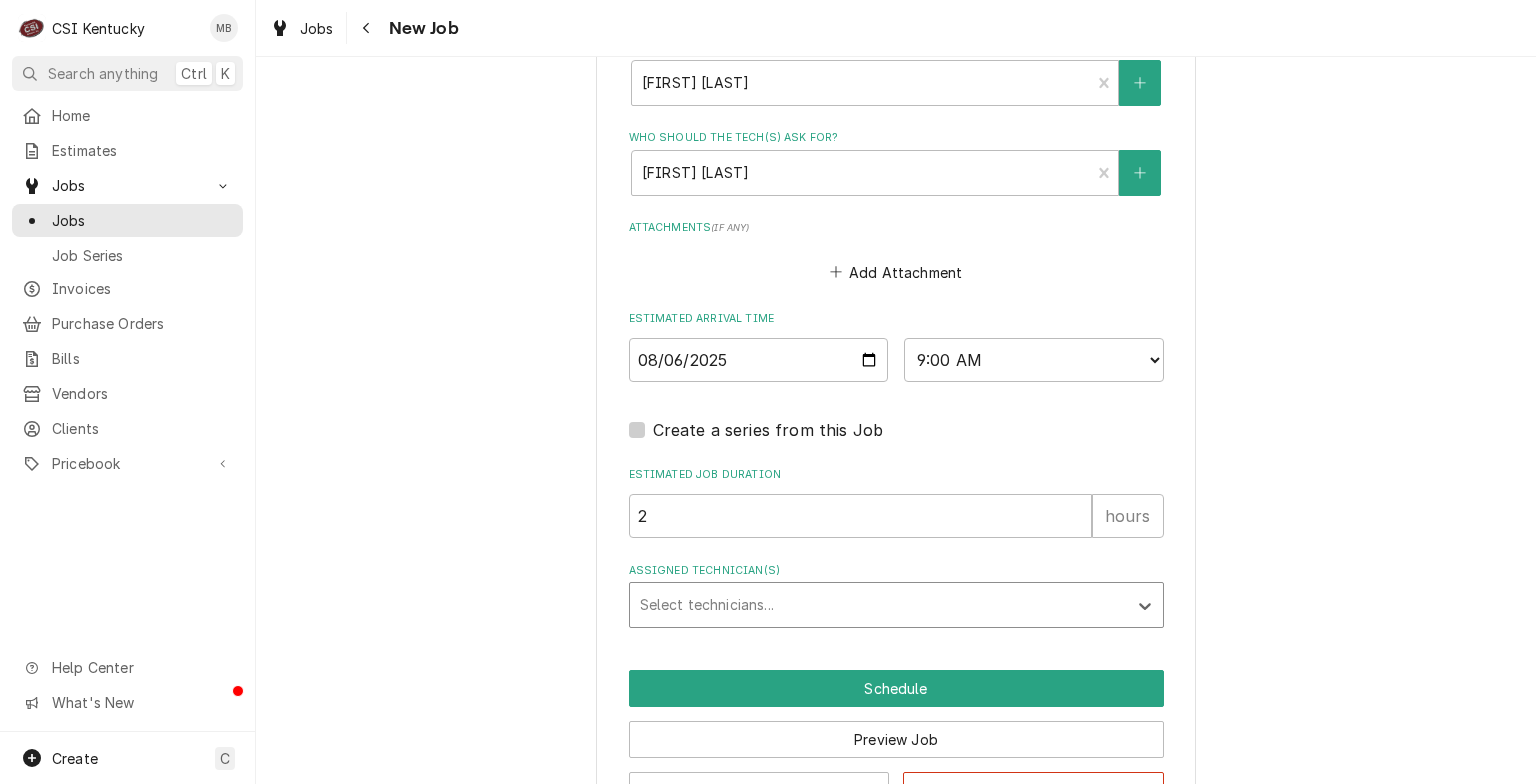 click at bounding box center [878, 605] 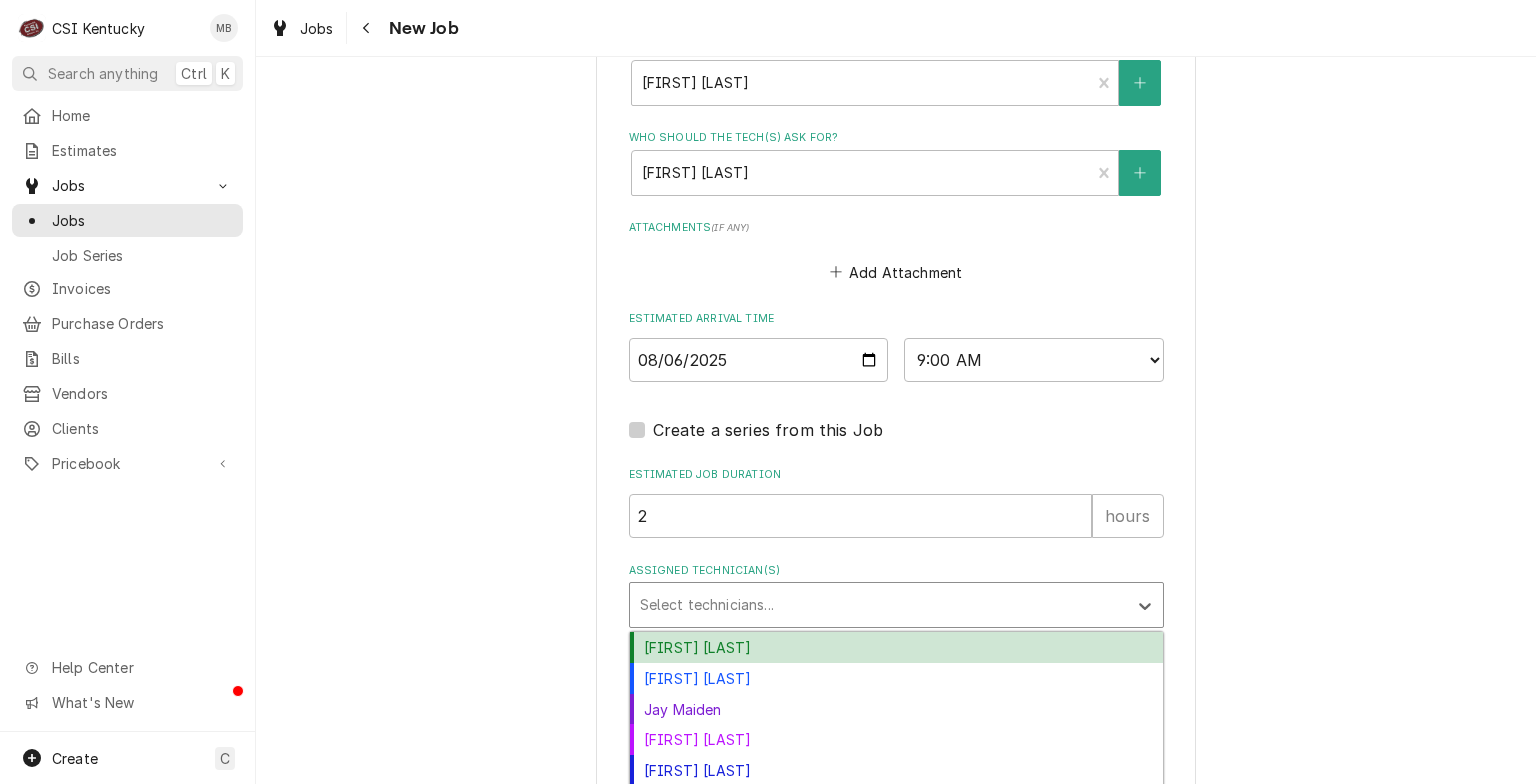 click on "[FIRST] [LAST]" at bounding box center (896, 647) 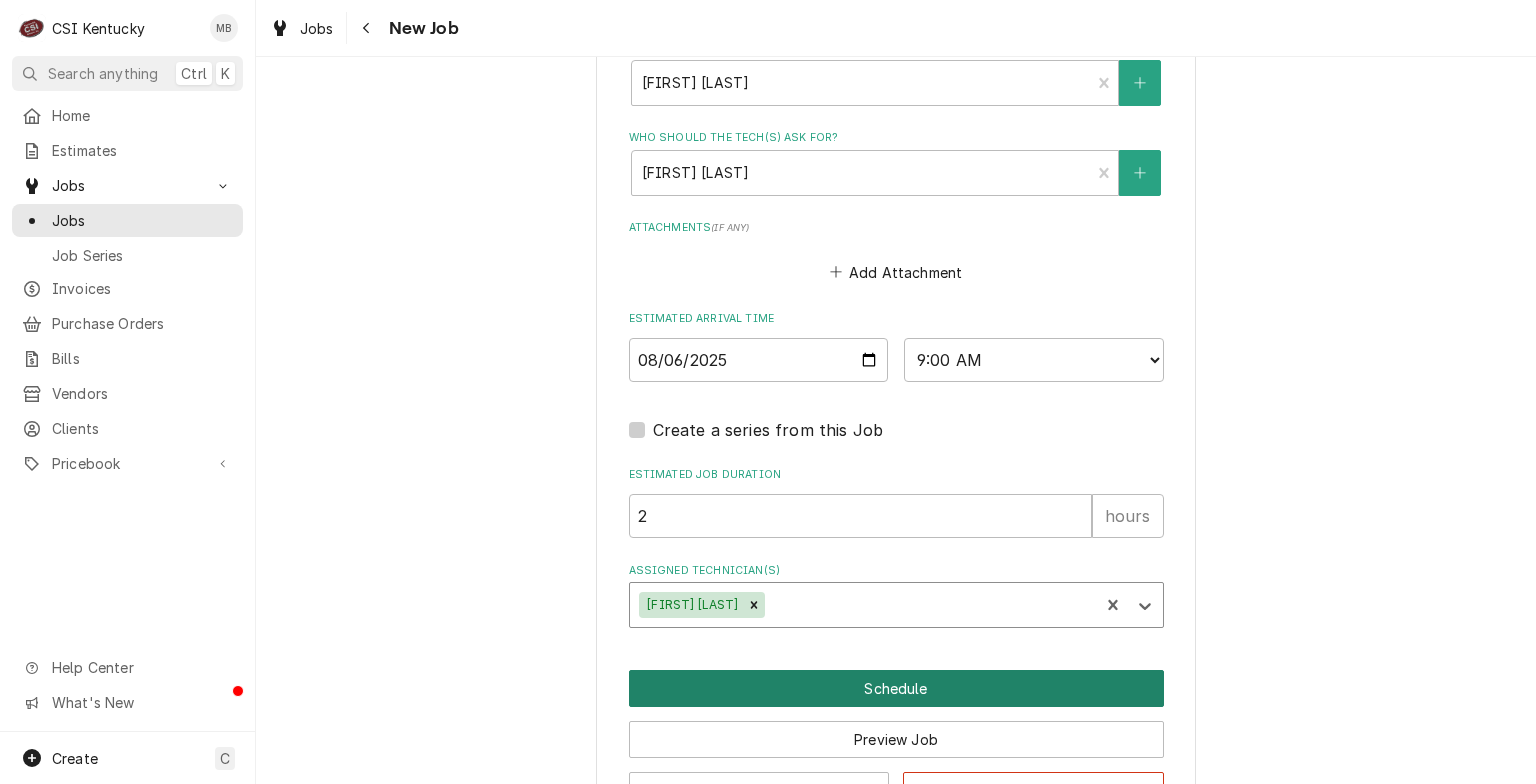 click on "Schedule" at bounding box center (896, 688) 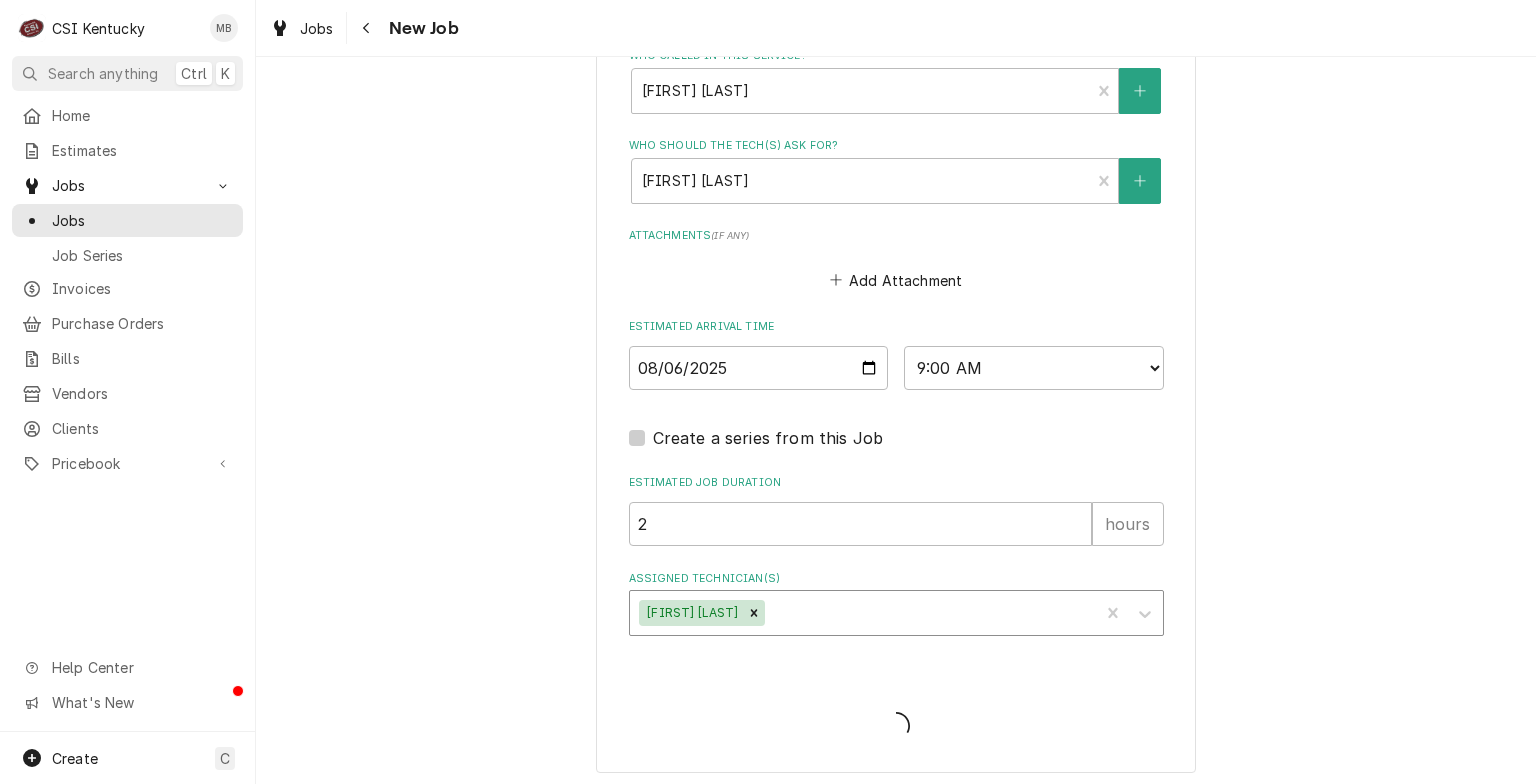type on "x" 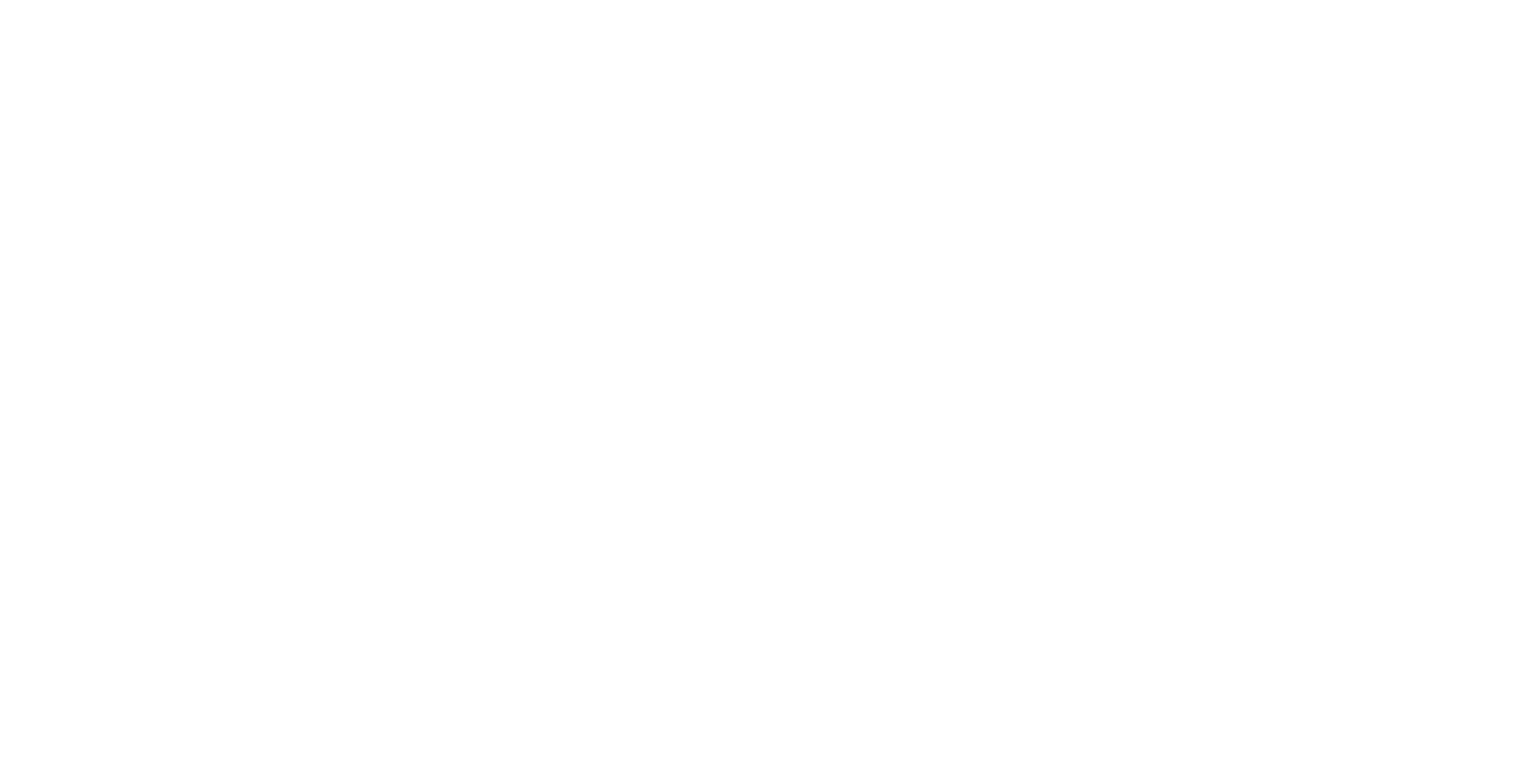 scroll, scrollTop: 0, scrollLeft: 0, axis: both 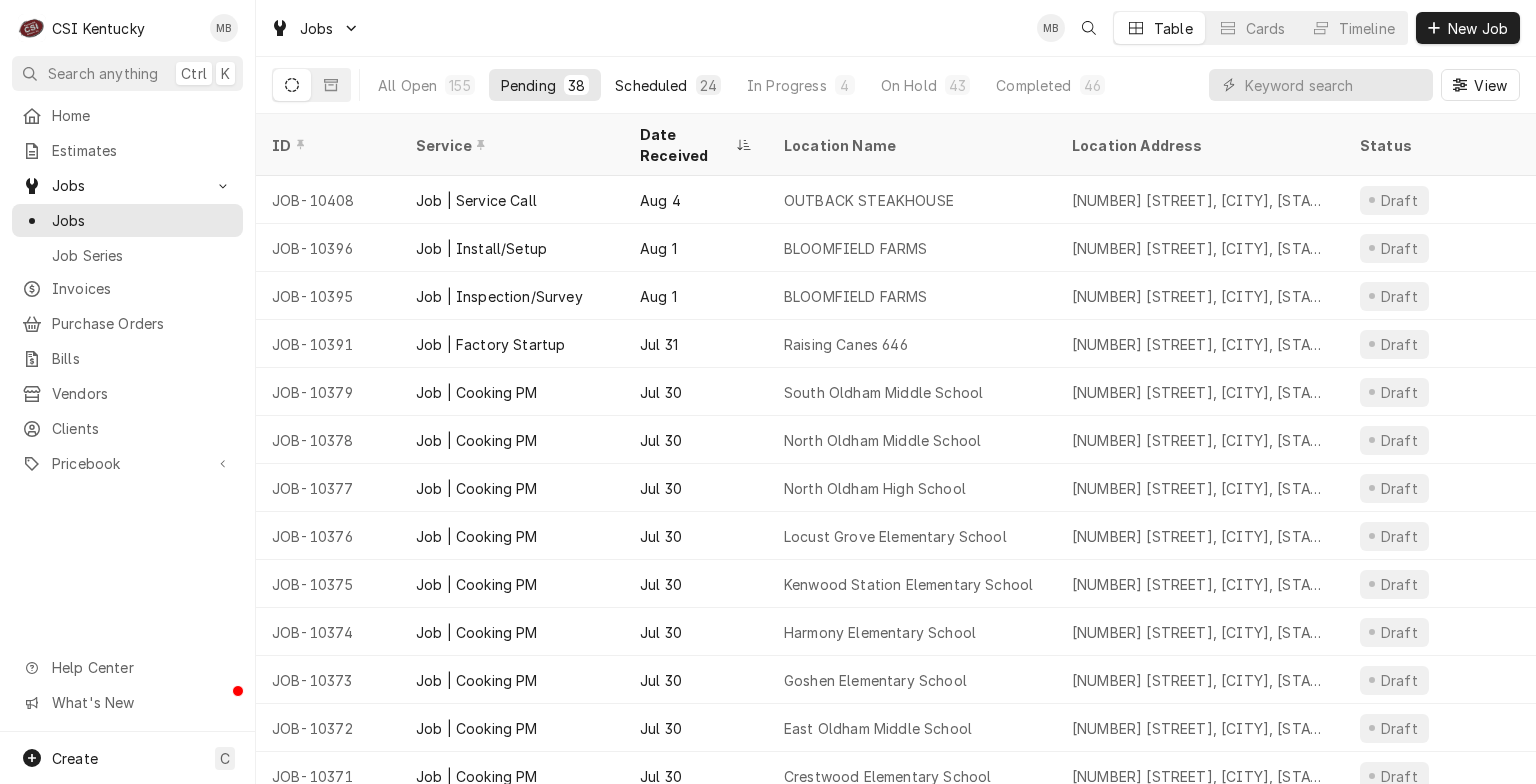 click on "Scheduled" at bounding box center (651, 85) 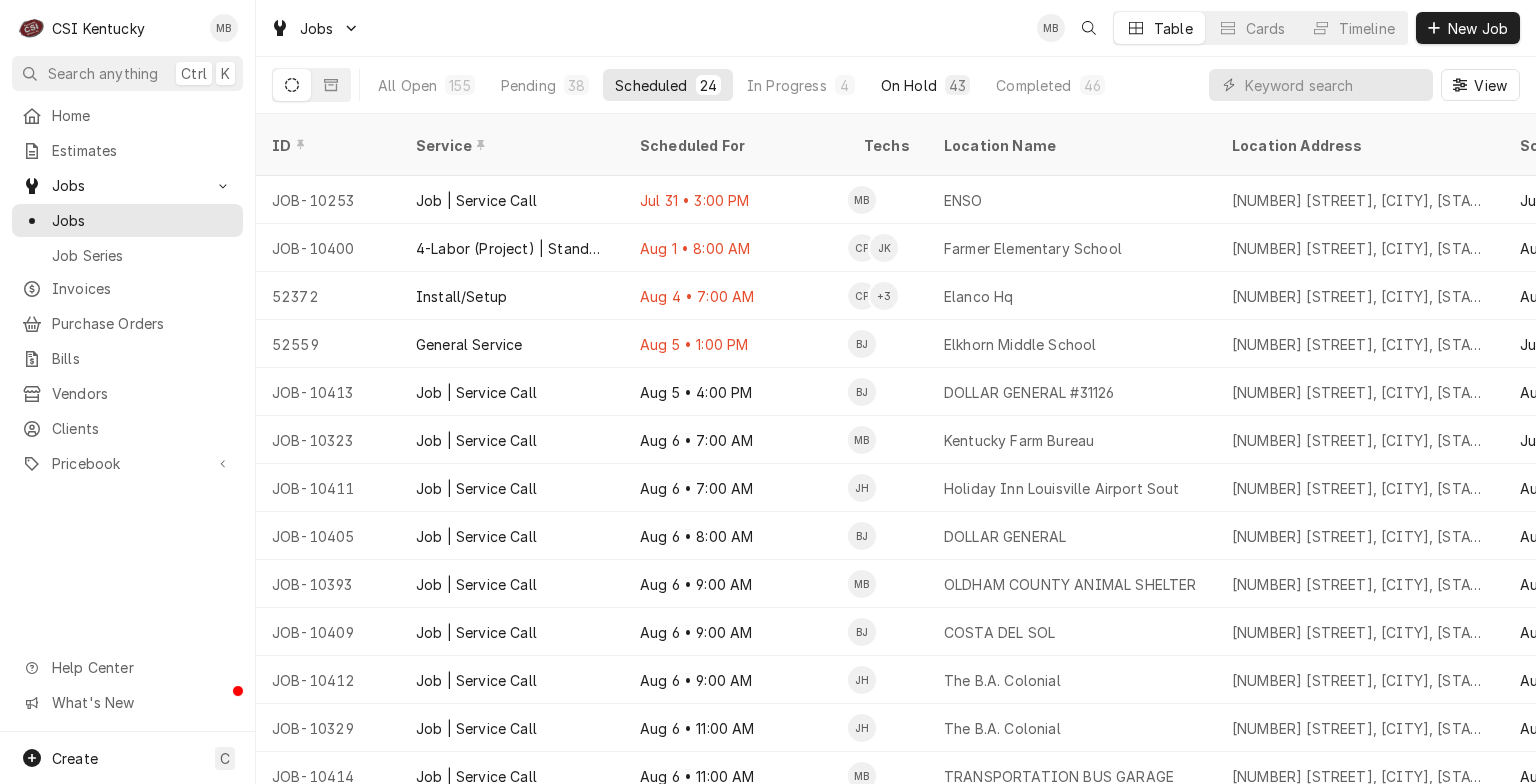 click on "On Hold" at bounding box center (909, 85) 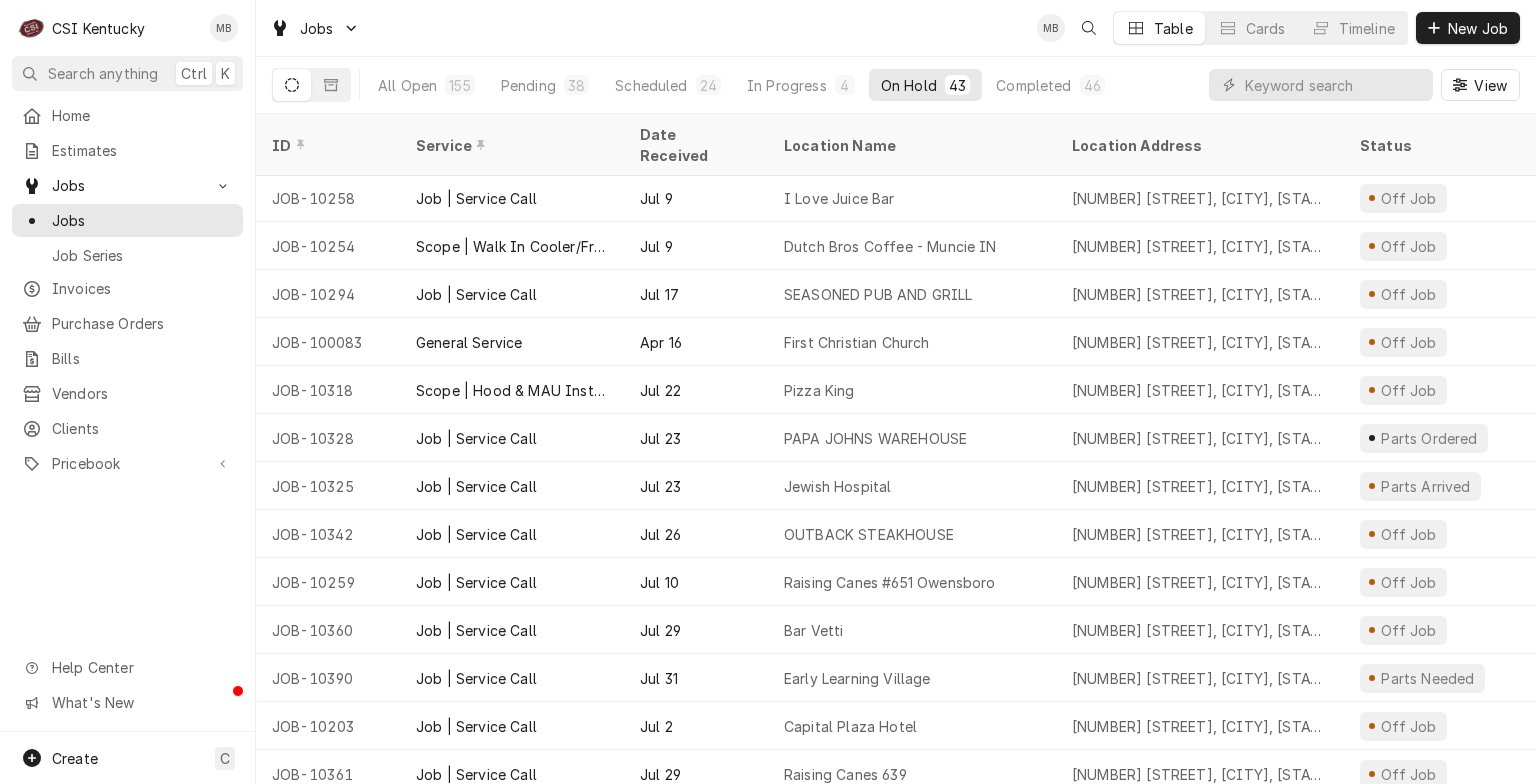 scroll, scrollTop: 880, scrollLeft: 0, axis: vertical 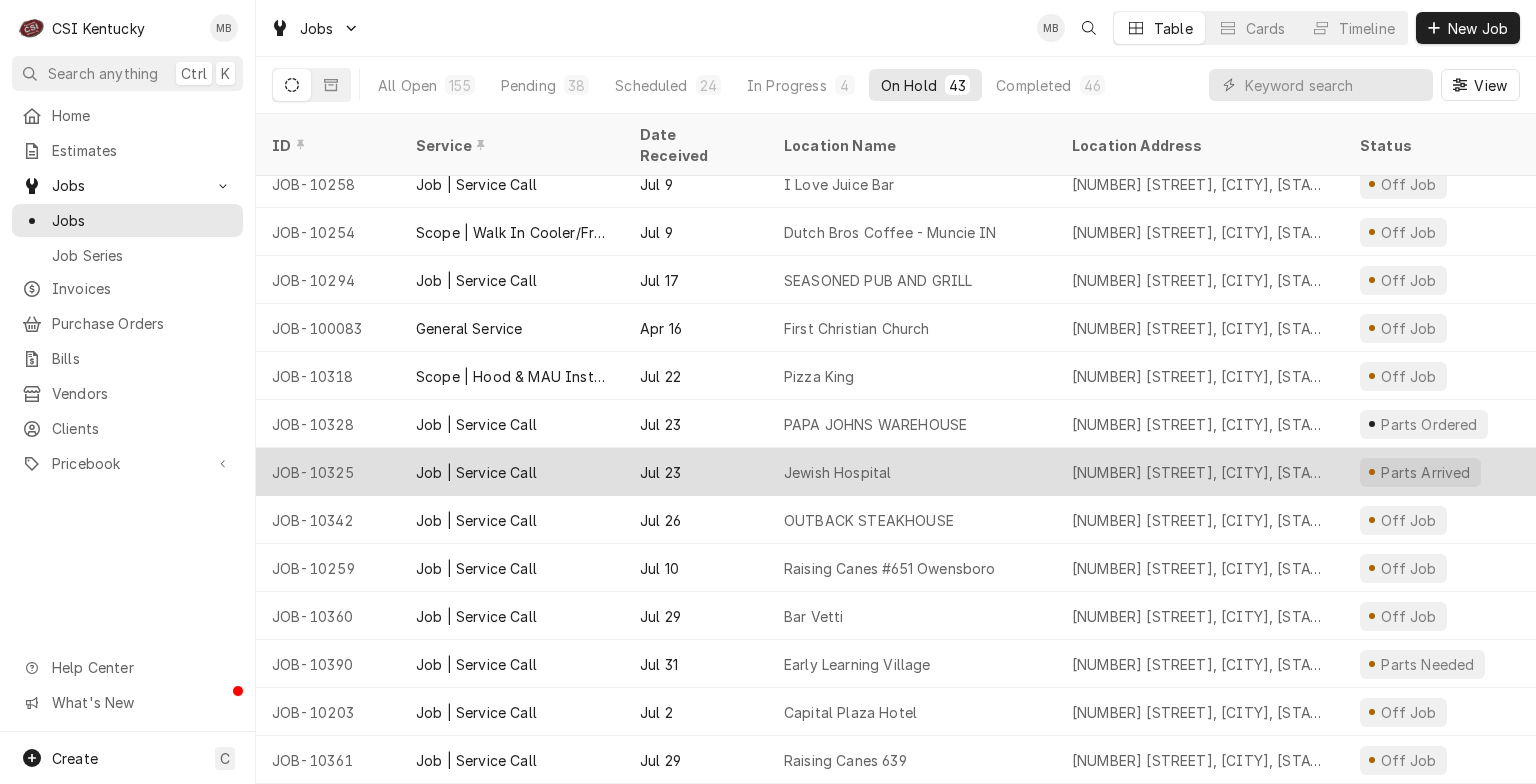 click on "Jewish Hospital" at bounding box center [912, 472] 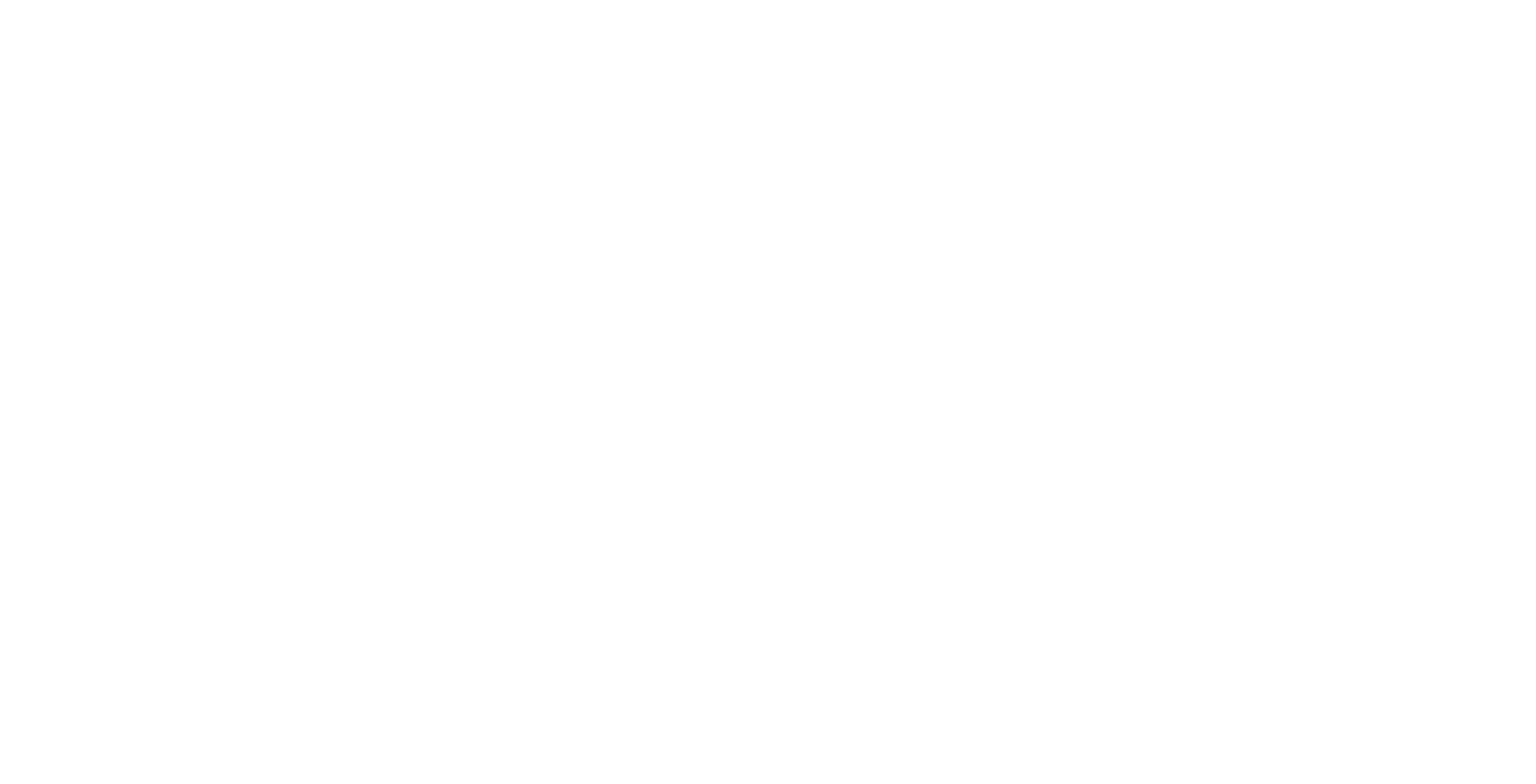 scroll, scrollTop: 0, scrollLeft: 0, axis: both 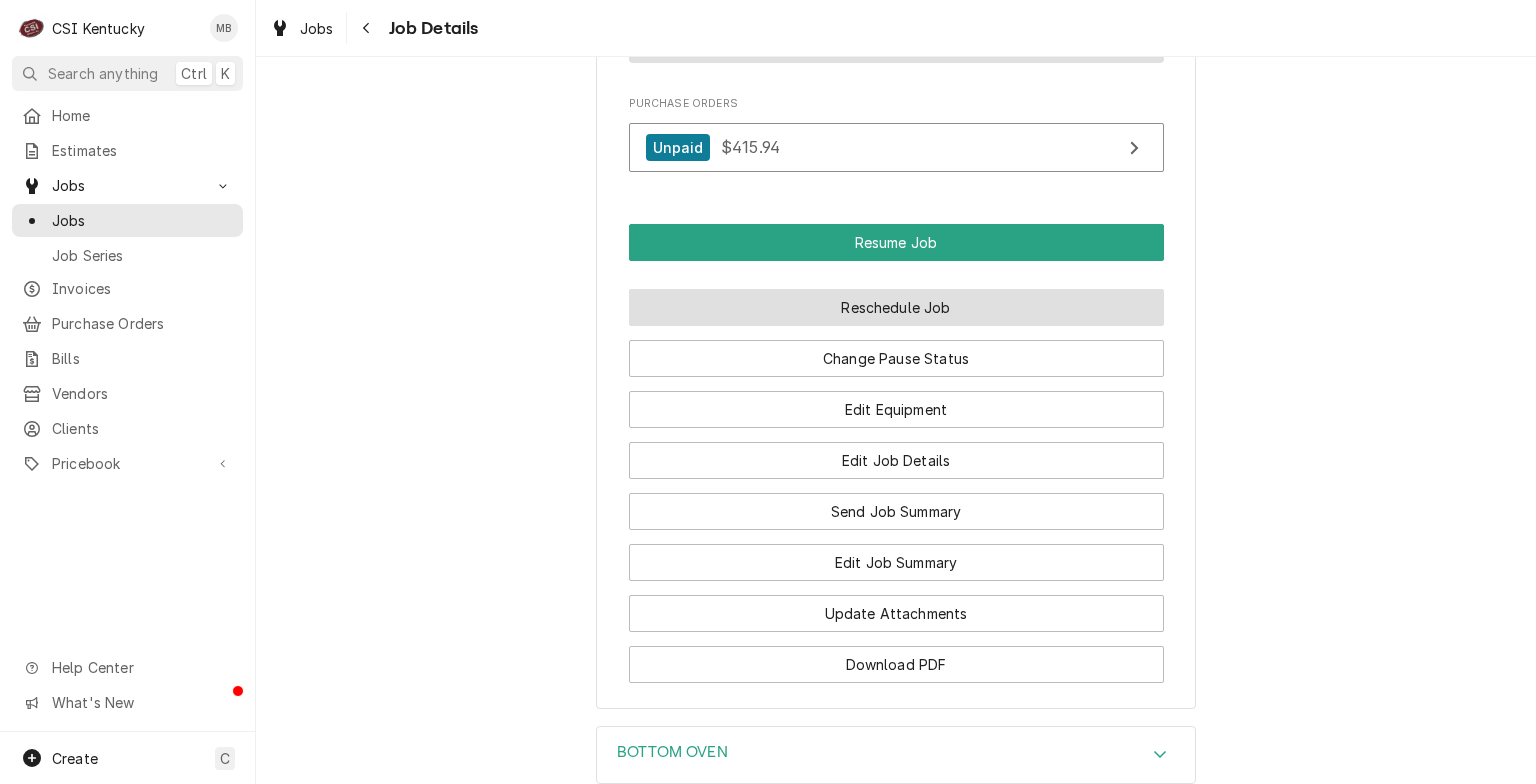 click on "Reschedule Job" at bounding box center [896, 307] 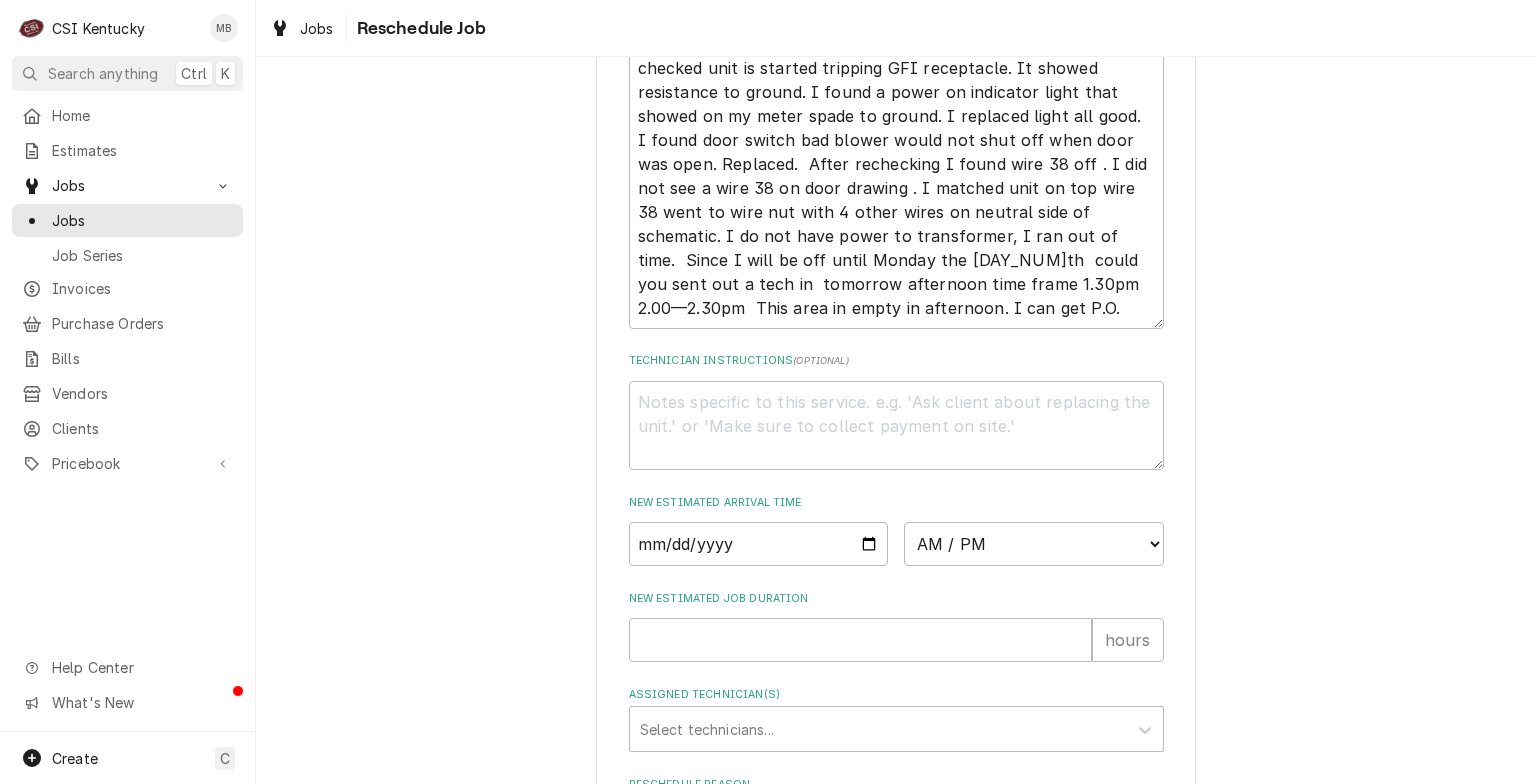 scroll, scrollTop: 972, scrollLeft: 0, axis: vertical 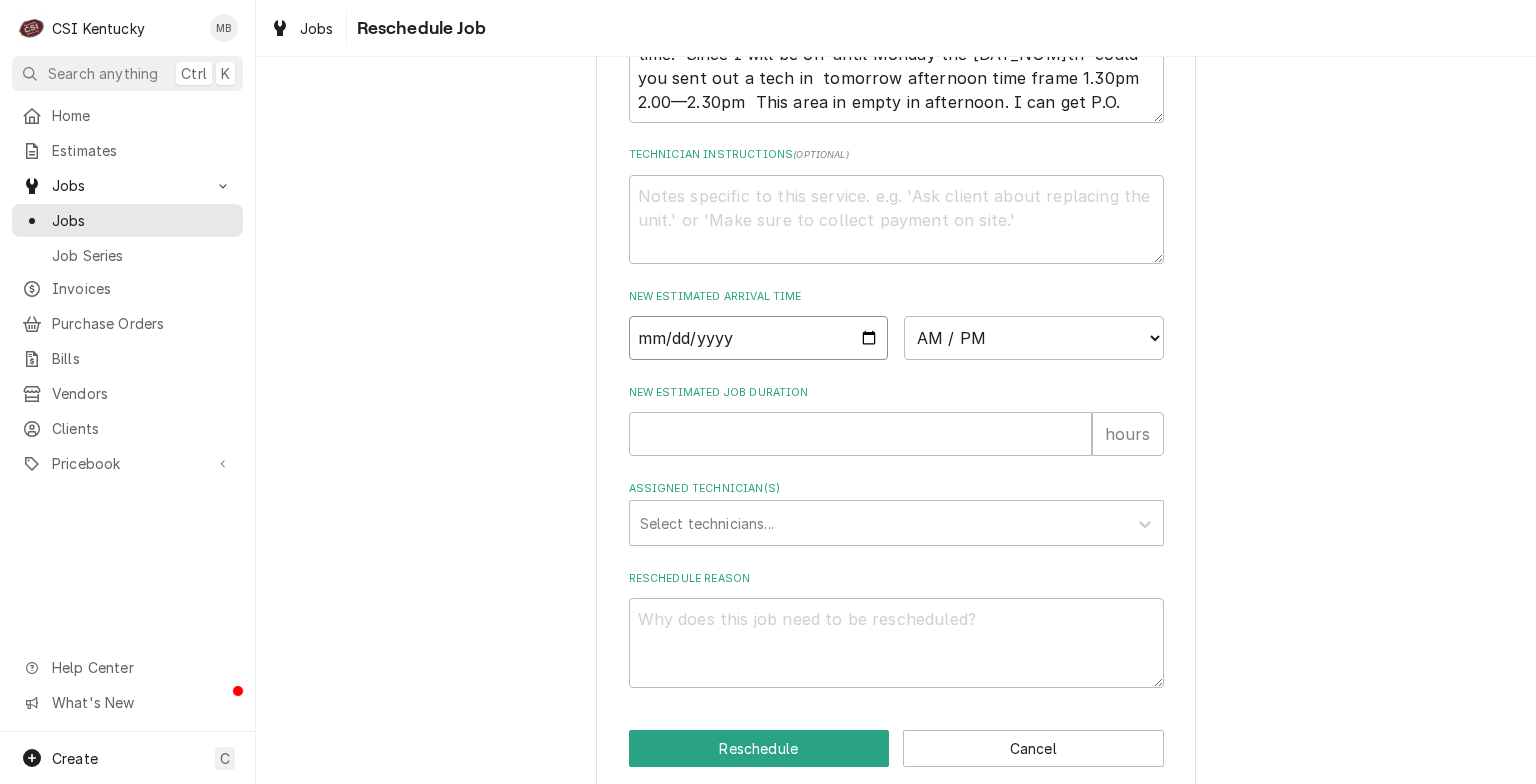 click at bounding box center [759, 338] 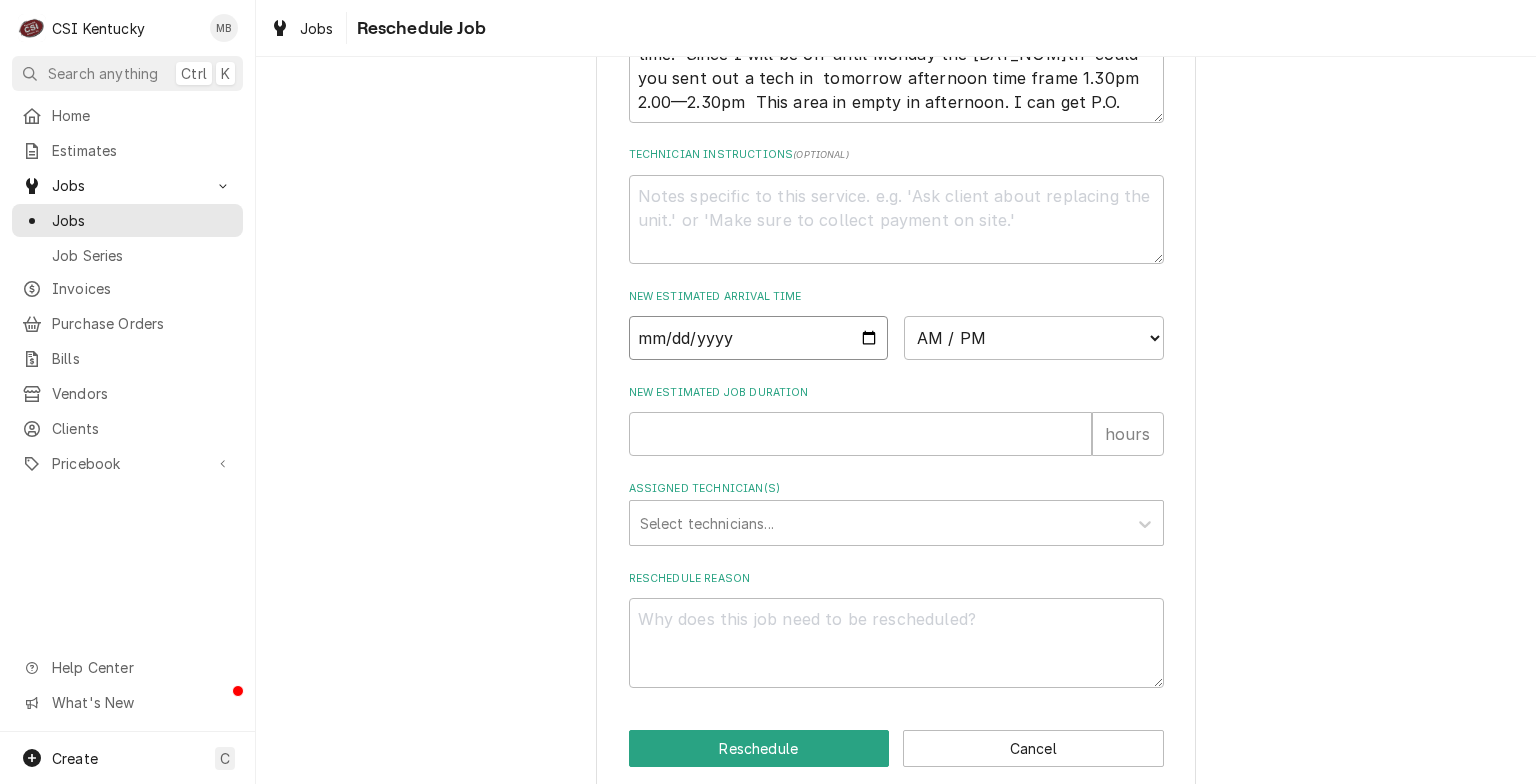 type on "2025-08-06" 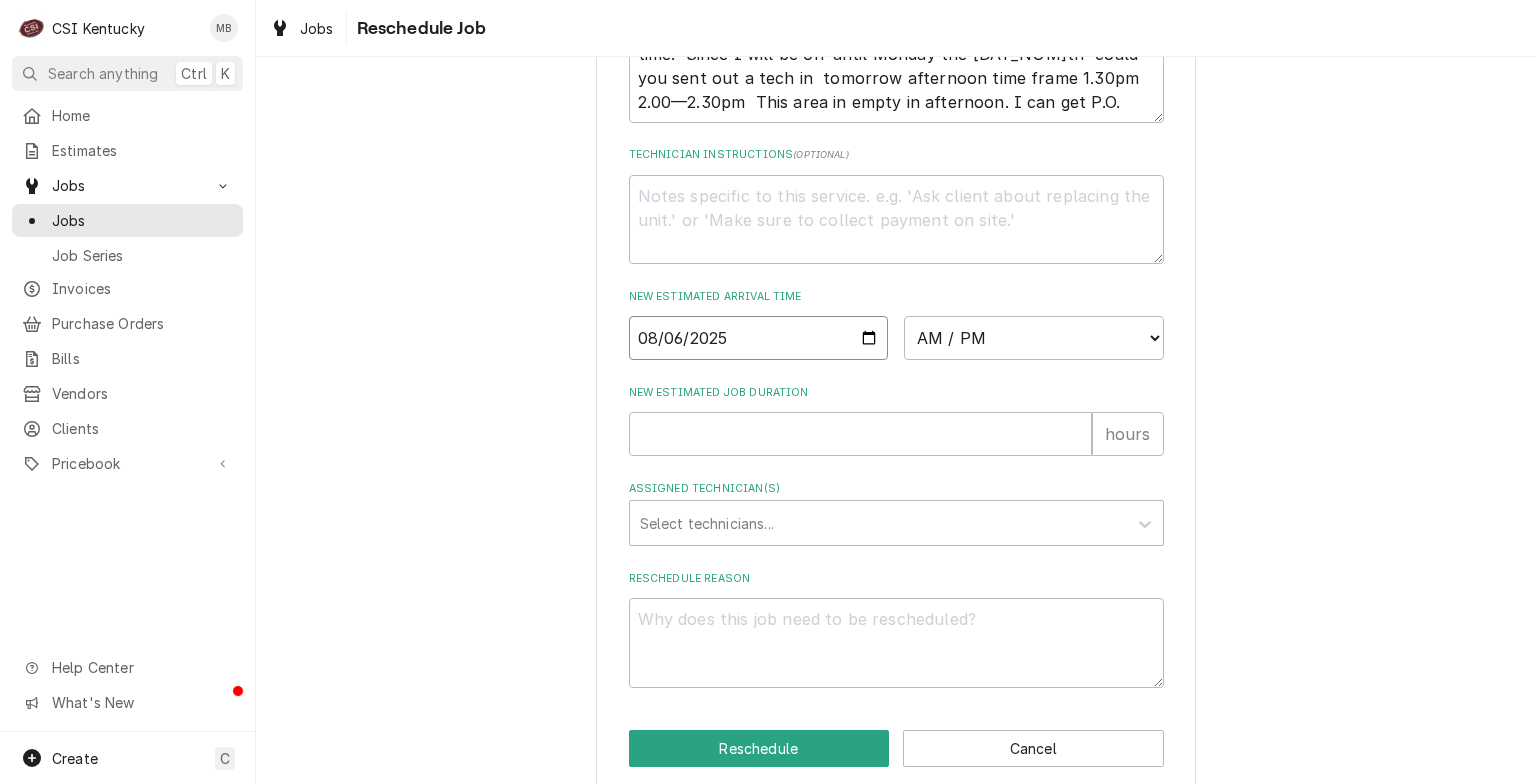 type on "x" 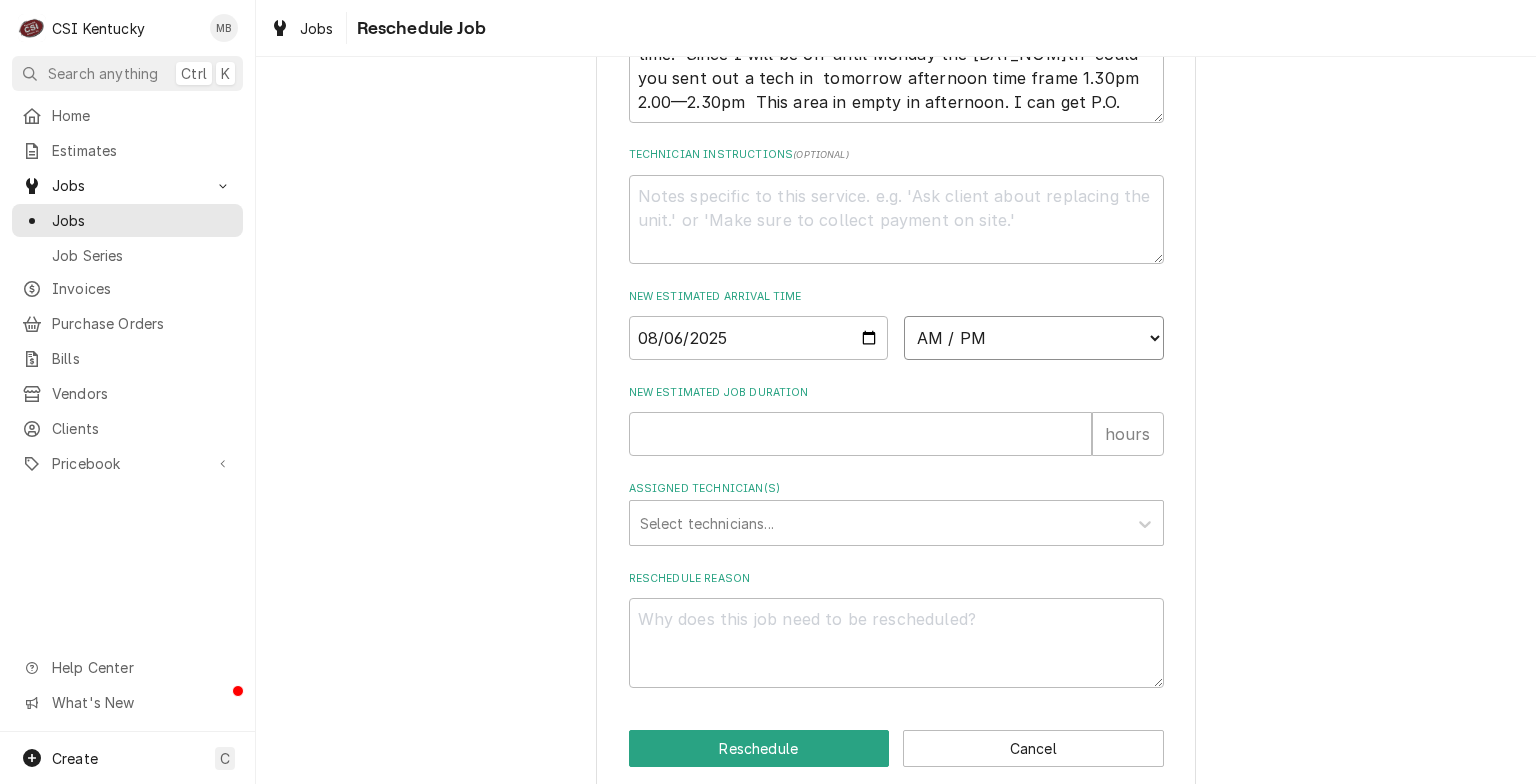 click on "AM / PM 6:00 AM 6:15 AM 6:30 AM 6:45 AM 7:00 AM 7:15 AM 7:30 AM 7:45 AM 8:00 AM 8:15 AM 8:30 AM 8:45 AM 9:00 AM 9:15 AM 9:30 AM 9:45 AM 10:00 AM 10:15 AM 10:30 AM 10:45 AM 11:00 AM 11:15 AM 11:30 AM 11:45 AM 12:00 PM 12:15 PM 12:30 PM 12:45 PM 1:00 PM 1:15 PM 1:30 PM 1:45 PM 2:00 PM 2:15 PM 2:30 PM 2:45 PM 3:00 PM 3:15 PM 3:30 PM 3:45 PM 4:00 PM 4:15 PM 4:30 PM 4:45 PM 5:00 PM 5:15 PM 5:30 PM 5:45 PM 6:00 PM 6:15 PM 6:30 PM 6:45 PM 7:00 PM 7:15 PM 7:30 PM 7:45 PM 8:00 PM 8:15 PM 8:30 PM 8:45 PM 9:00 PM 9:15 PM 9:30 PM 9:45 PM 10:00 PM 10:15 PM 10:30 PM 10:45 PM 11:00 PM 11:15 PM 11:30 PM 11:45 PM 12:00 AM 12:15 AM 12:30 AM 12:45 AM 1:00 AM 1:15 AM 1:30 AM 1:45 AM 2:00 AM 2:15 AM 2:30 AM 2:45 AM 3:00 AM 3:15 AM 3:30 AM 3:45 AM 4:00 AM 4:15 AM 4:30 AM 4:45 AM 5:00 AM 5:15 AM 5:30 AM 5:45 AM" at bounding box center (1034, 338) 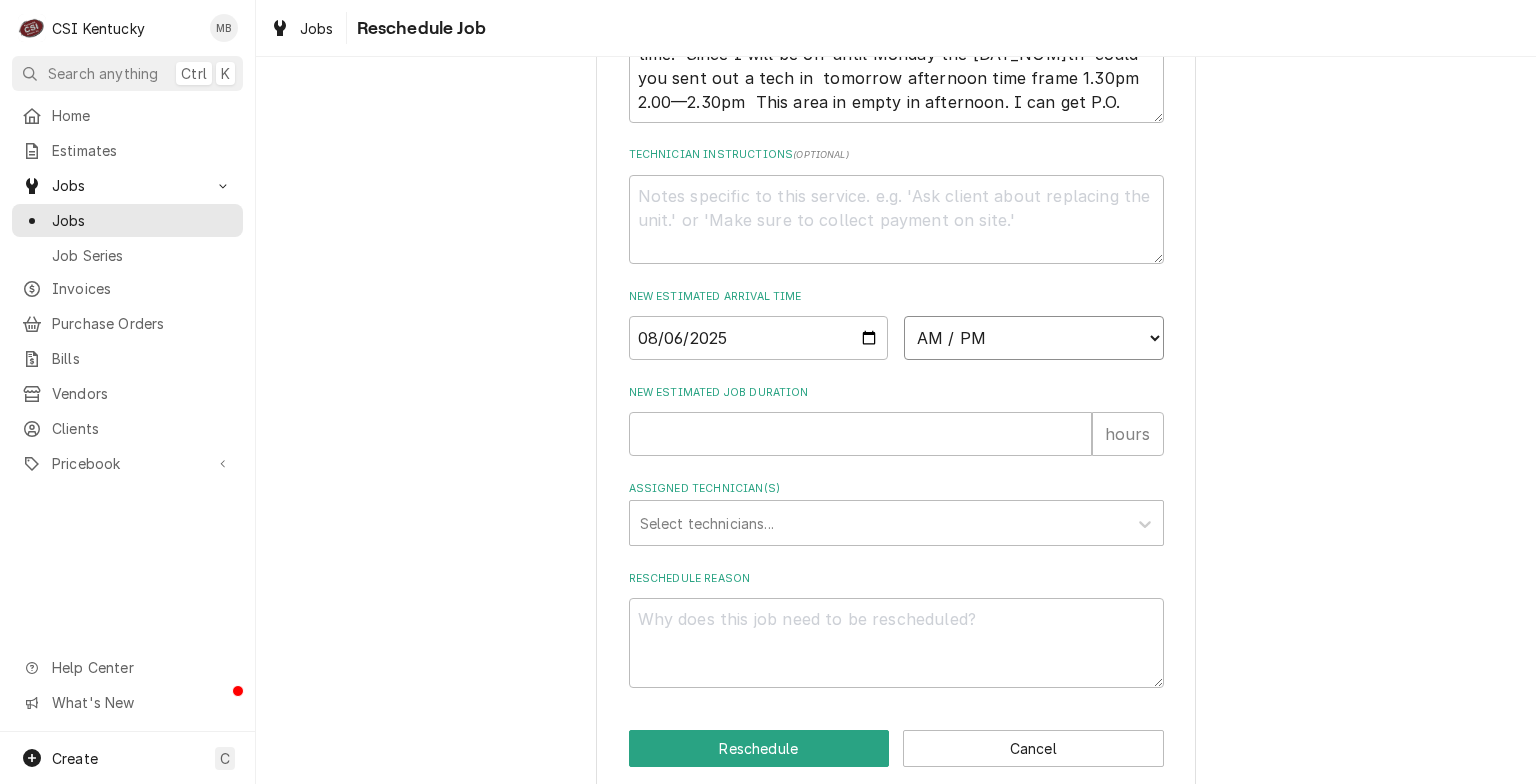 select on "11:00:00" 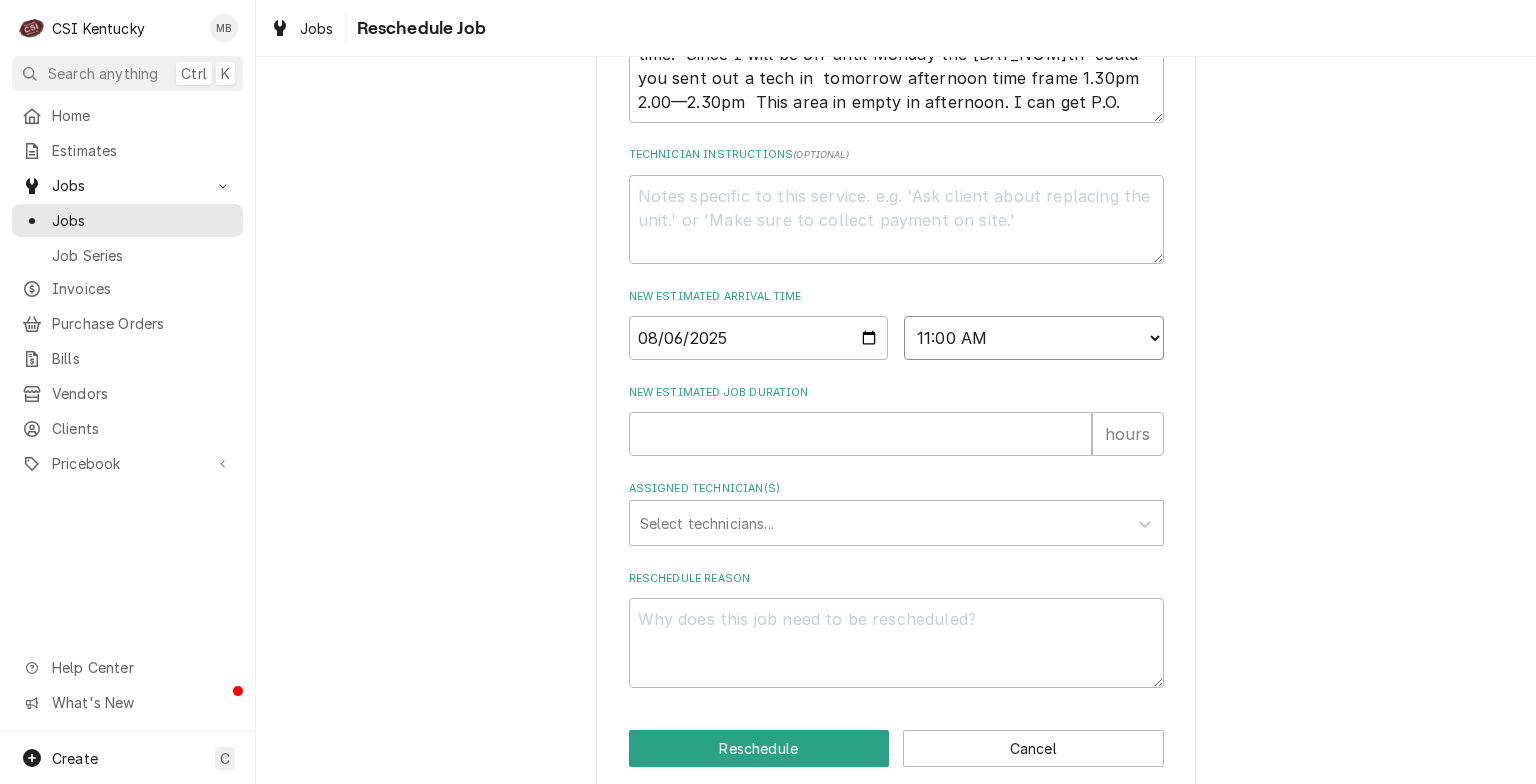 click on "AM / PM 6:00 AM 6:15 AM 6:30 AM 6:45 AM 7:00 AM 7:15 AM 7:30 AM 7:45 AM 8:00 AM 8:15 AM 8:30 AM 8:45 AM 9:00 AM 9:15 AM 9:30 AM 9:45 AM 10:00 AM 10:15 AM 10:30 AM 10:45 AM 11:00 AM 11:15 AM 11:30 AM 11:45 AM 12:00 PM 12:15 PM 12:30 PM 12:45 PM 1:00 PM 1:15 PM 1:30 PM 1:45 PM 2:00 PM 2:15 PM 2:30 PM 2:45 PM 3:00 PM 3:15 PM 3:30 PM 3:45 PM 4:00 PM 4:15 PM 4:30 PM 4:45 PM 5:00 PM 5:15 PM 5:30 PM 5:45 PM 6:00 PM 6:15 PM 6:30 PM 6:45 PM 7:00 PM 7:15 PM 7:30 PM 7:45 PM 8:00 PM 8:15 PM 8:30 PM 8:45 PM 9:00 PM 9:15 PM 9:30 PM 9:45 PM 10:00 PM 10:15 PM 10:30 PM 10:45 PM 11:00 PM 11:15 PM 11:30 PM 11:45 PM 12:00 AM 12:15 AM 12:30 AM 12:45 AM 1:00 AM 1:15 AM 1:30 AM 1:45 AM 2:00 AM 2:15 AM 2:30 AM 2:45 AM 3:00 AM 3:15 AM 3:30 AM 3:45 AM 4:00 AM 4:15 AM 4:30 AM 4:45 AM 5:00 AM 5:15 AM 5:30 AM 5:45 AM" at bounding box center [1034, 338] 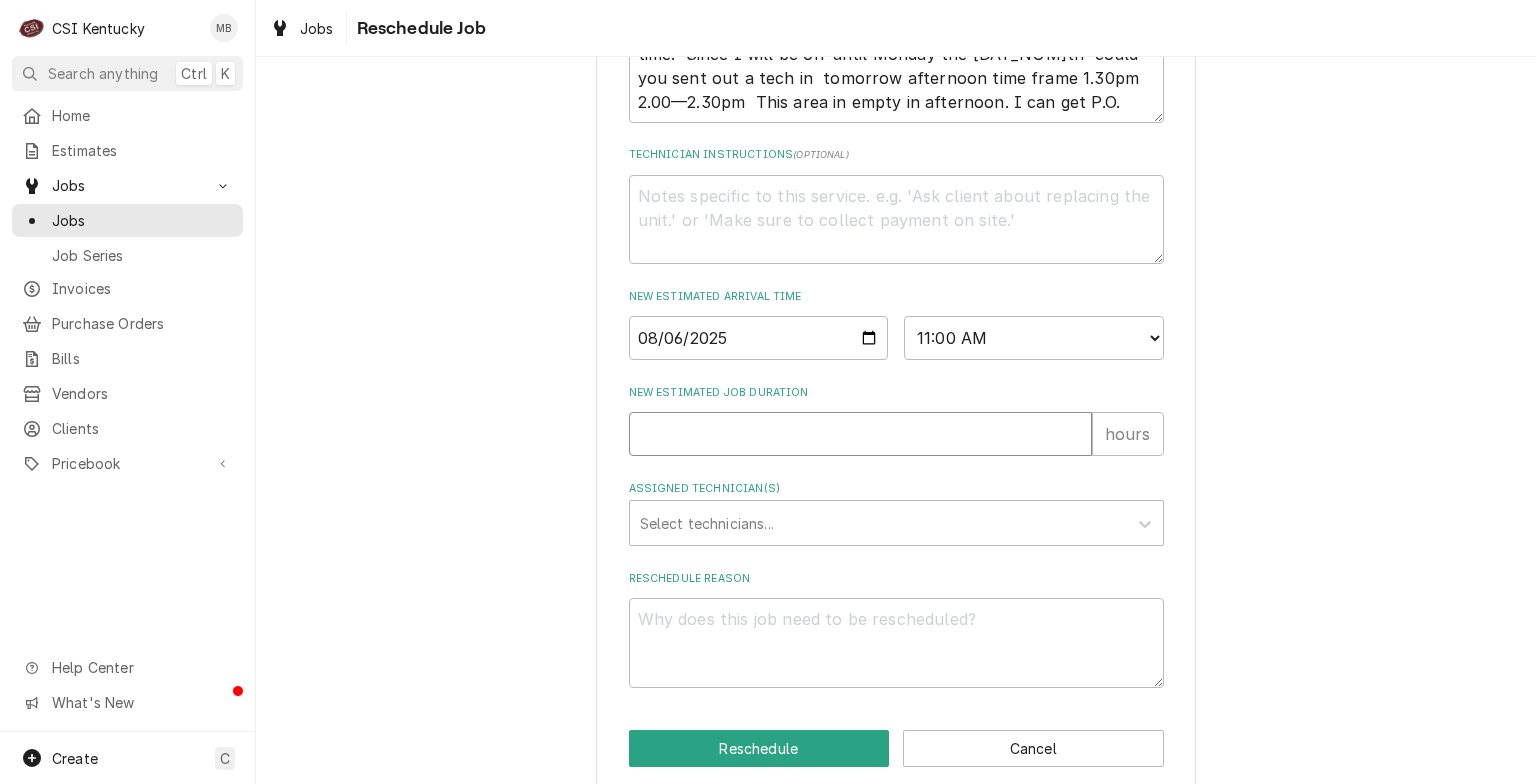 click on "New Estimated Job Duration" at bounding box center (860, 434) 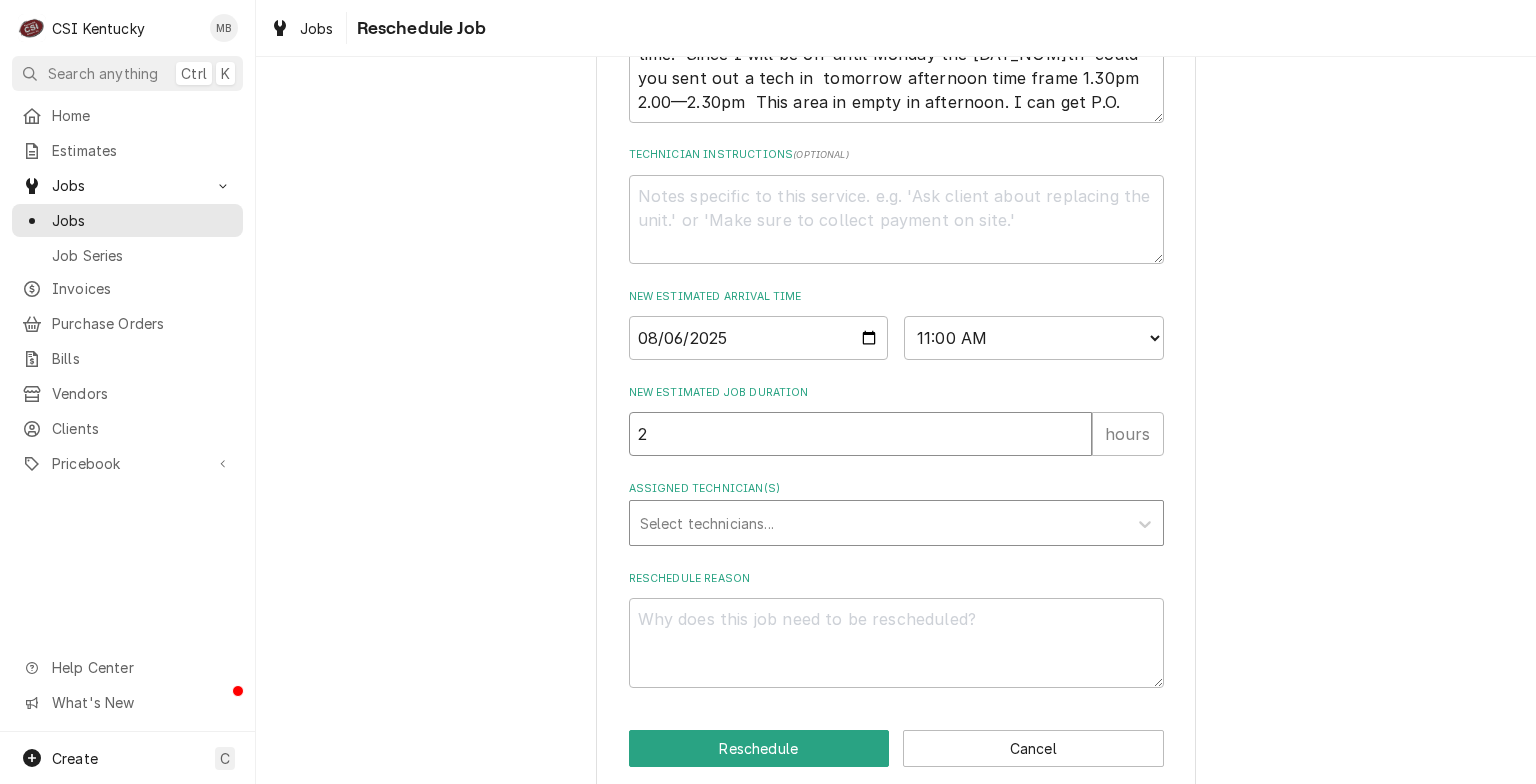 type on "2" 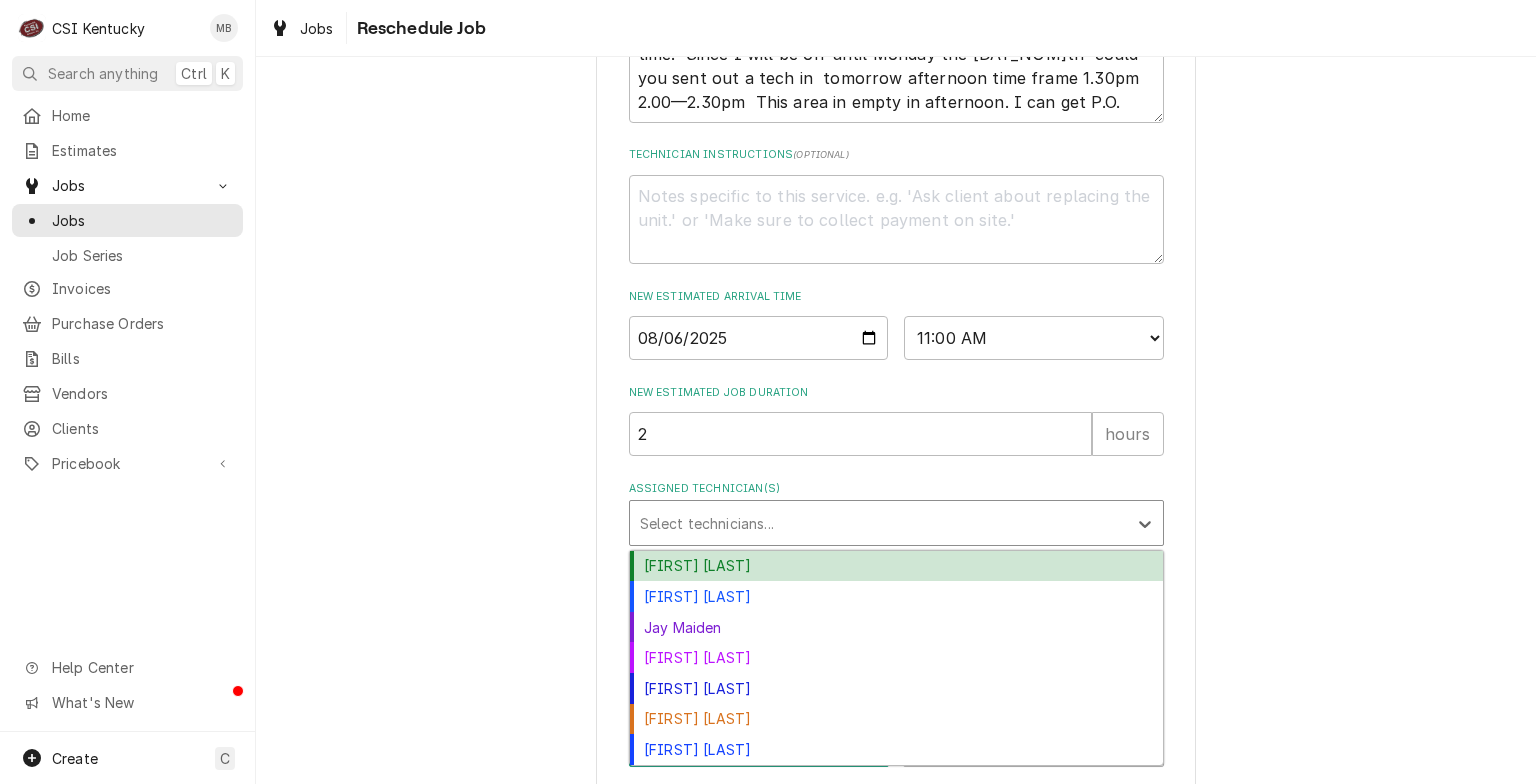 click at bounding box center (878, 523) 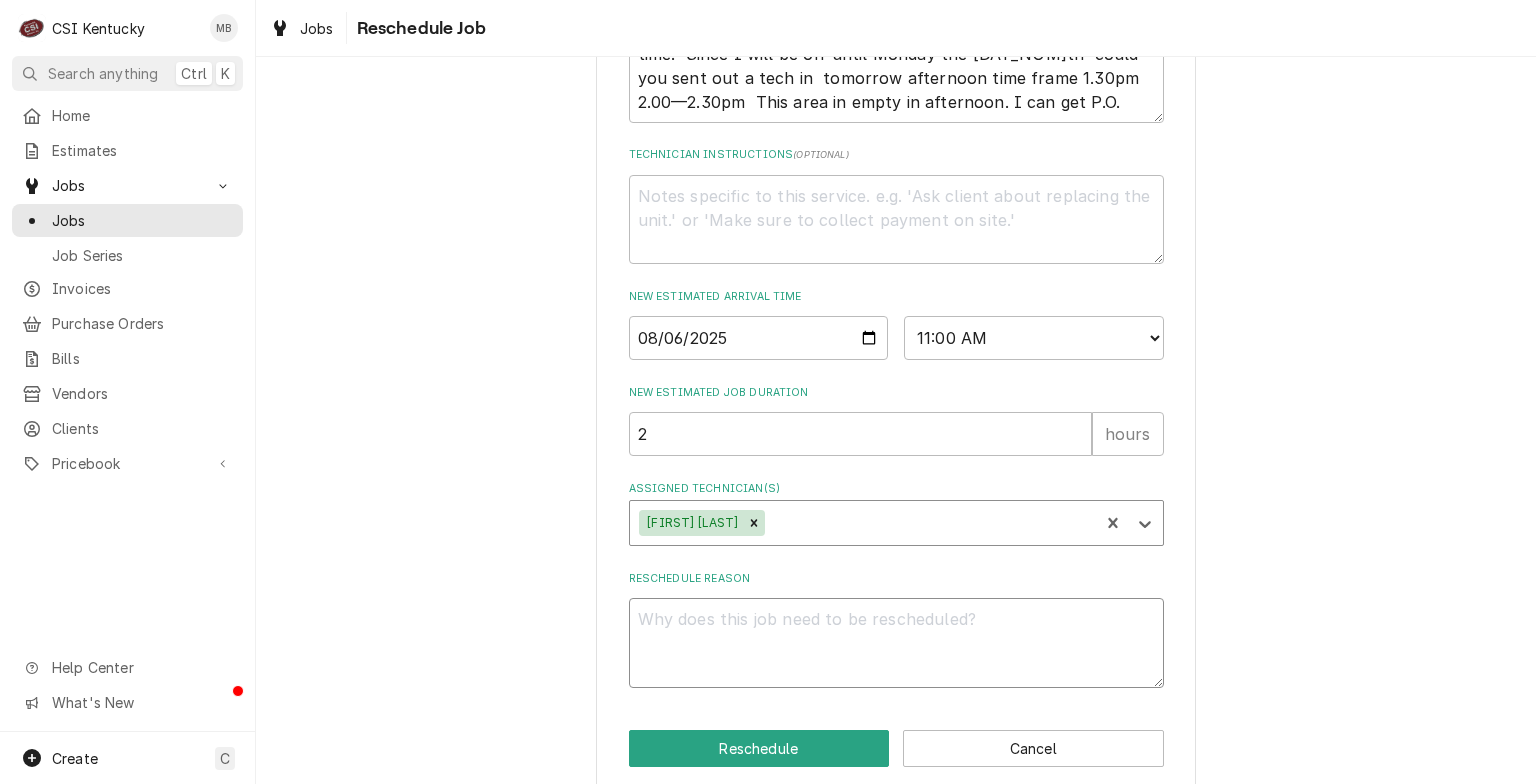 click on "Reschedule Reason" at bounding box center (896, 643) 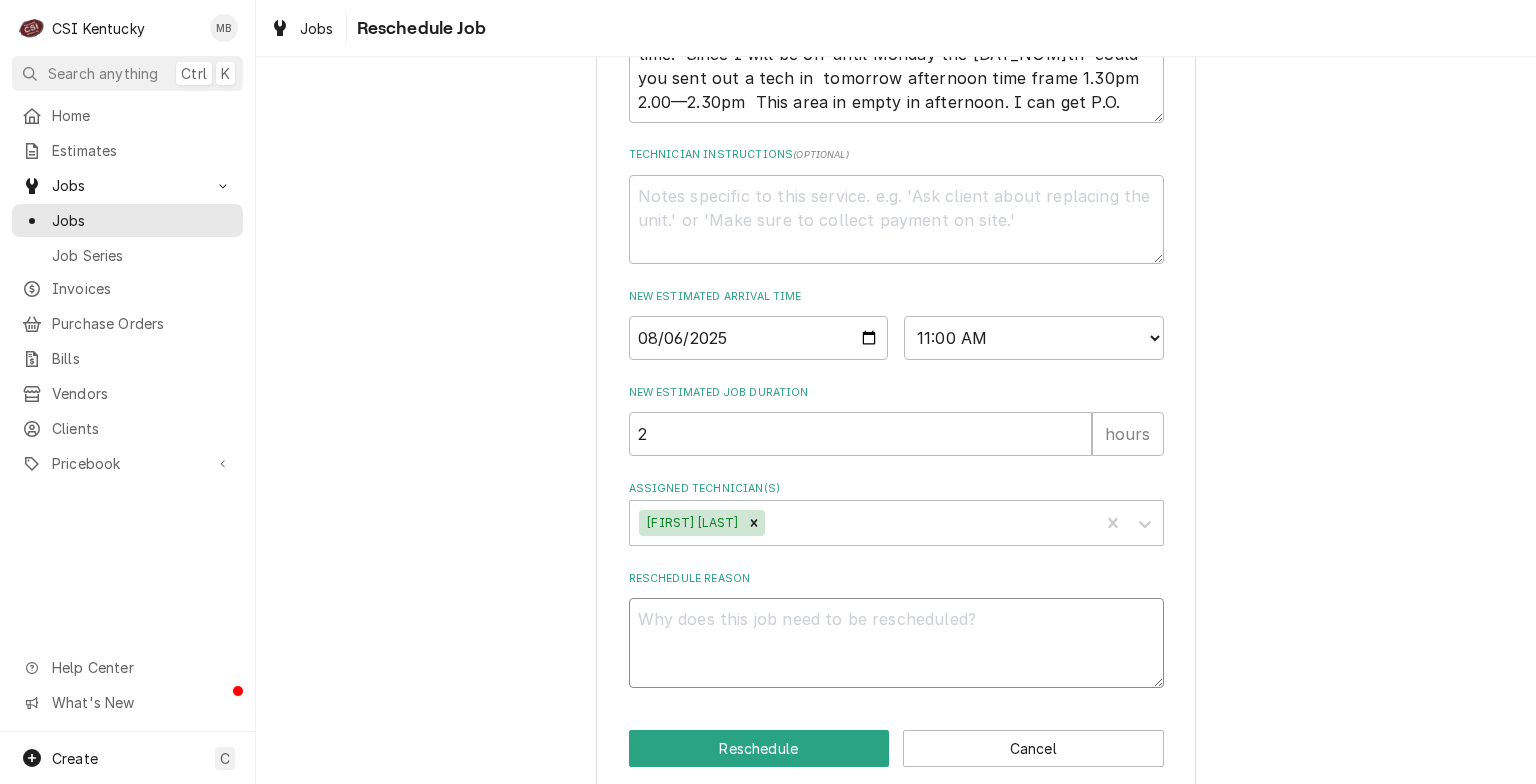type on "x" 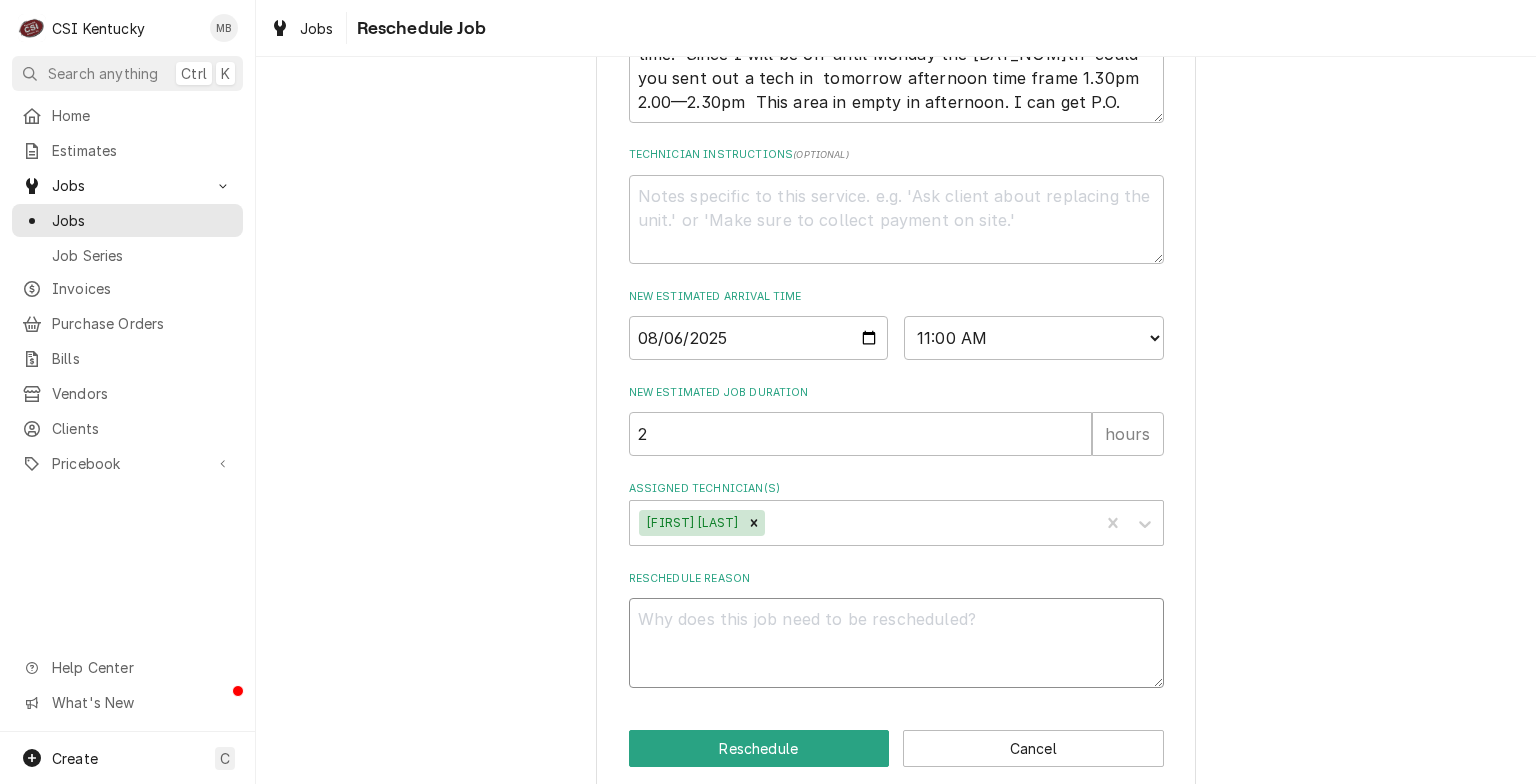 type on "p" 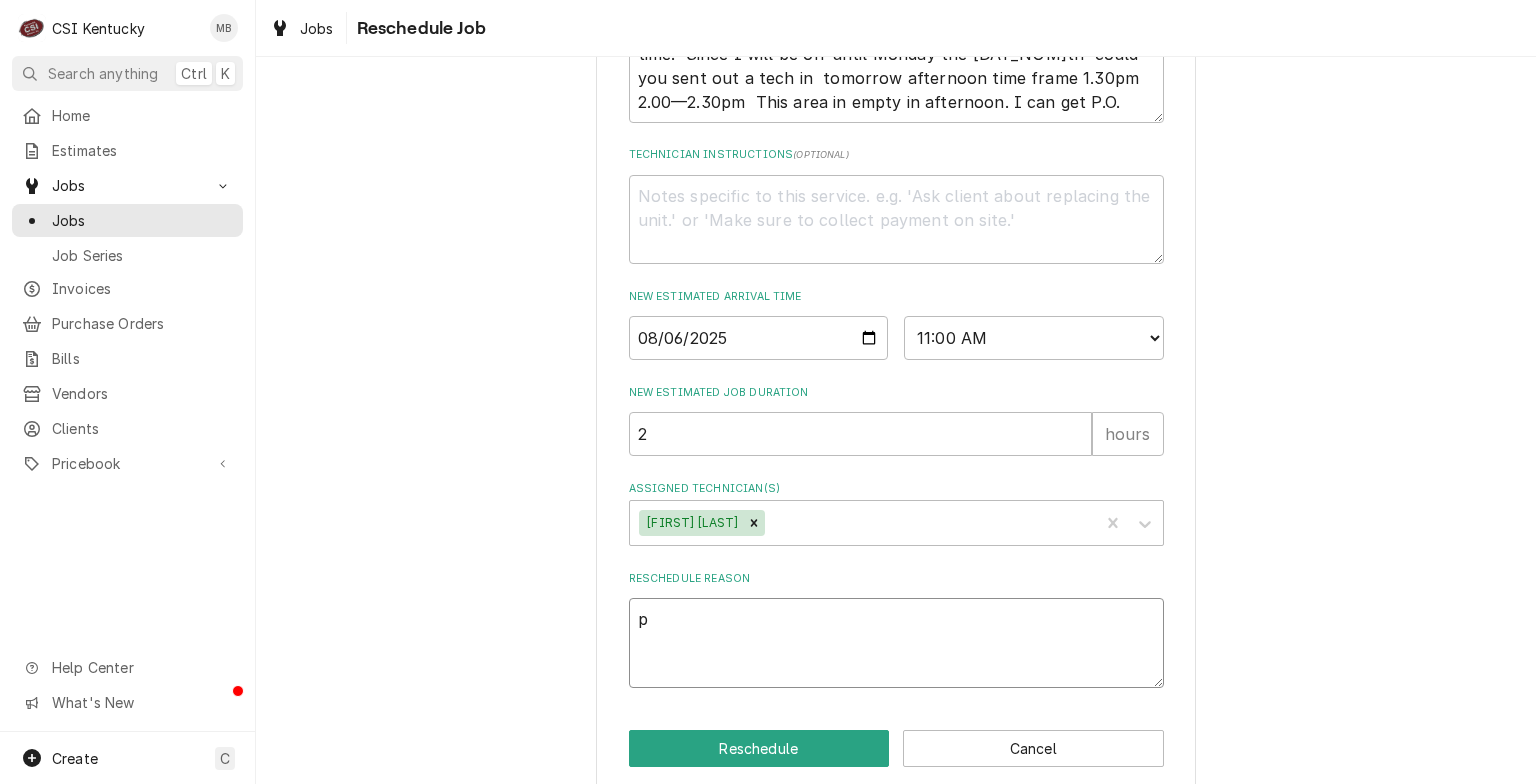 type on "x" 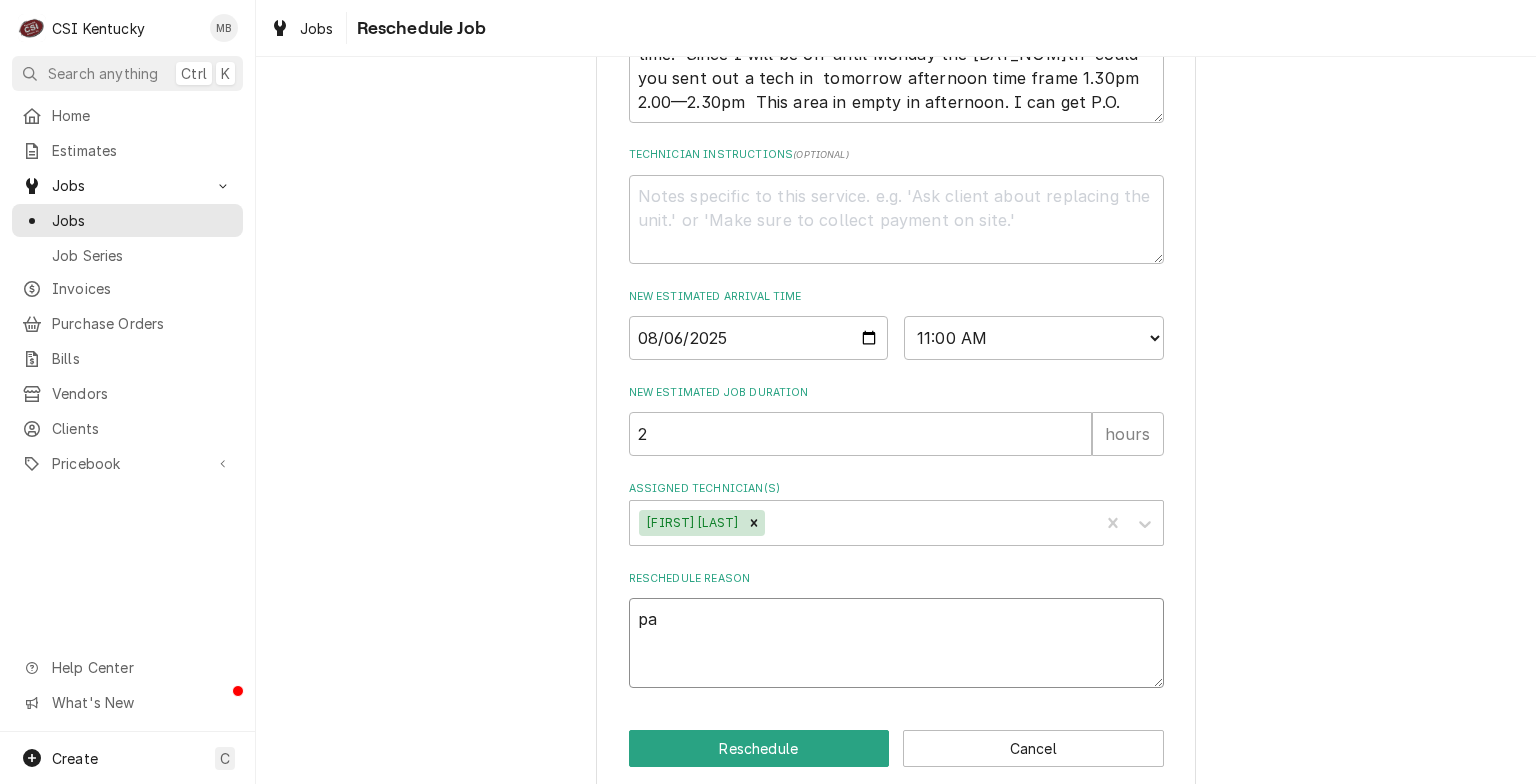 type on "x" 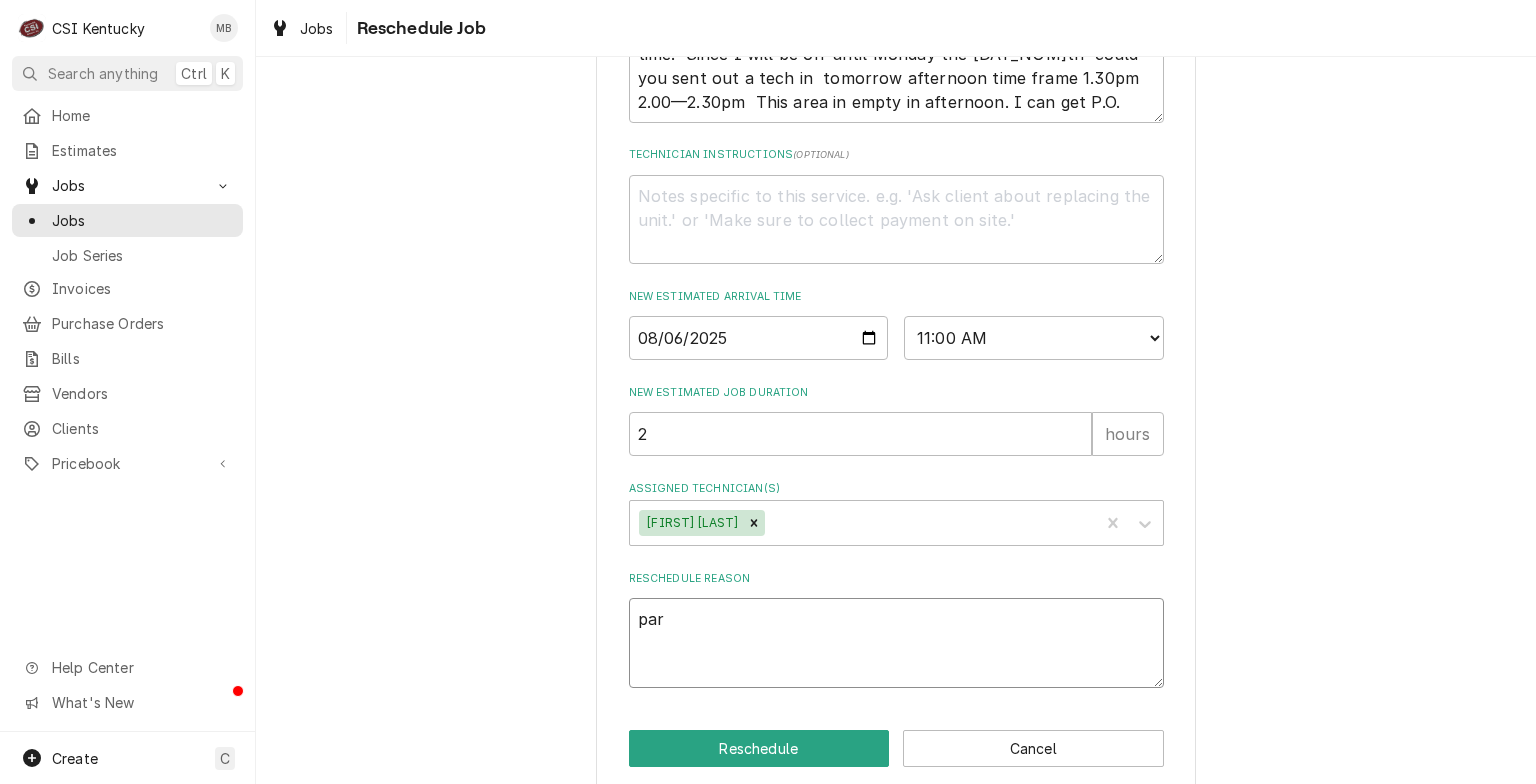 type on "x" 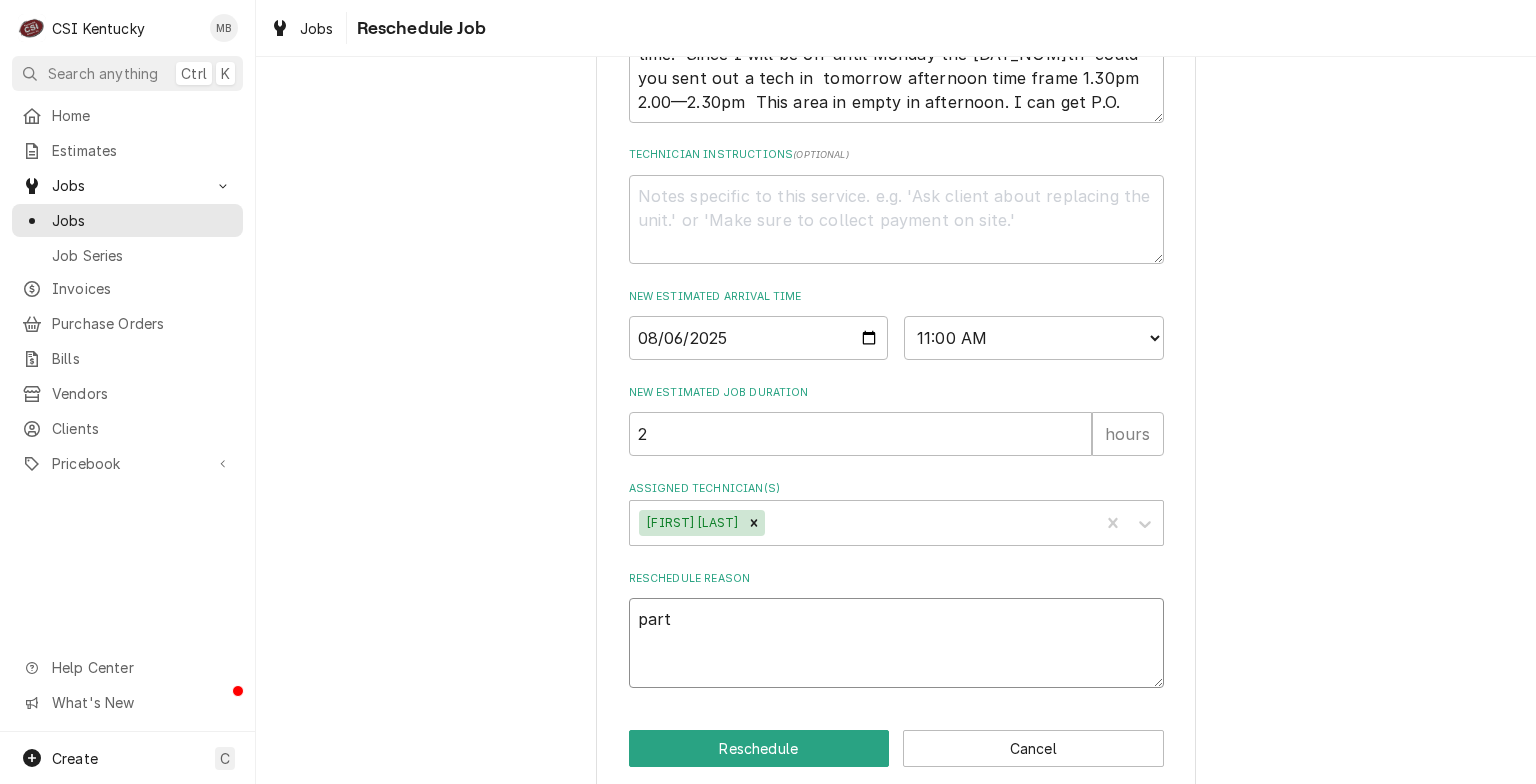type on "parts" 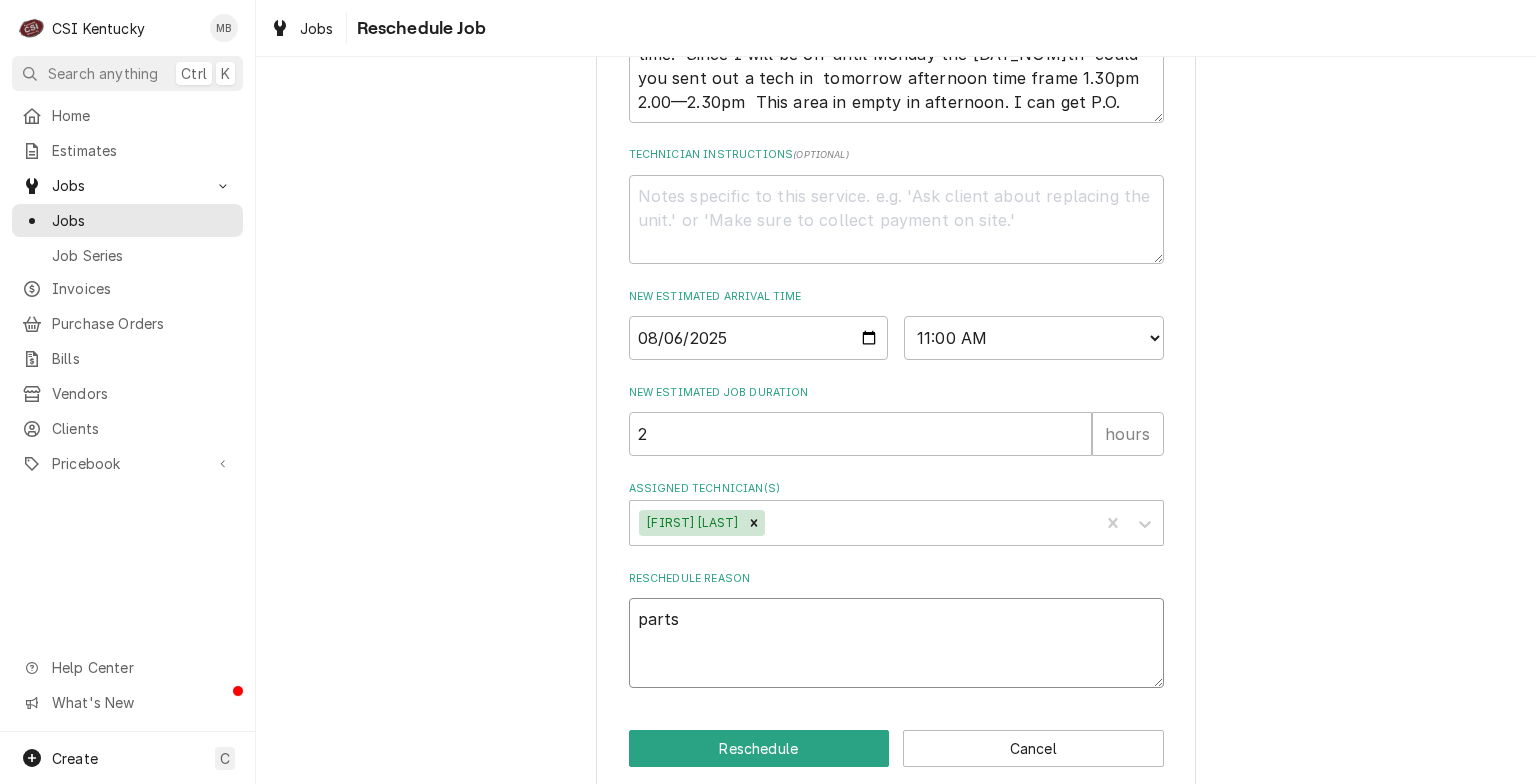 type on "x" 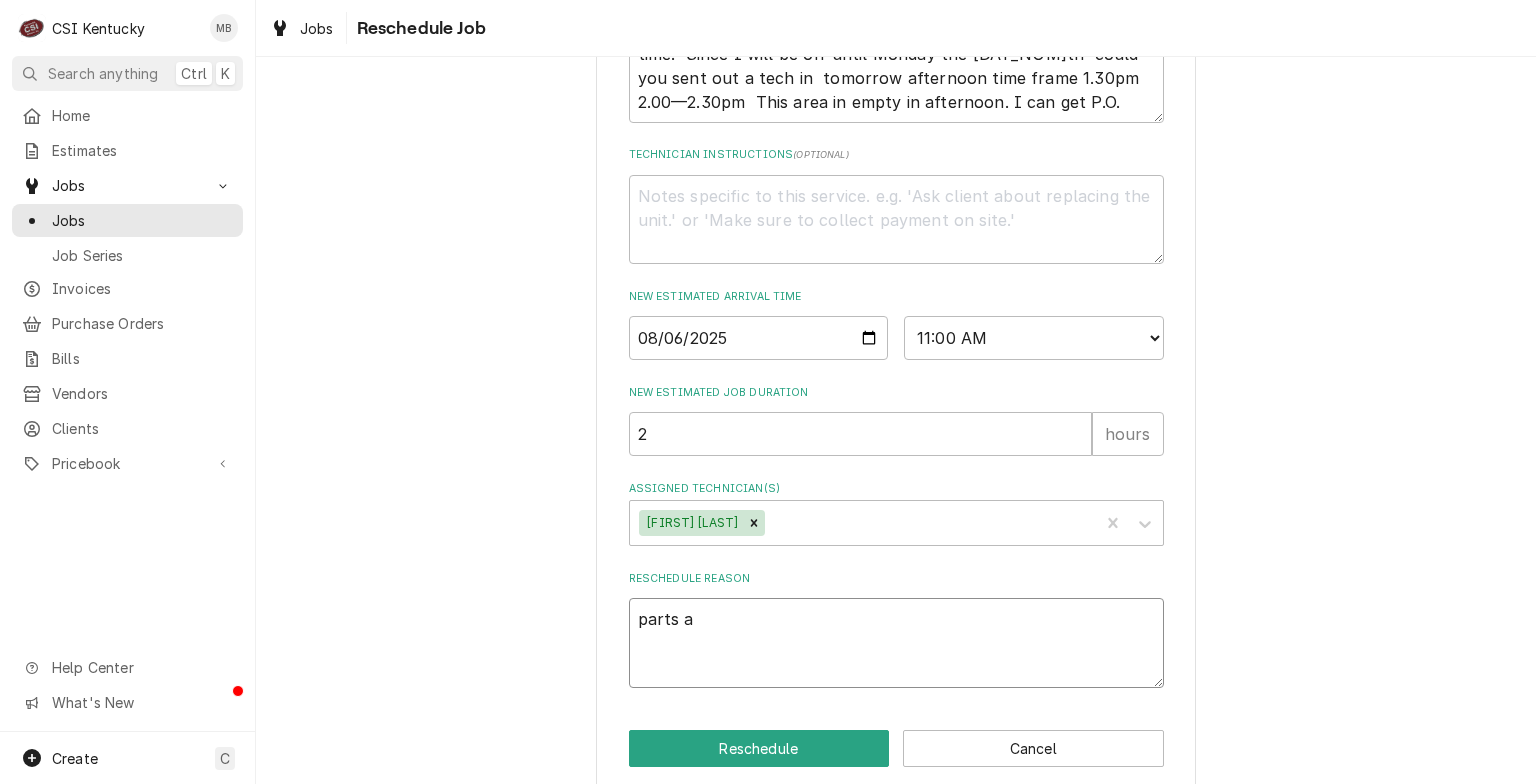 type on "x" 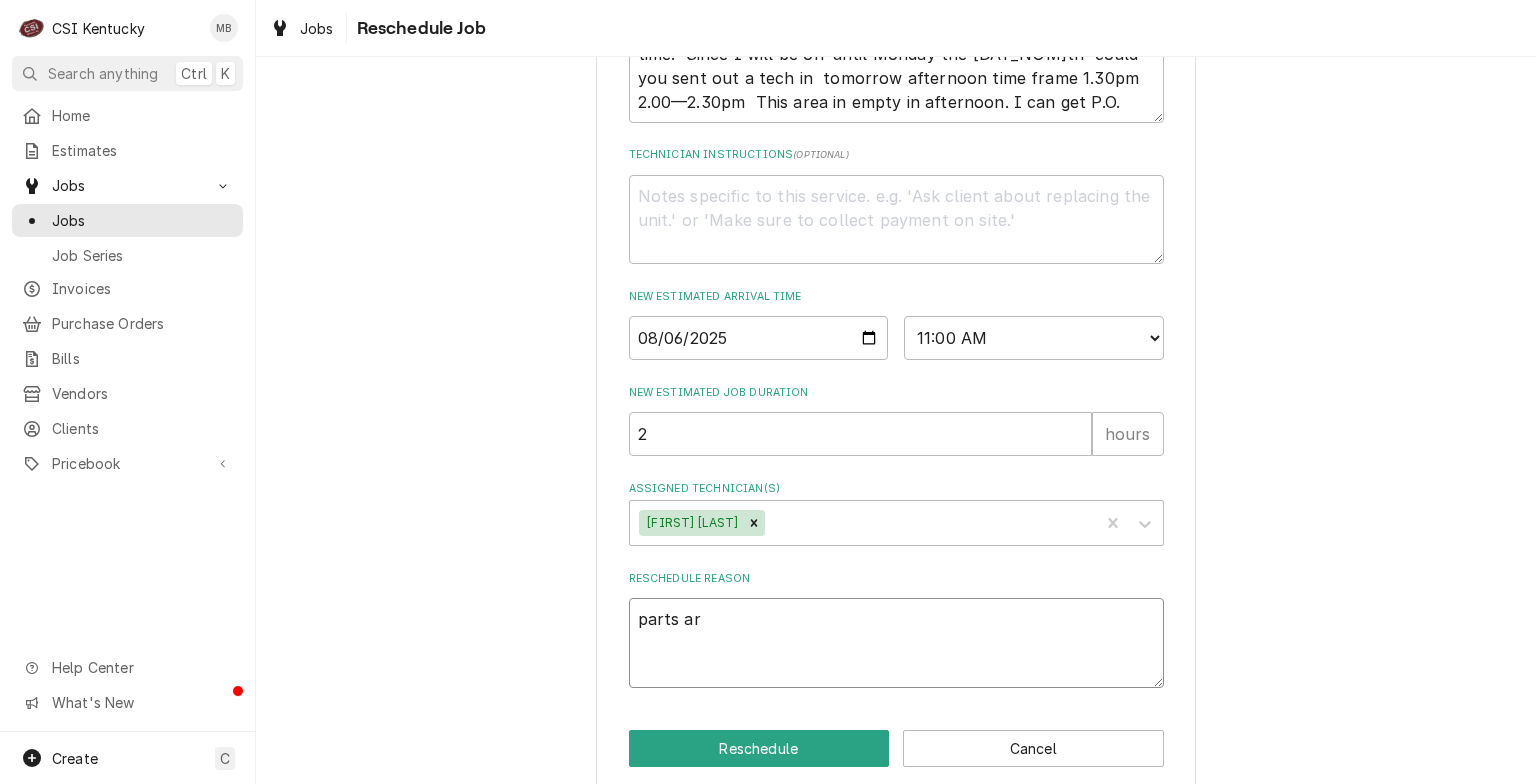 type on "x" 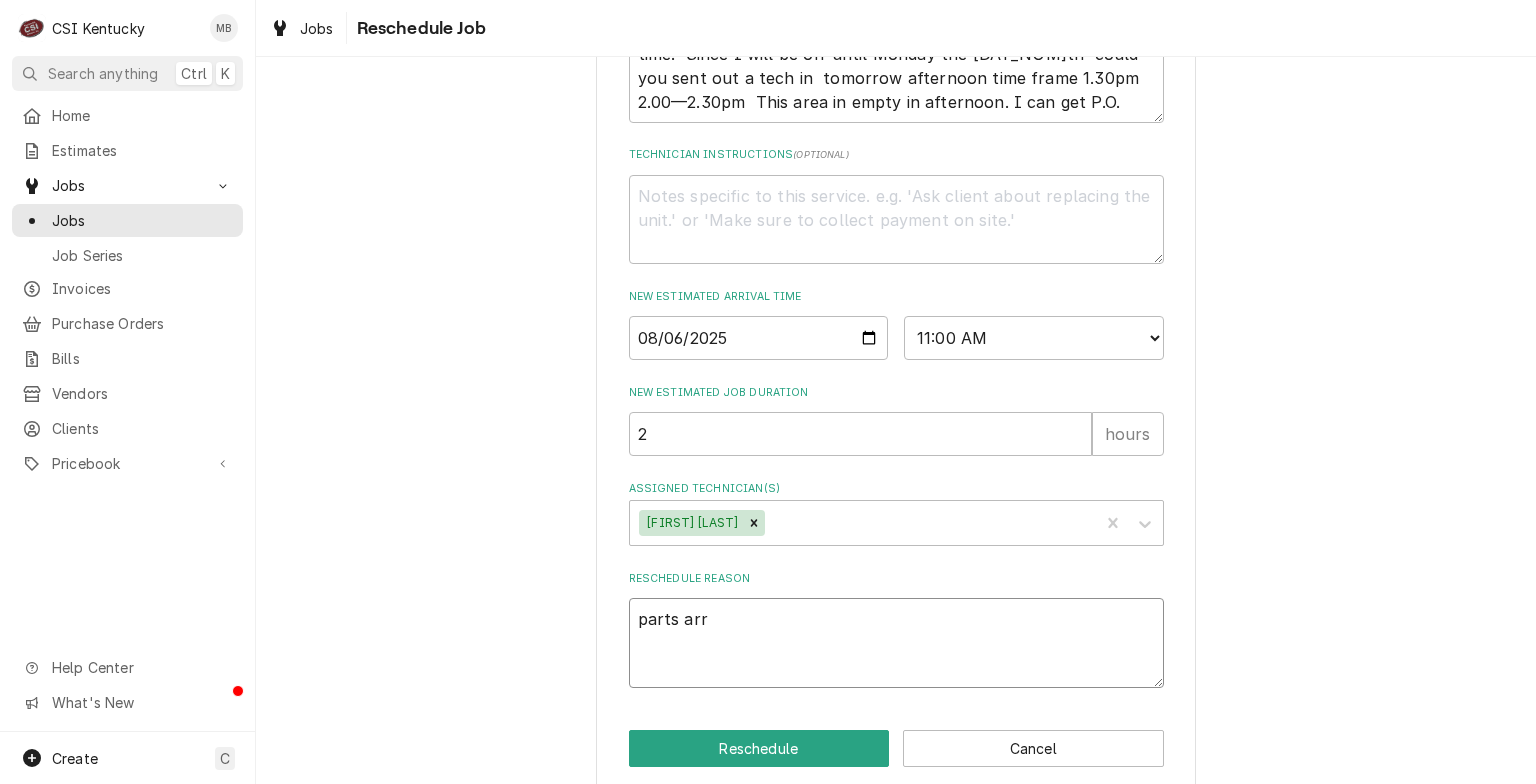 type on "x" 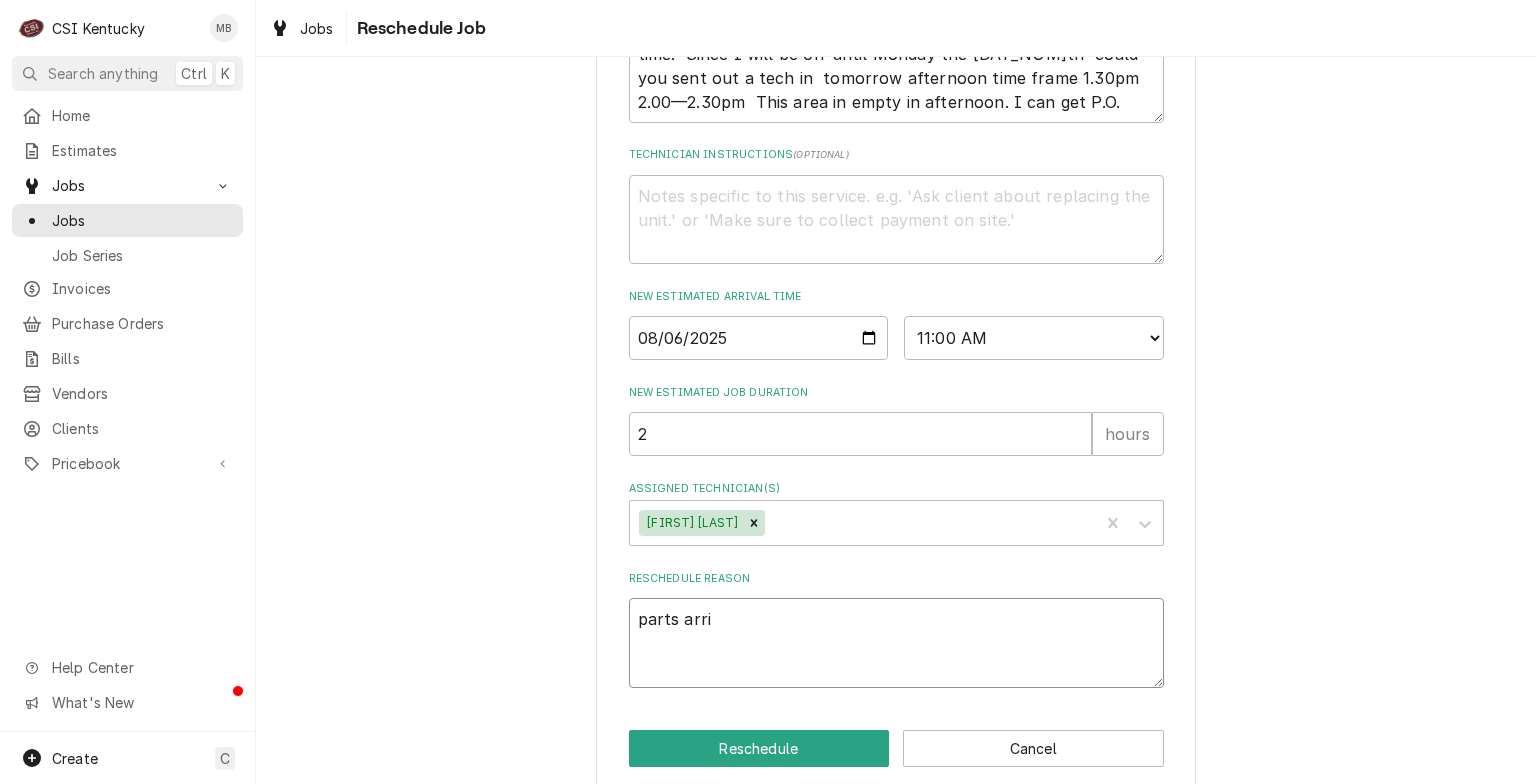 type on "x" 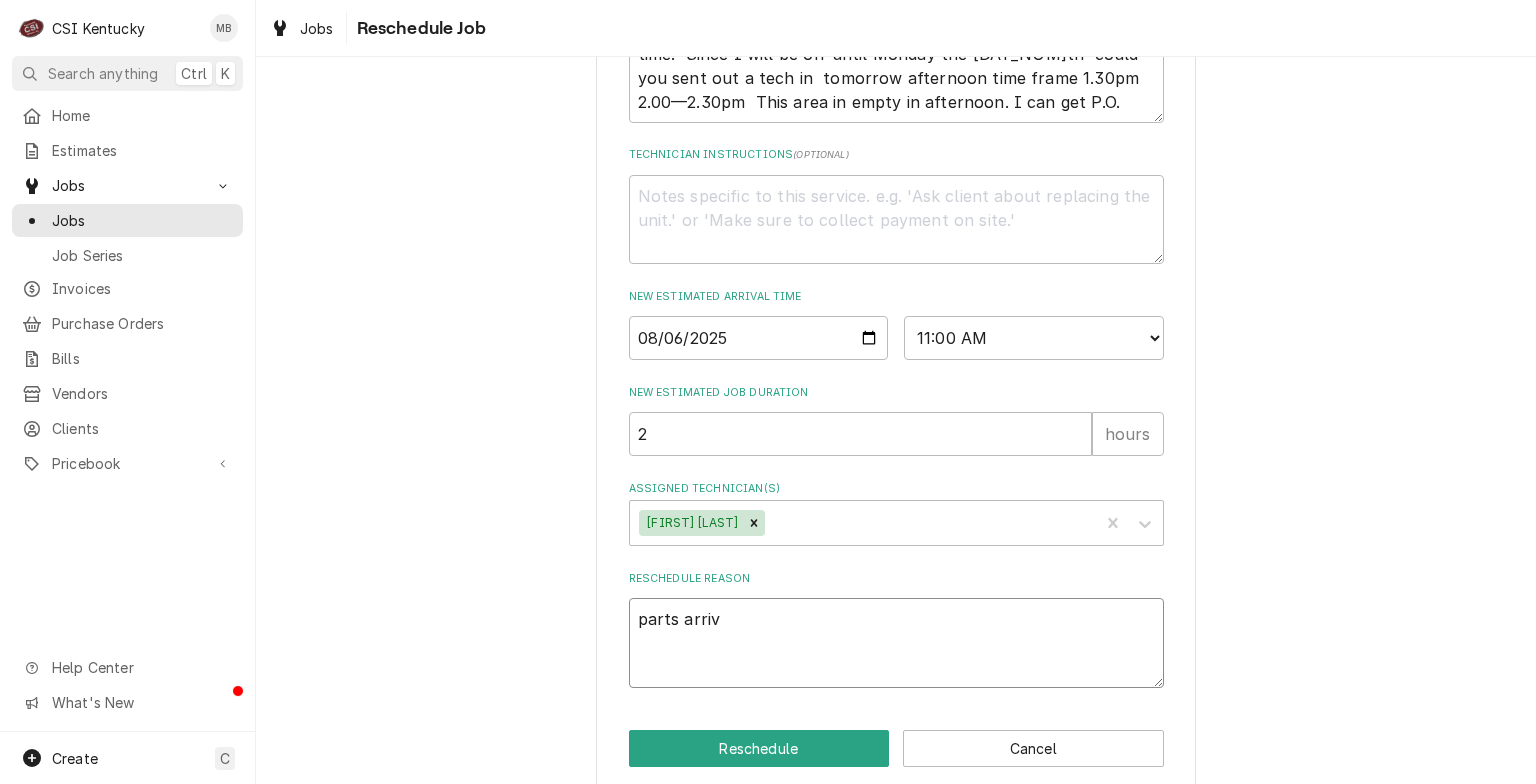 type on "x" 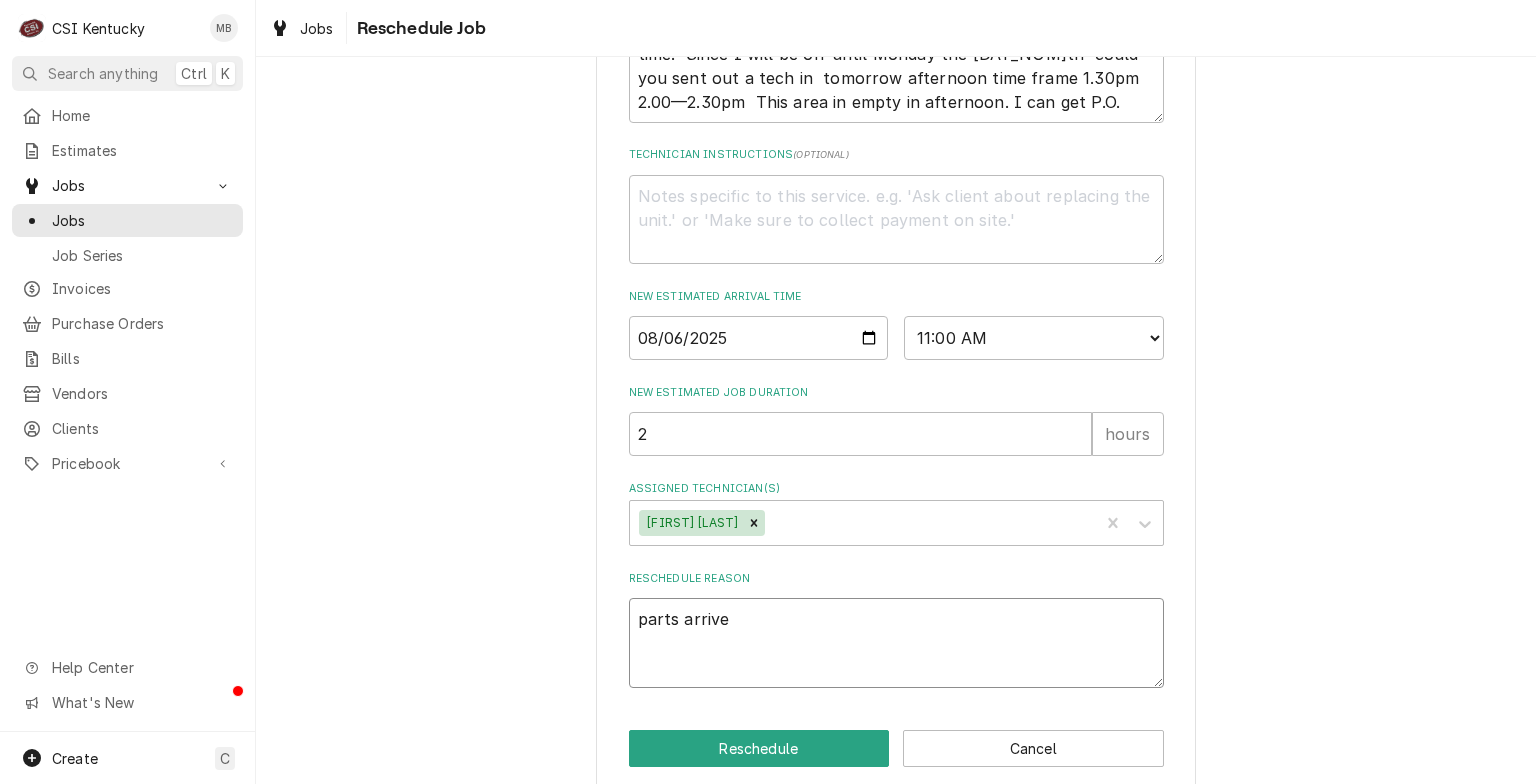 type on "x" 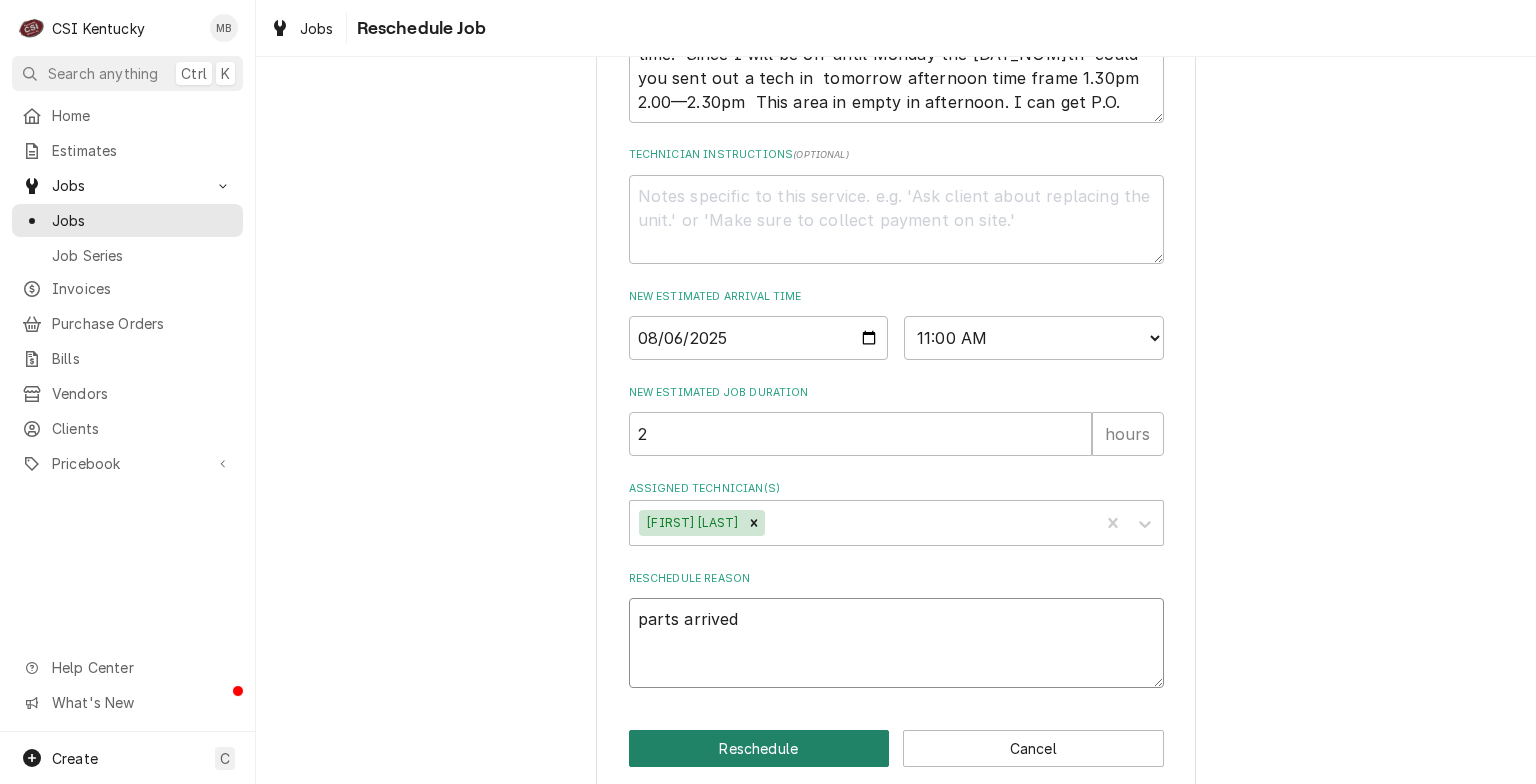 type on "parts arrived" 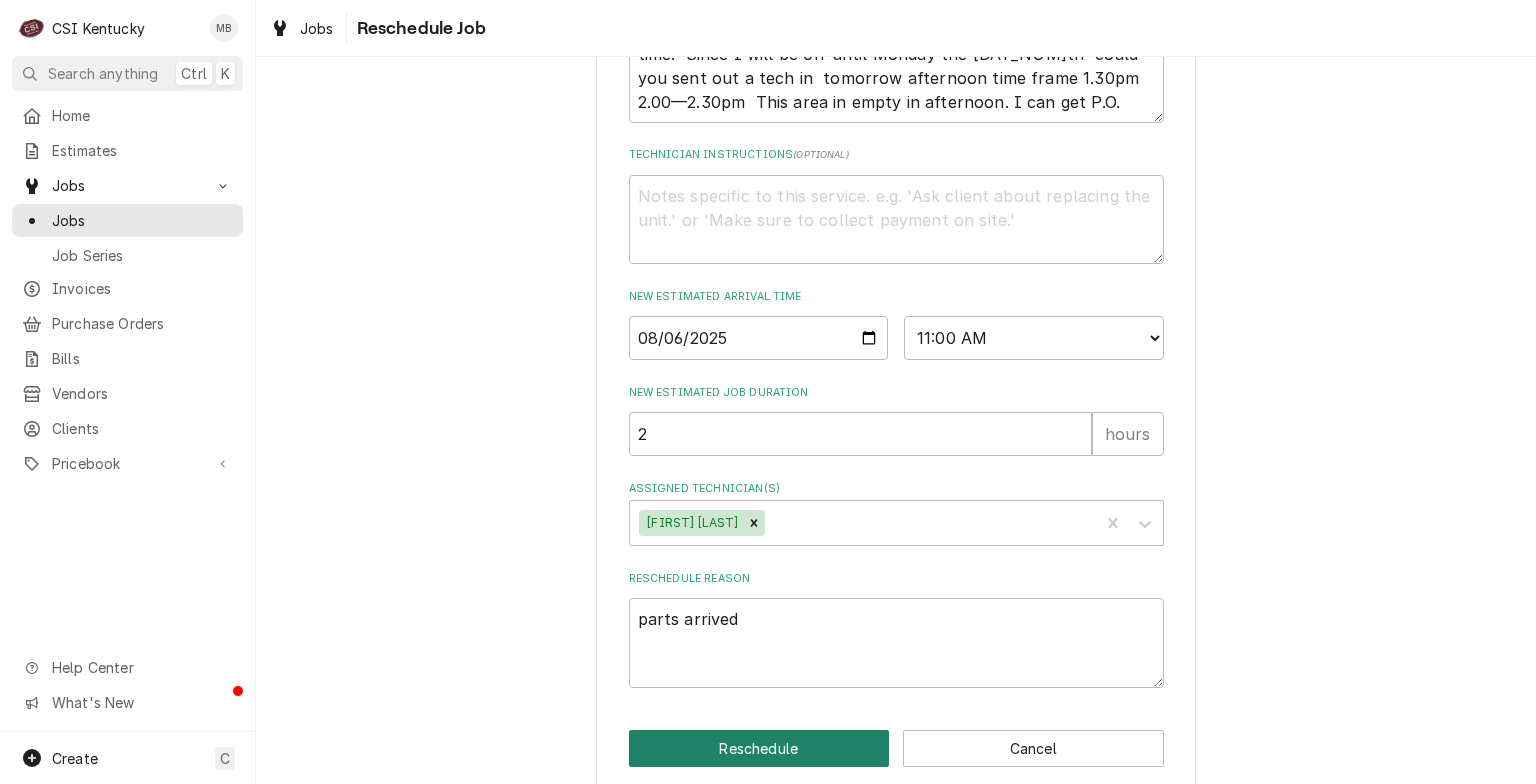 click on "Reschedule" at bounding box center (759, 748) 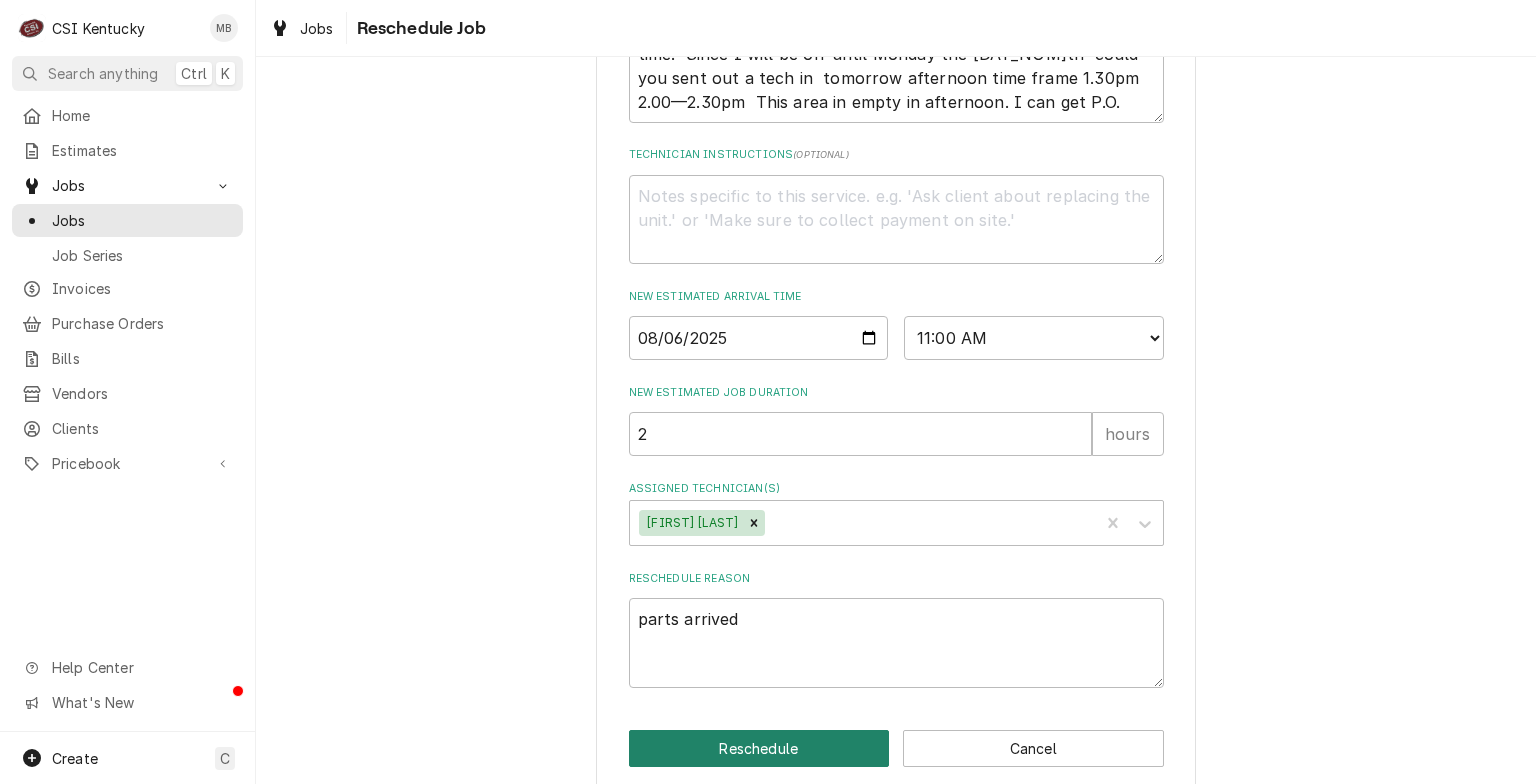 type on "x" 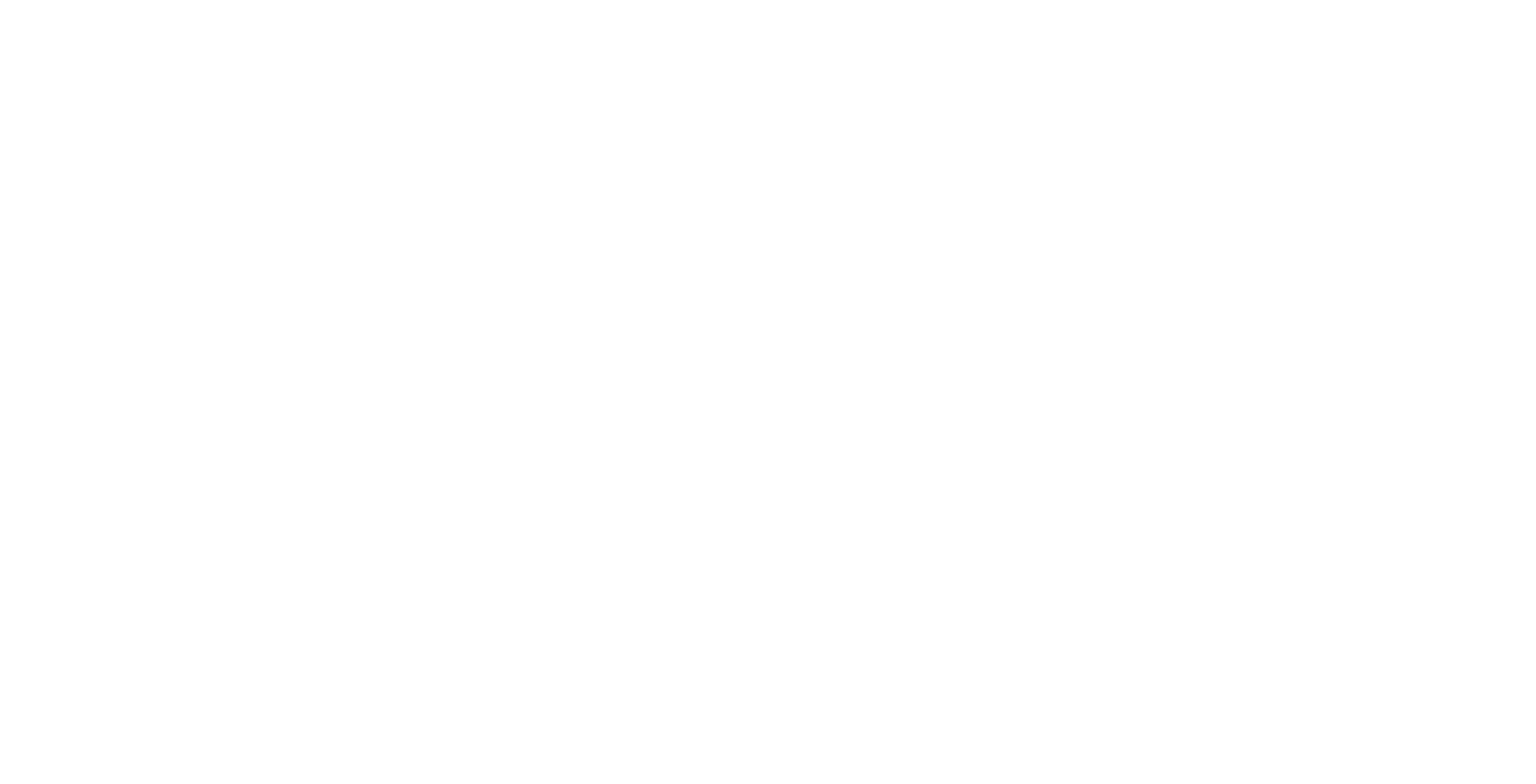scroll, scrollTop: 0, scrollLeft: 0, axis: both 